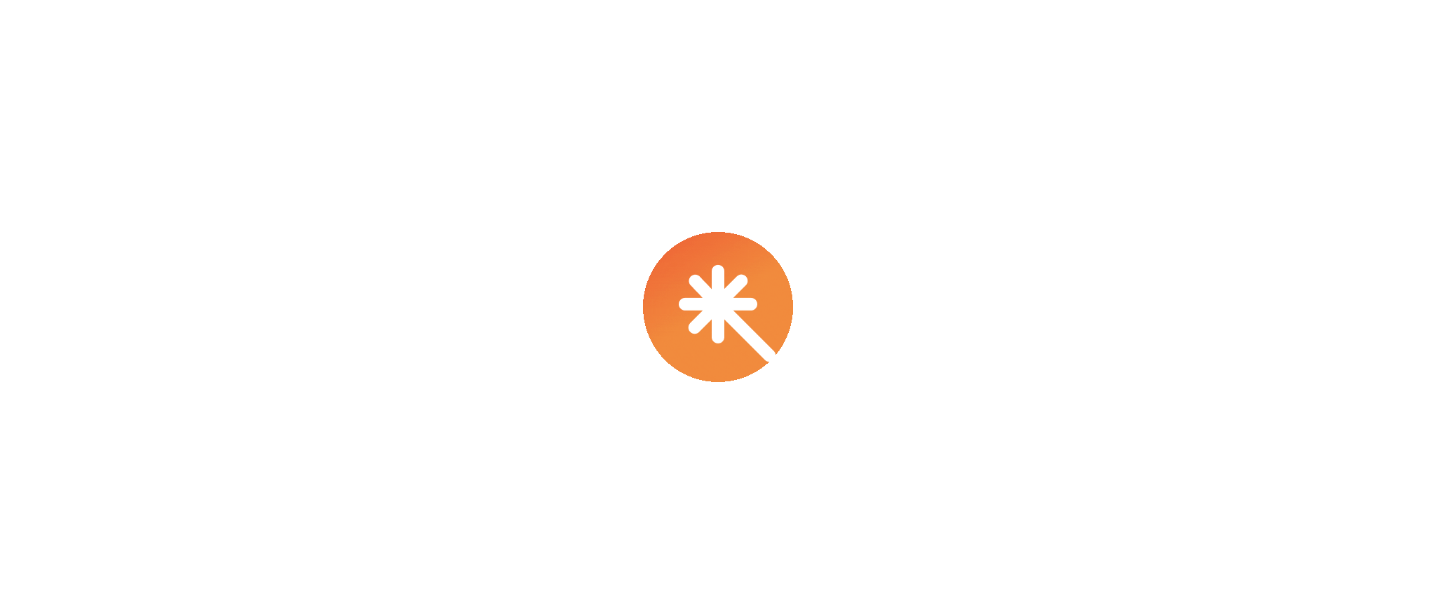 scroll, scrollTop: 0, scrollLeft: 0, axis: both 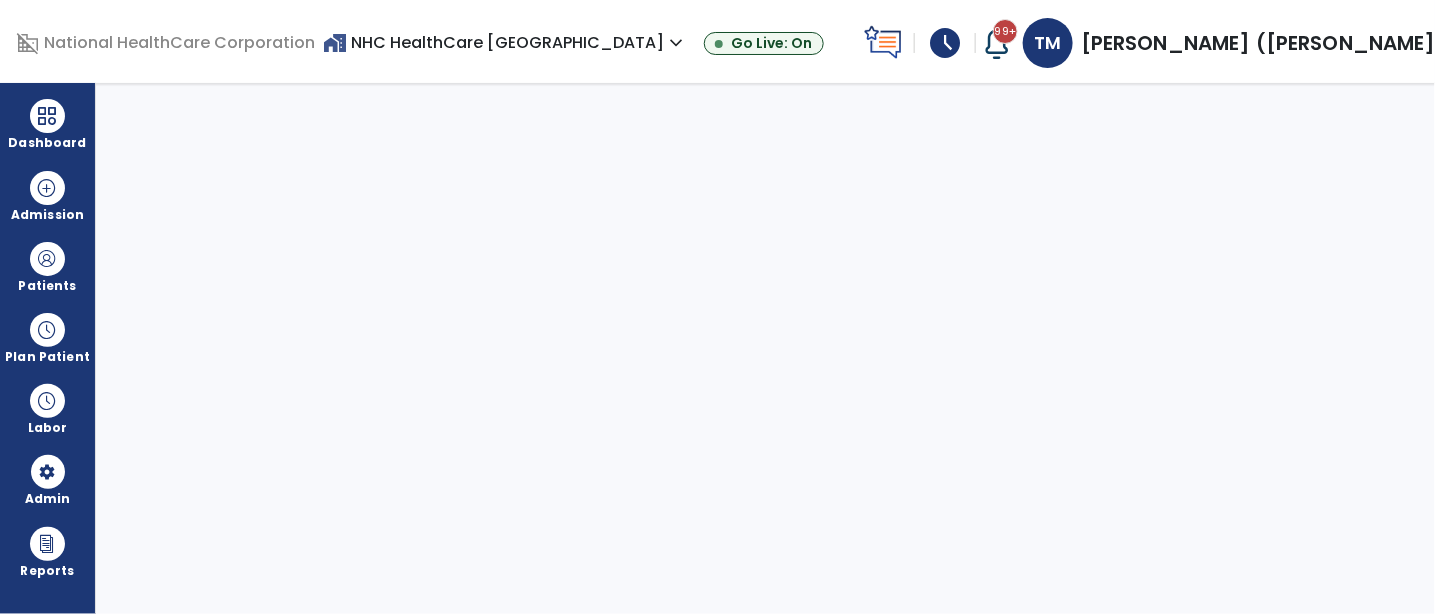 select on "***" 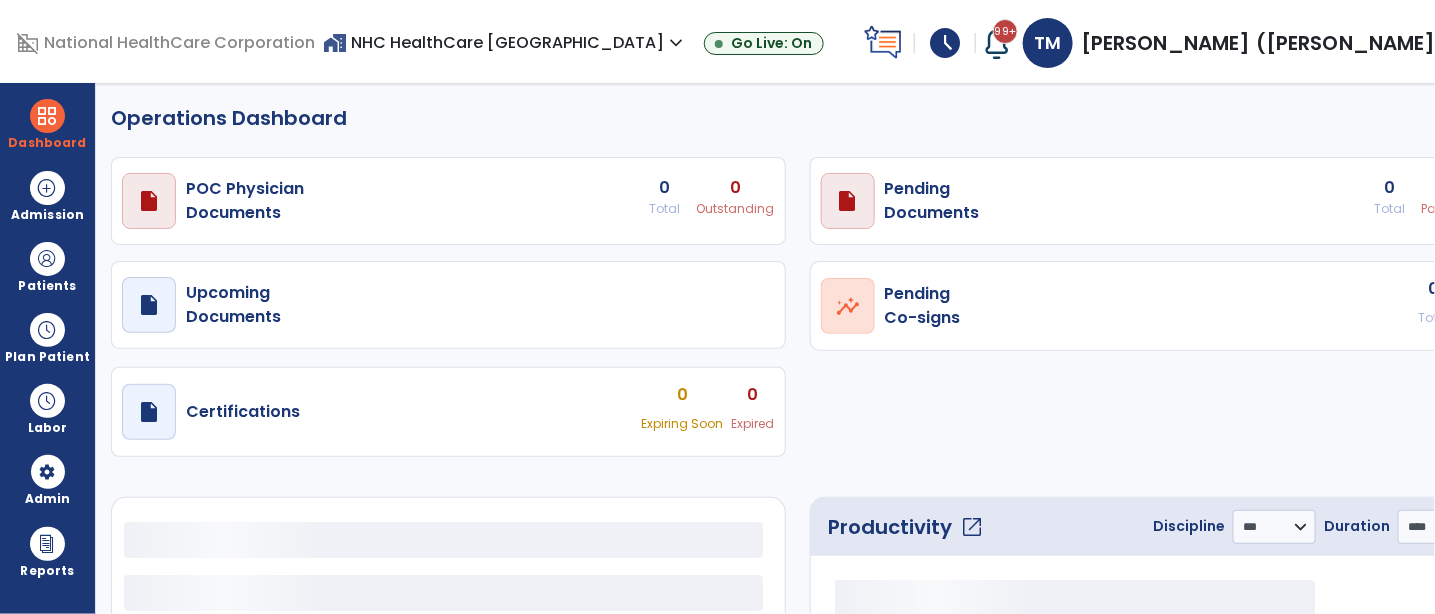 select on "***" 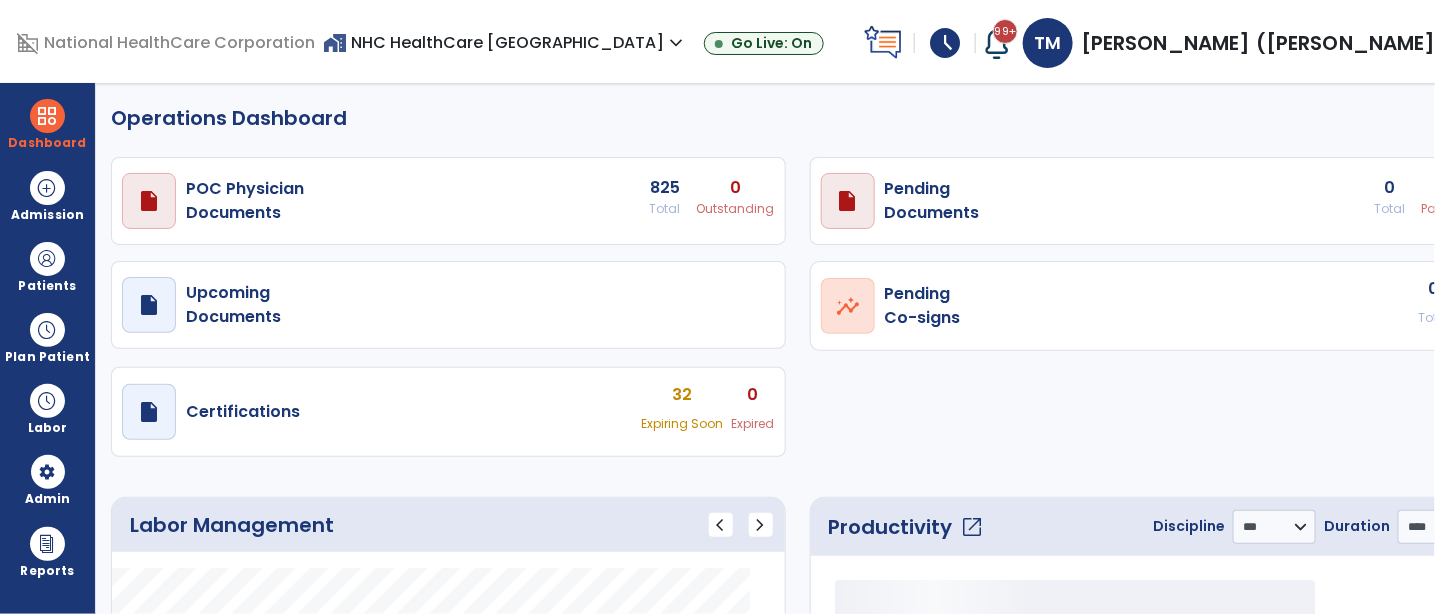 click on "schedule" at bounding box center [945, 43] 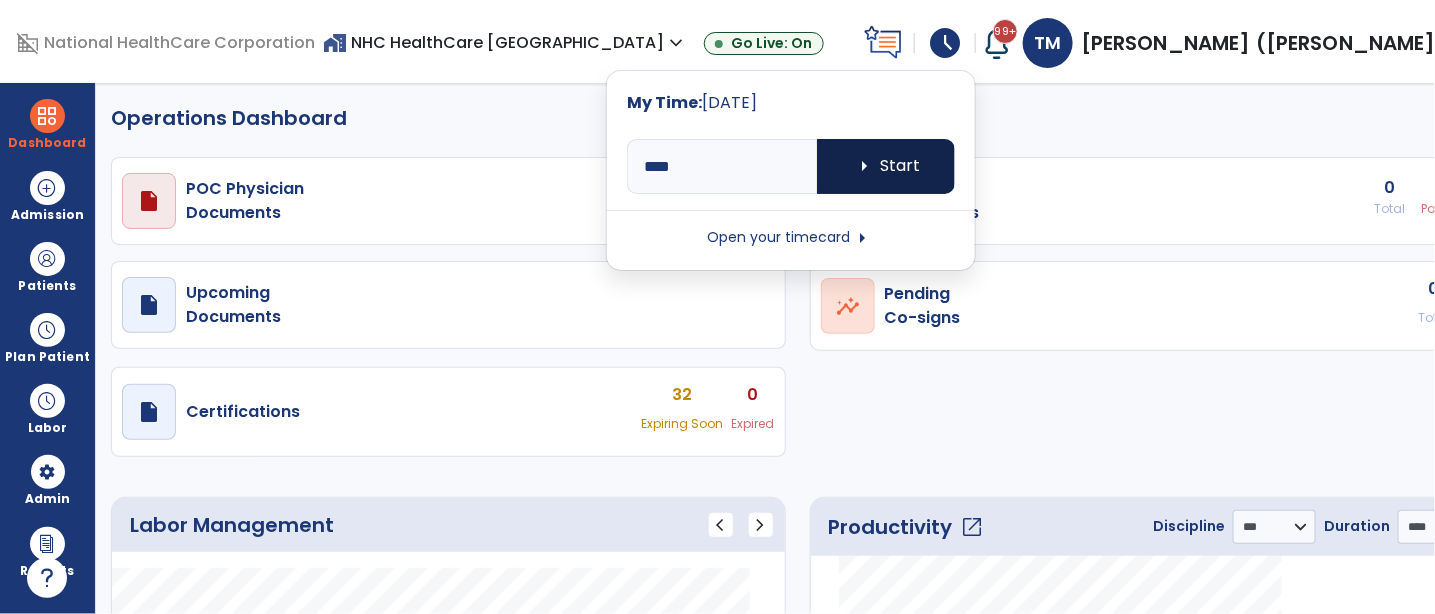 click on "arrow_right  Start" at bounding box center [886, 166] 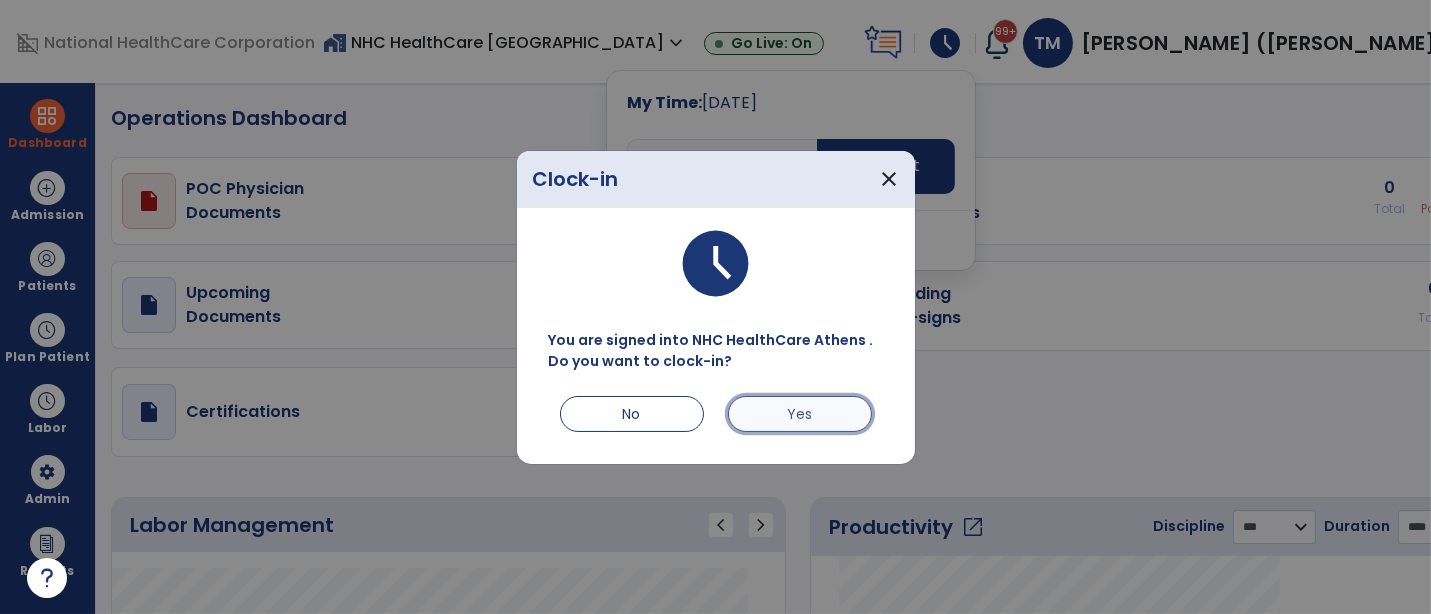 click on "Yes" at bounding box center (800, 414) 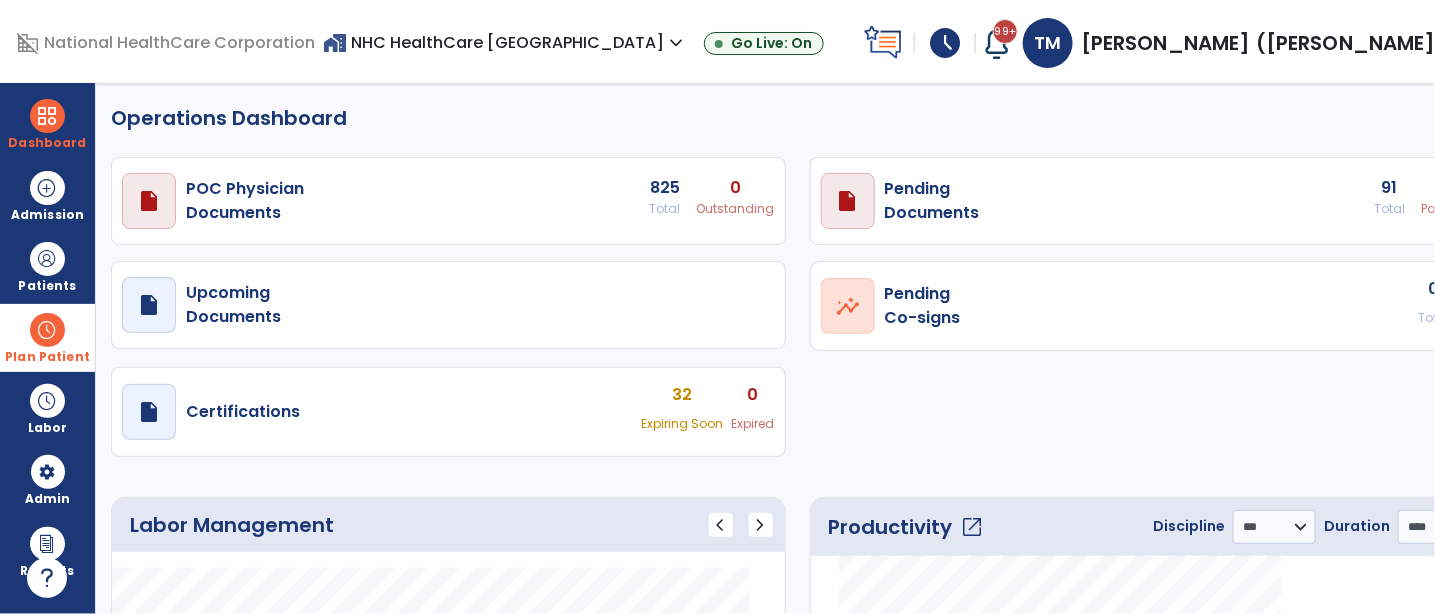 click at bounding box center (47, 330) 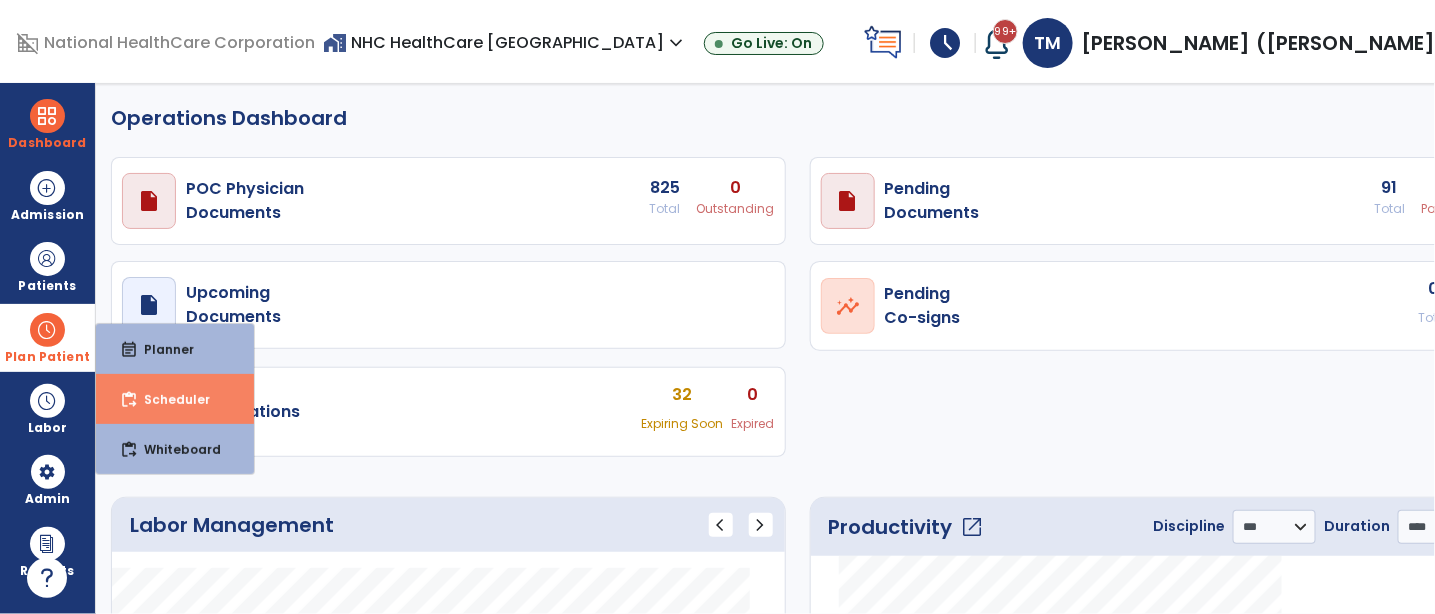click on "Scheduler" at bounding box center (169, 399) 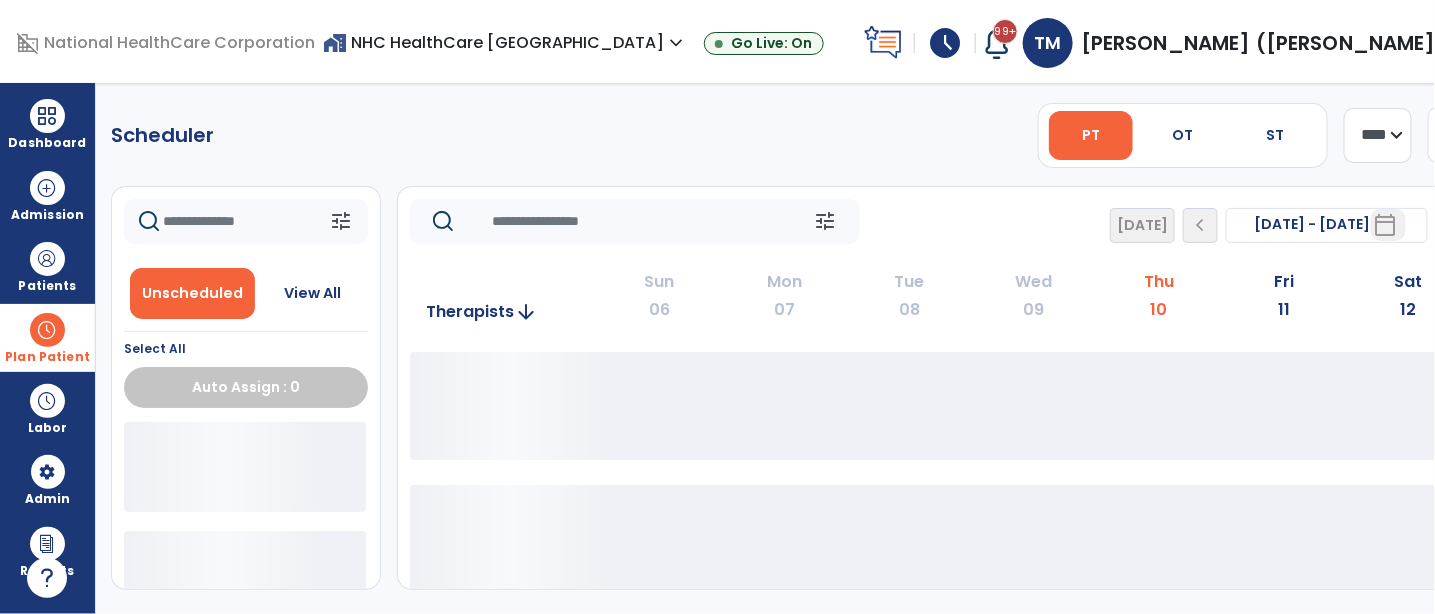 drag, startPoint x: 1332, startPoint y: 138, endPoint x: 1330, endPoint y: 152, distance: 14.142136 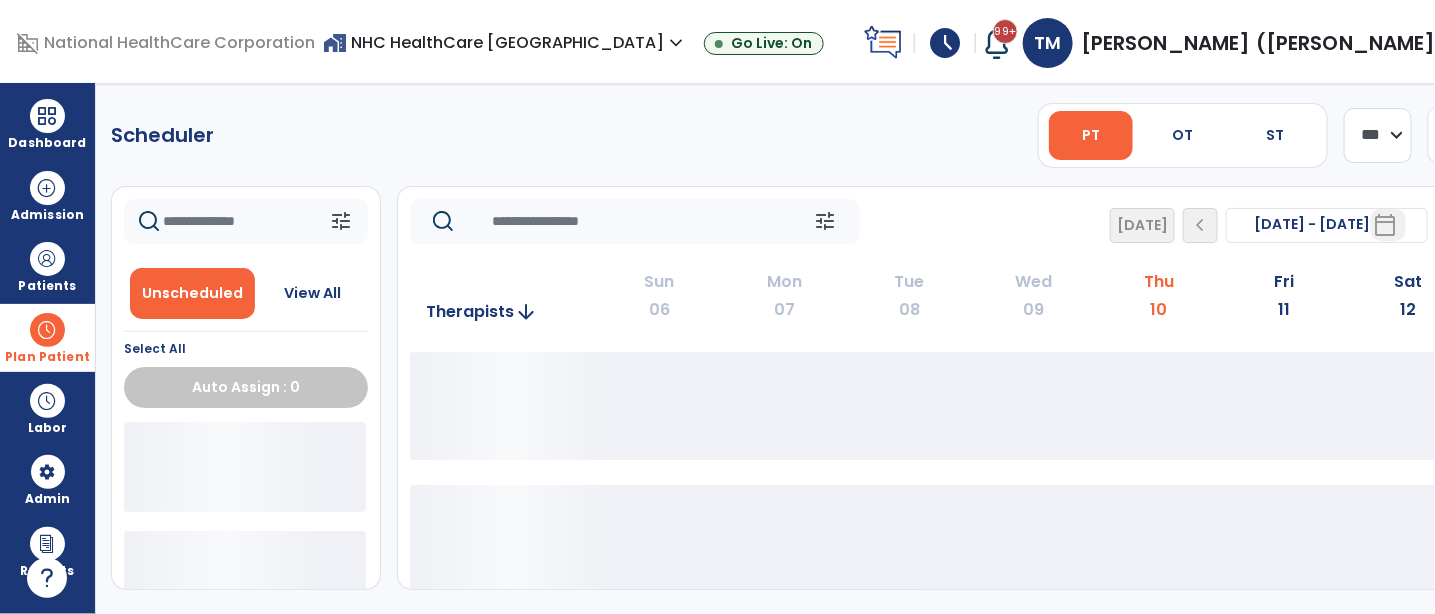 click on "**** ***" 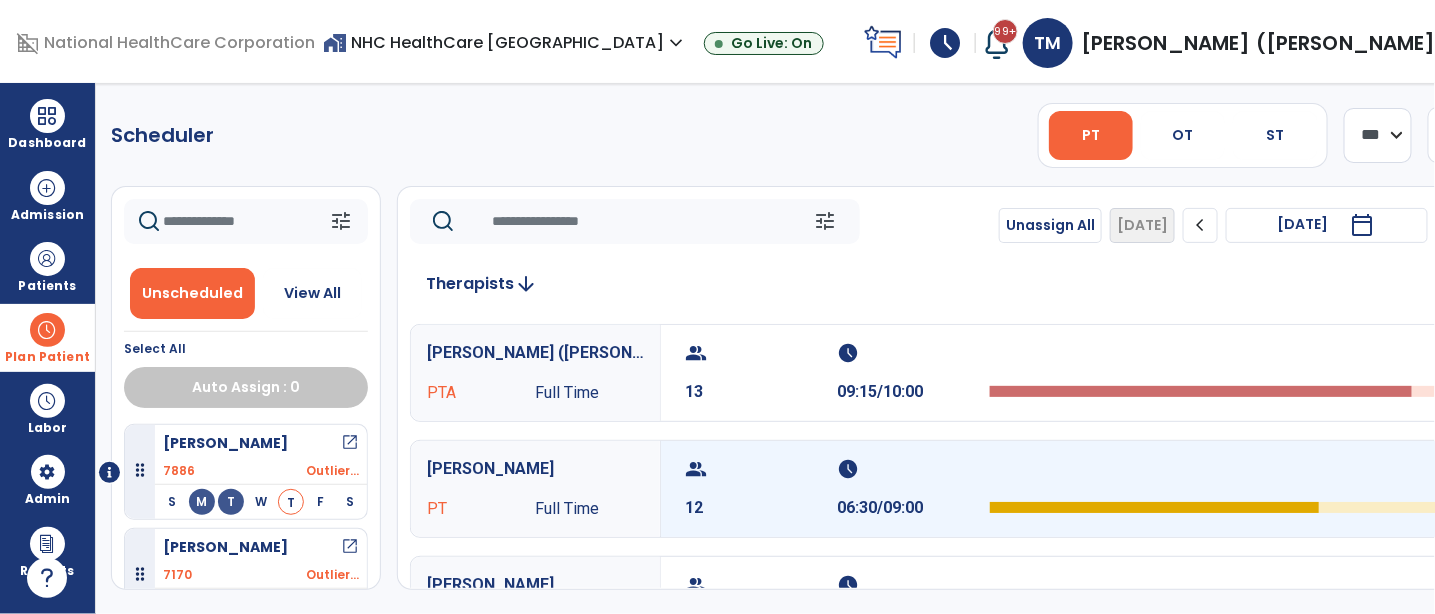 click on "group  12" at bounding box center (761, 489) 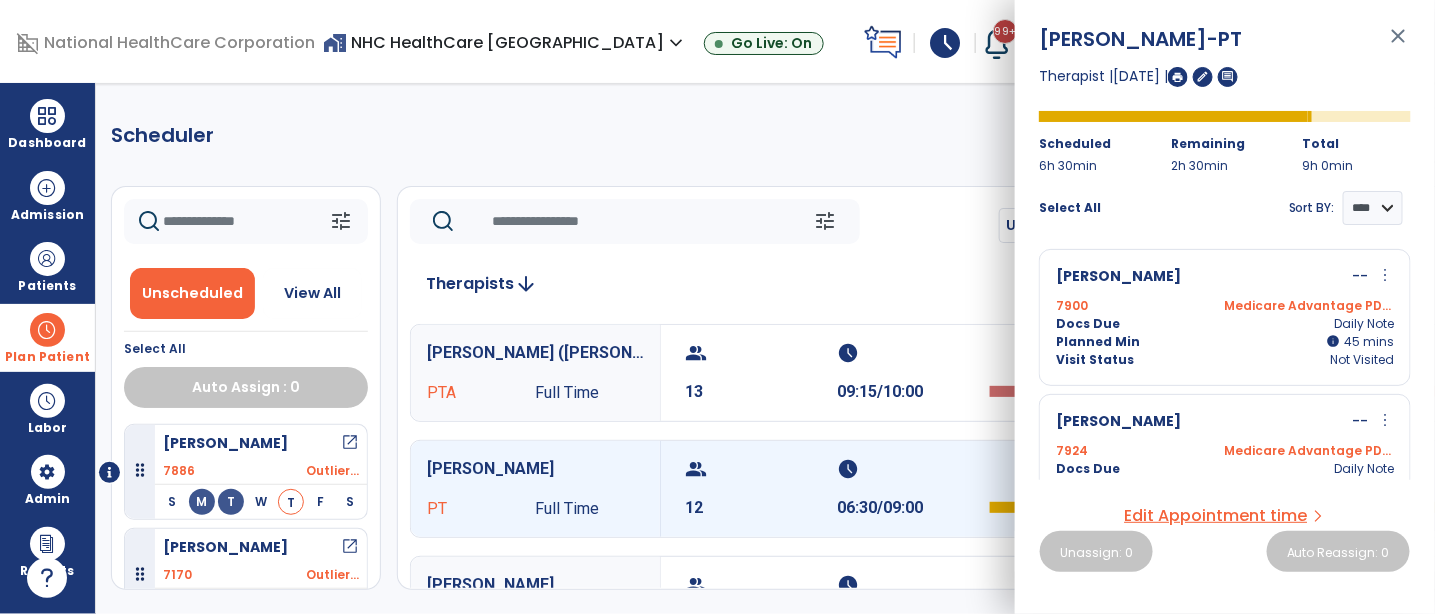 click 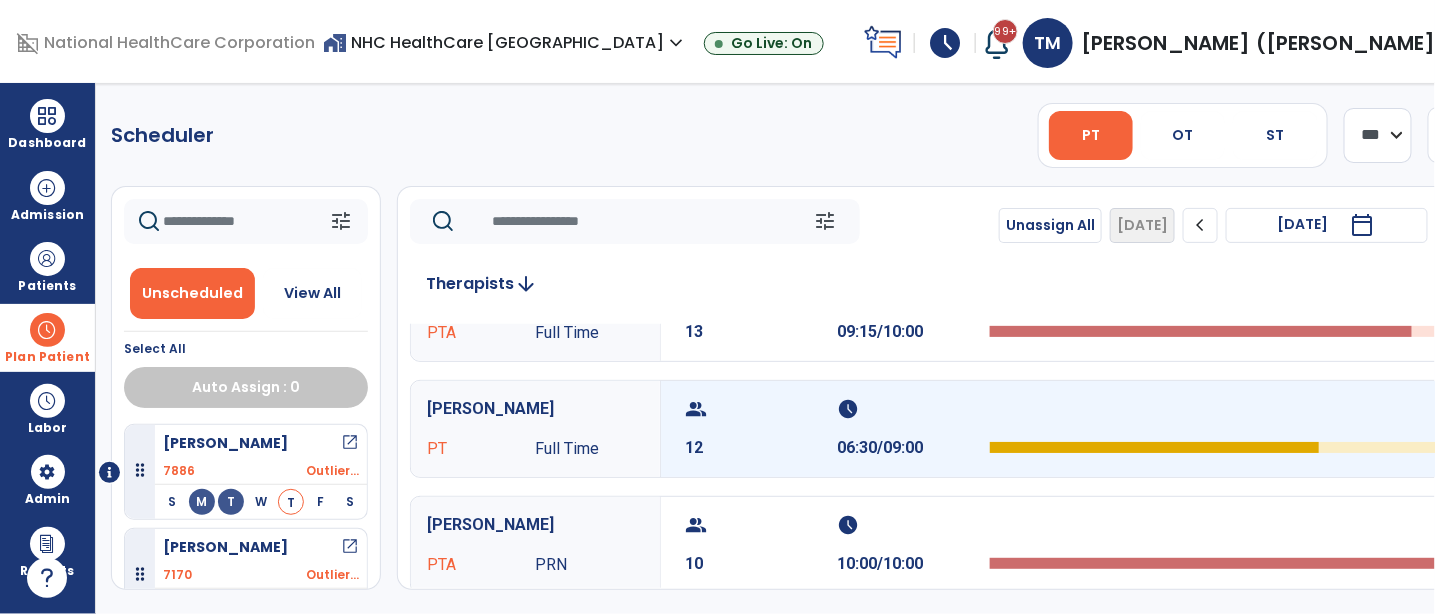 scroll, scrollTop: 111, scrollLeft: 0, axis: vertical 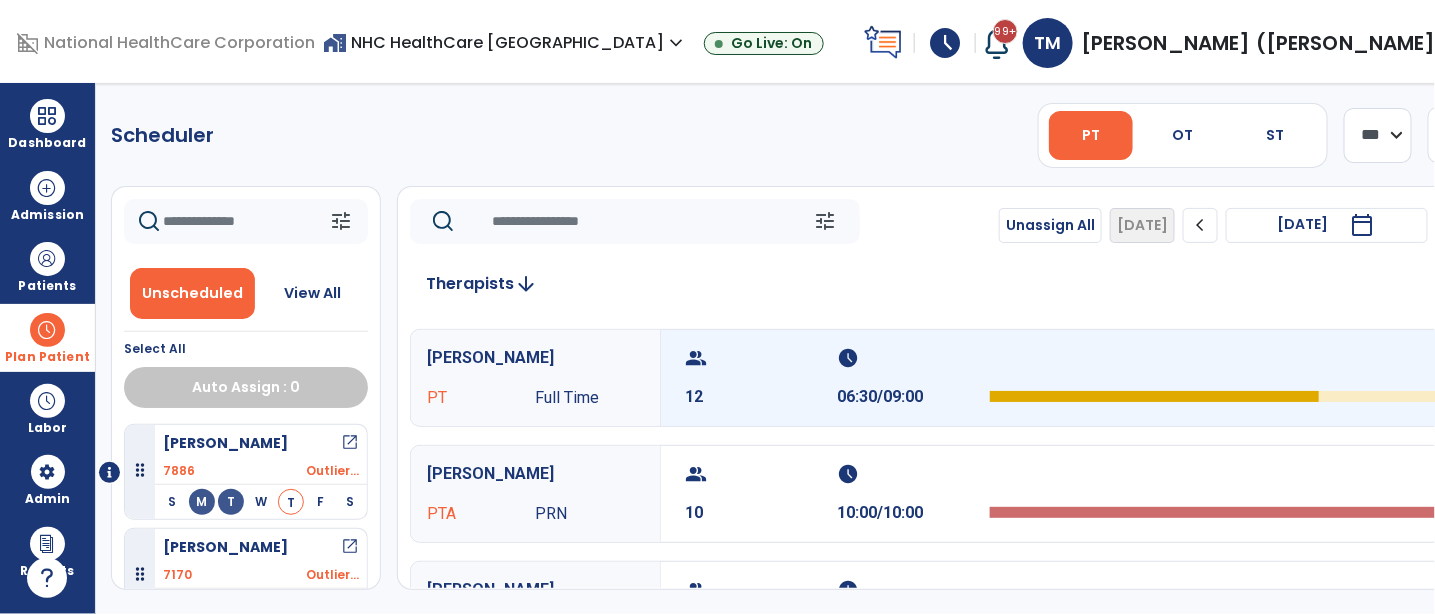 click on "group  12" at bounding box center [761, 378] 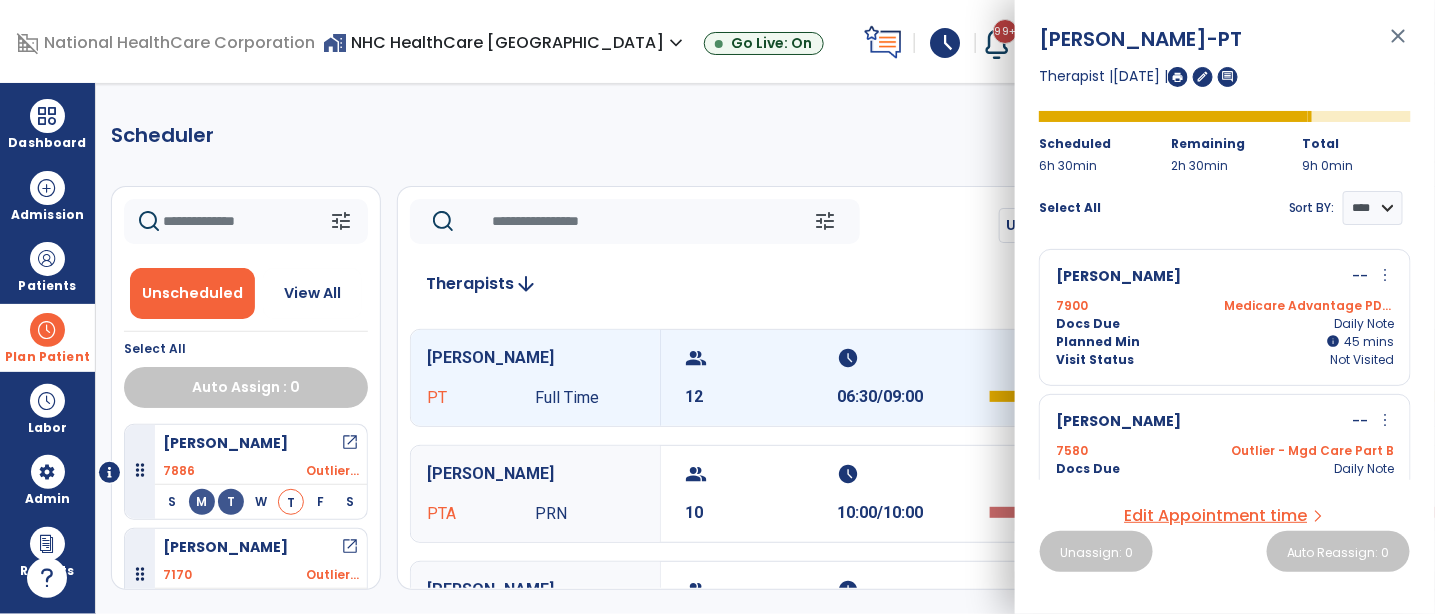 click on "Docs Due Daily Note" at bounding box center [1225, 324] 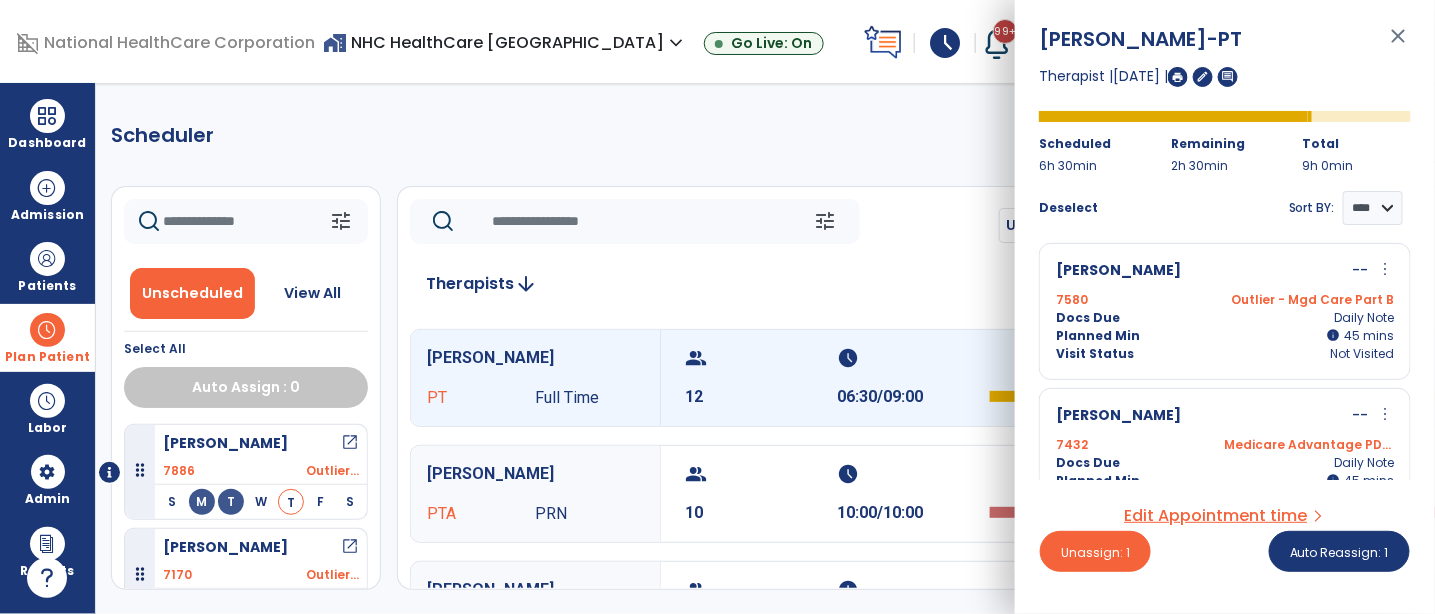 scroll, scrollTop: 222, scrollLeft: 0, axis: vertical 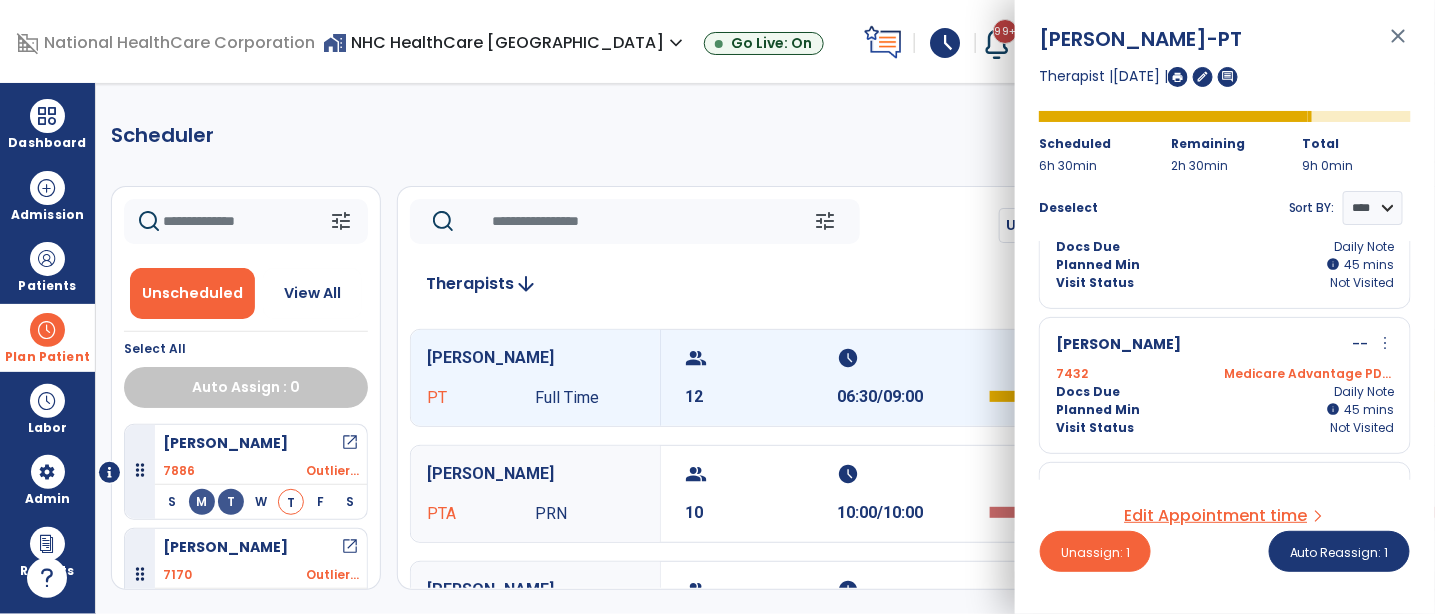 click on "Docs Due" at bounding box center (1088, 392) 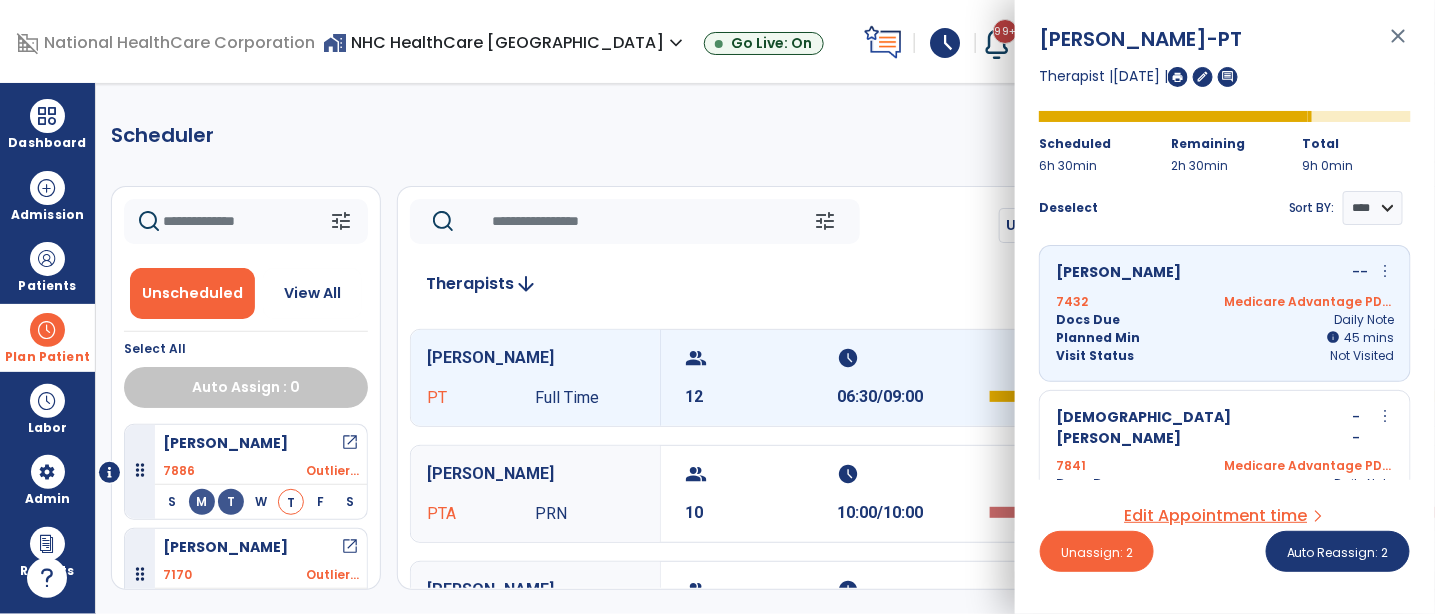 scroll, scrollTop: 333, scrollLeft: 0, axis: vertical 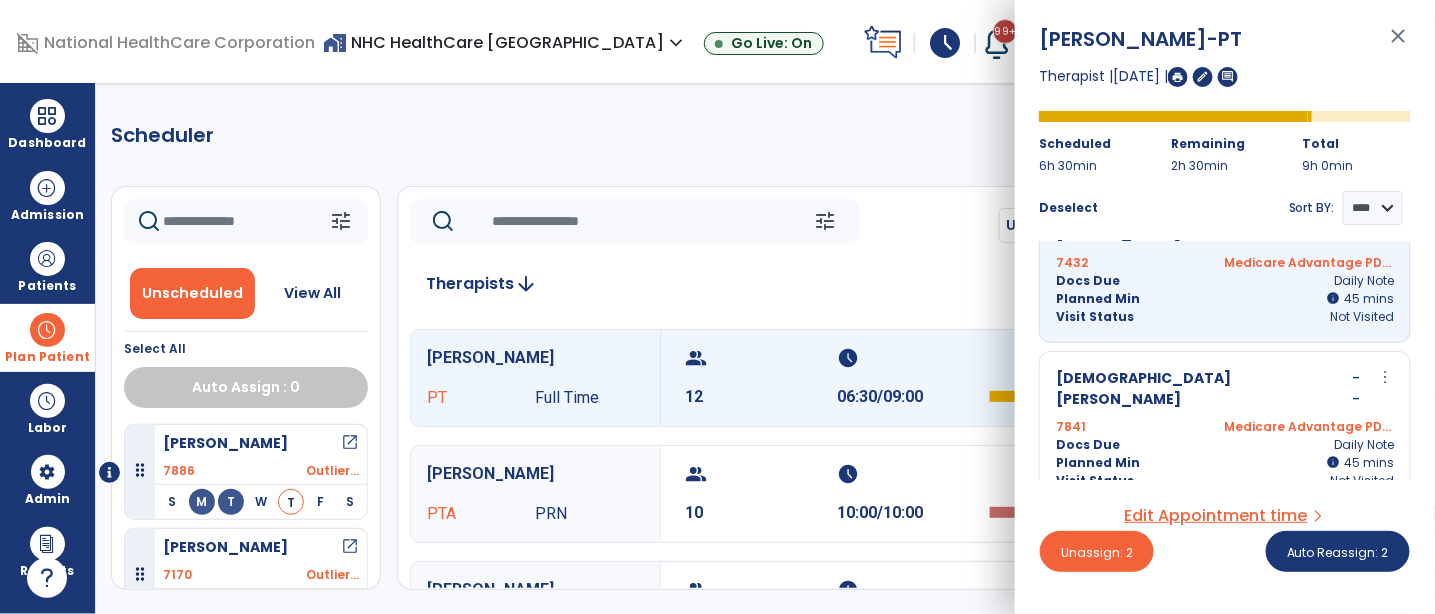 click on "[DEMOGRAPHIC_DATA][PERSON_NAME]   --  more_vert  edit   Edit Session   alt_route   Split Minutes" at bounding box center (1225, 389) 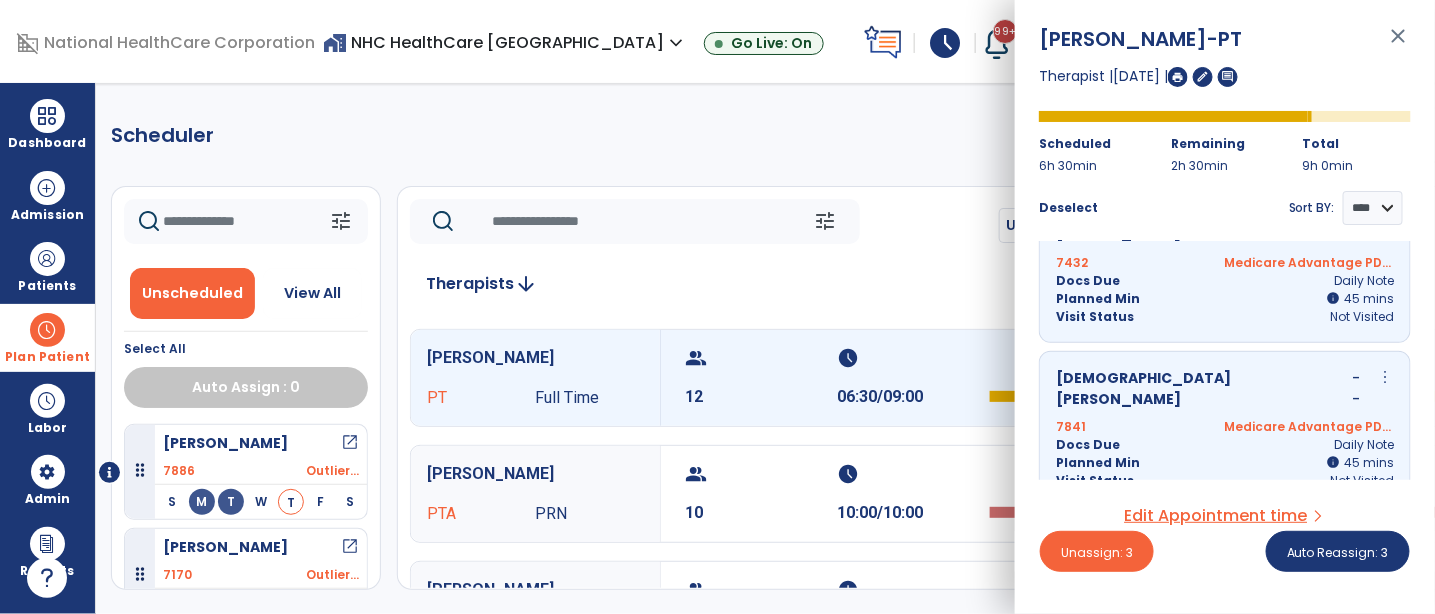 scroll, scrollTop: 444, scrollLeft: 0, axis: vertical 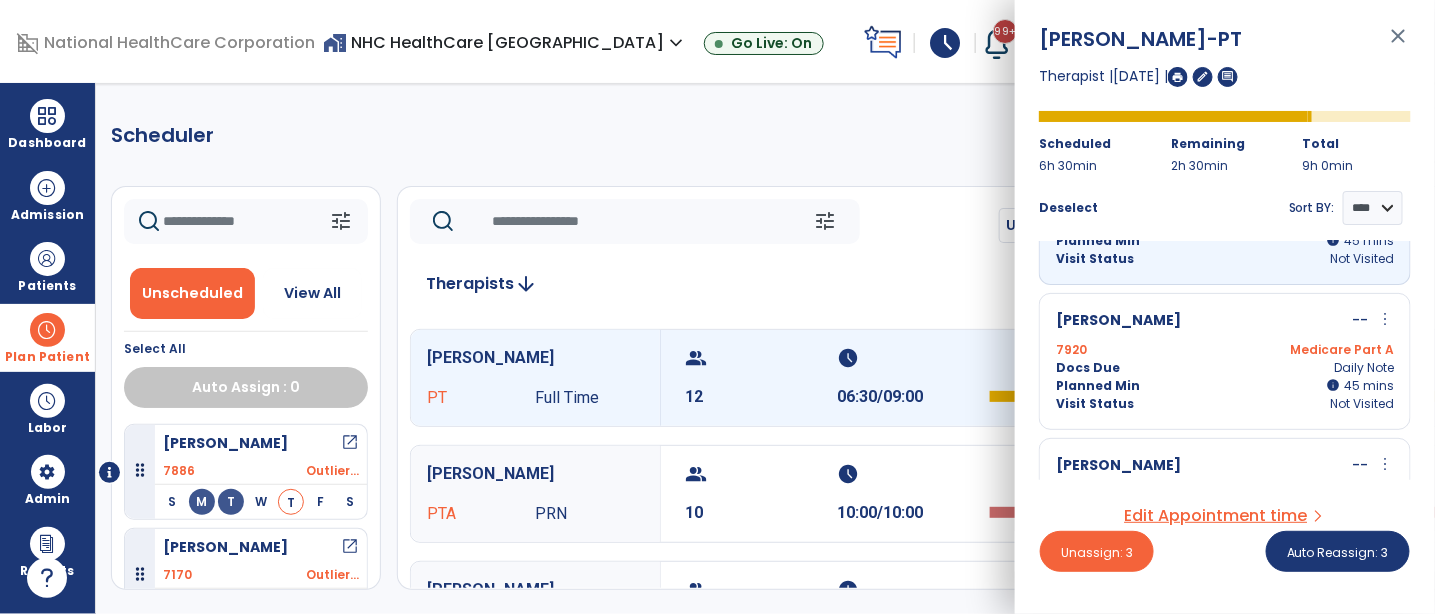 click on "Docs Due Daily Note" at bounding box center [1225, 368] 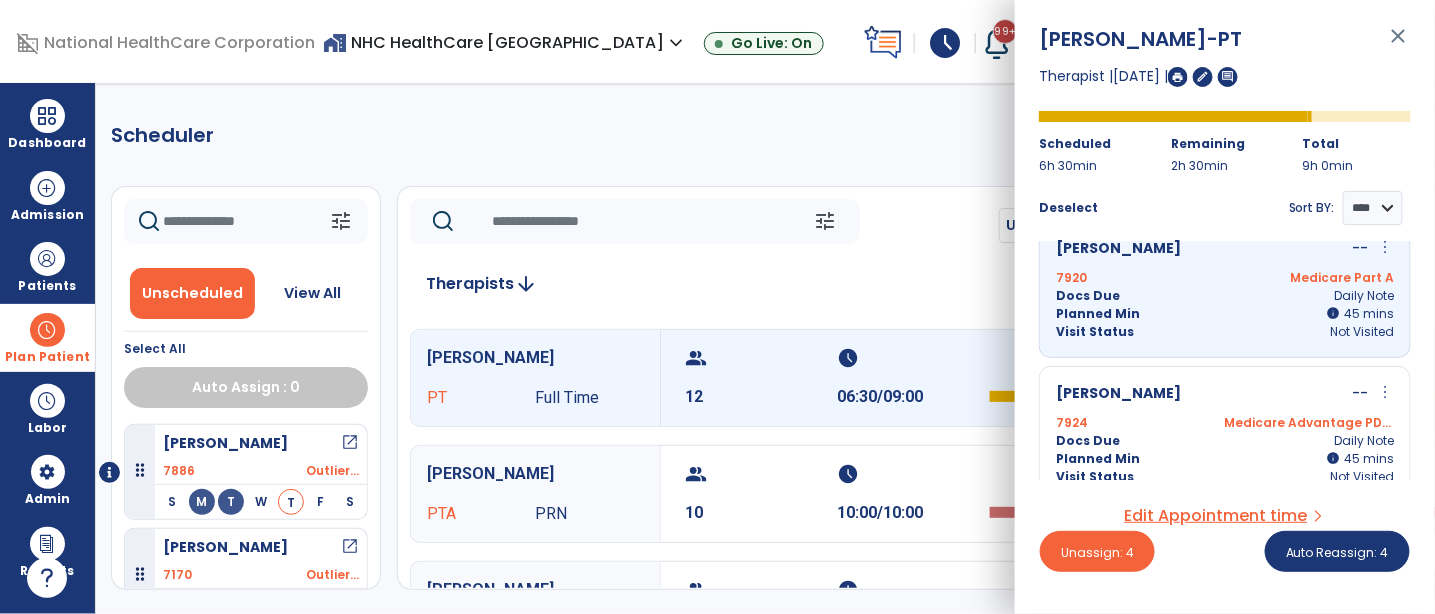 scroll, scrollTop: 666, scrollLeft: 0, axis: vertical 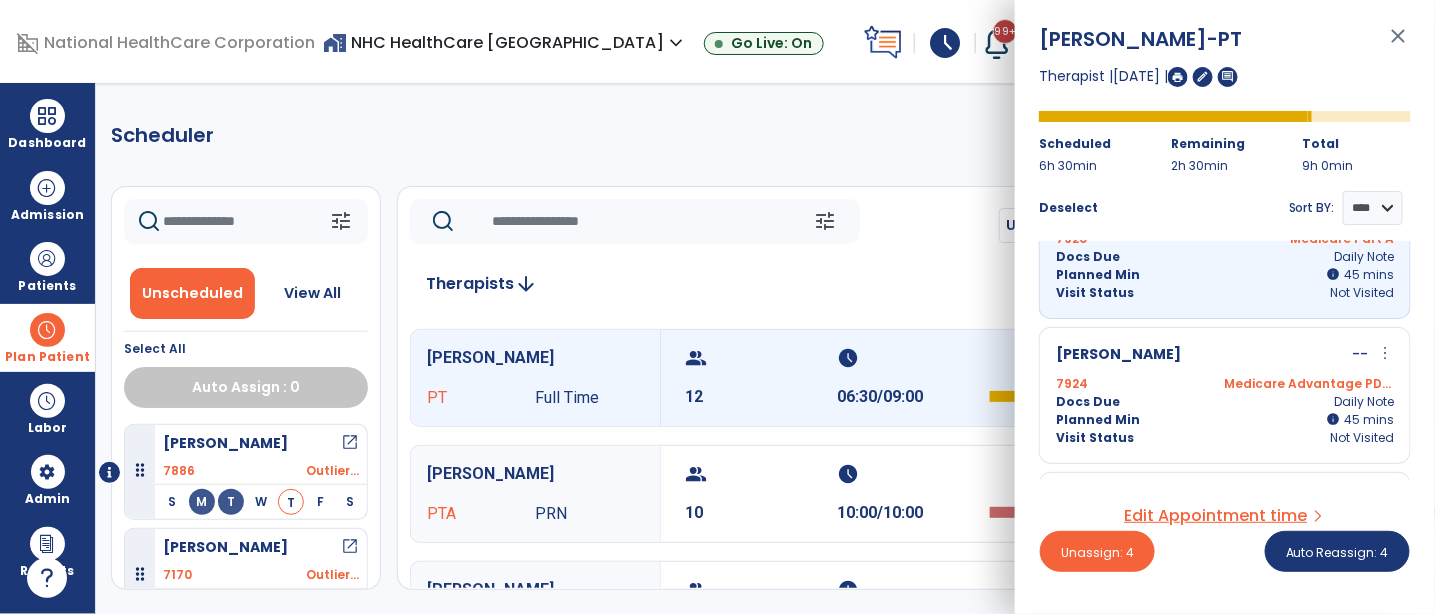 click on "[PERSON_NAME]   --  more_vert  edit   Edit Session   alt_route   Split Minutes" at bounding box center (1225, 355) 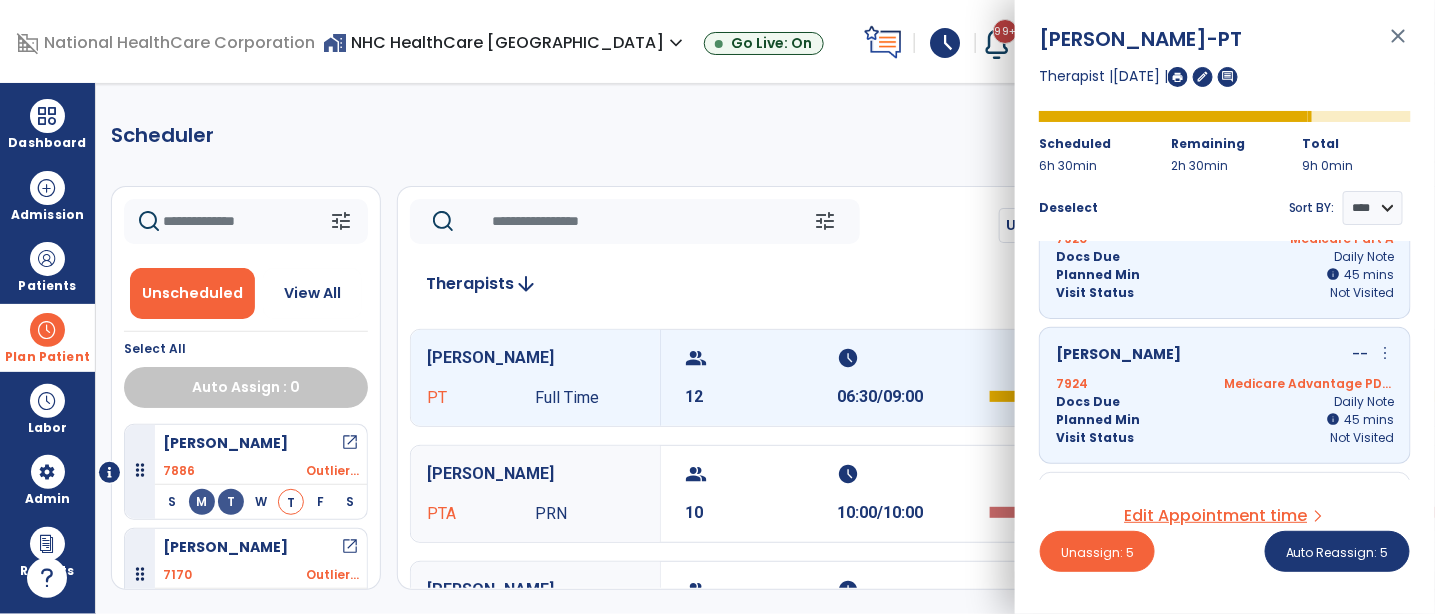 scroll, scrollTop: 777, scrollLeft: 0, axis: vertical 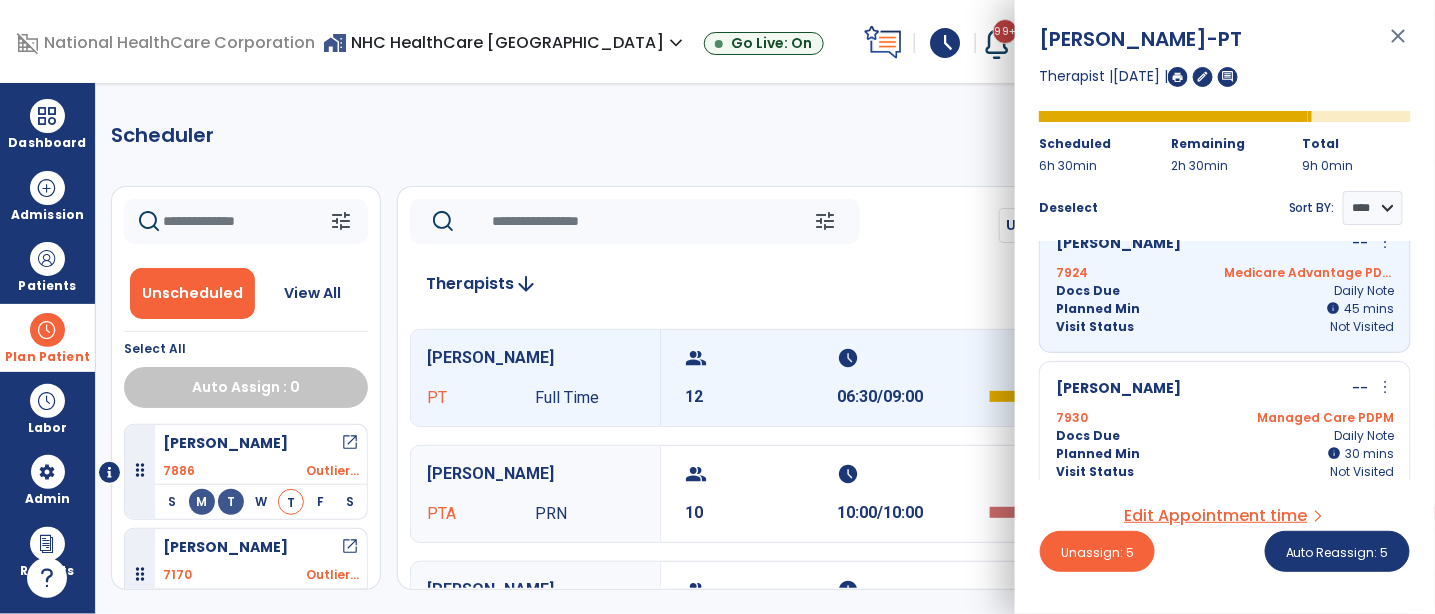 click on "[PERSON_NAME]   --  more_vert  edit   Edit Session   alt_route   Split Minutes" at bounding box center [1225, 389] 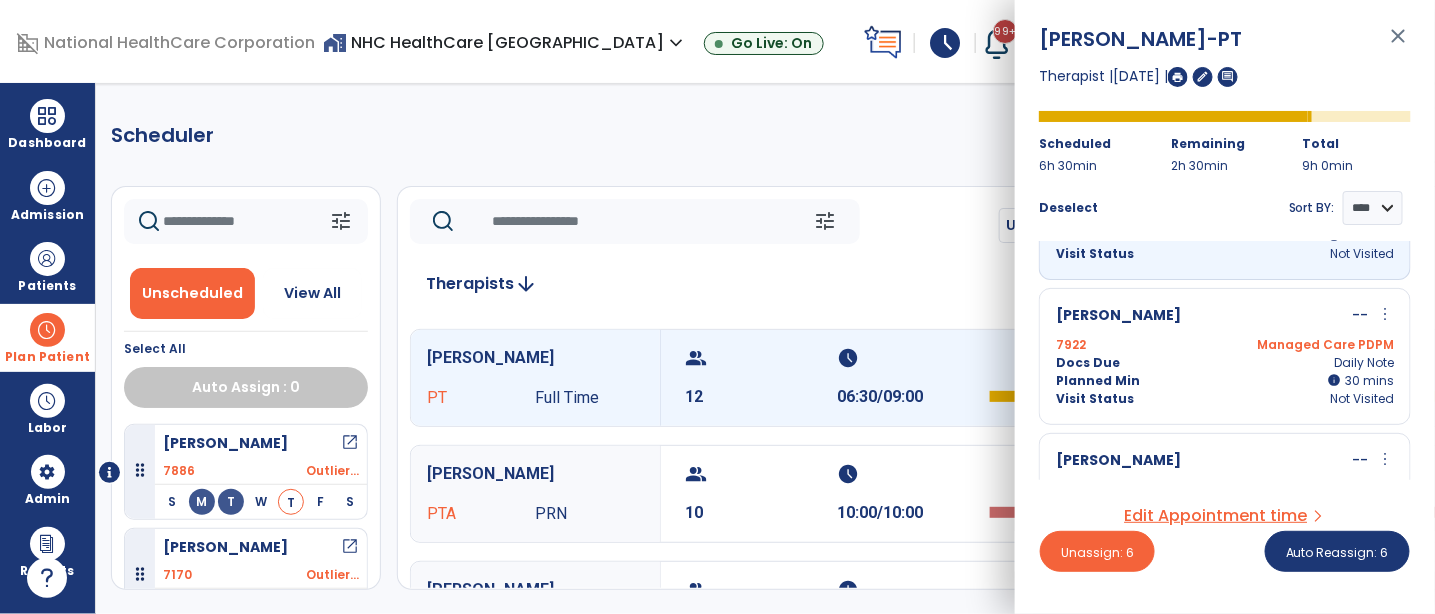 scroll, scrollTop: 1000, scrollLeft: 0, axis: vertical 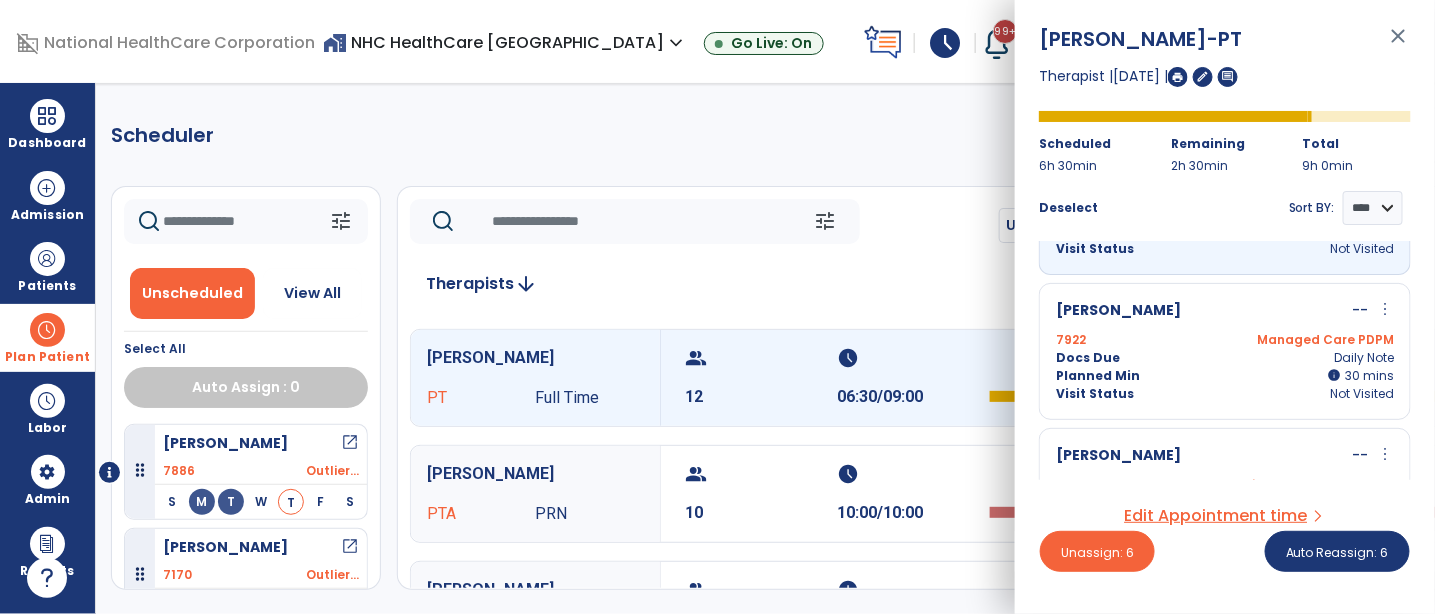 click on "Planned Min  info   30 I 30 mins" at bounding box center (1225, 376) 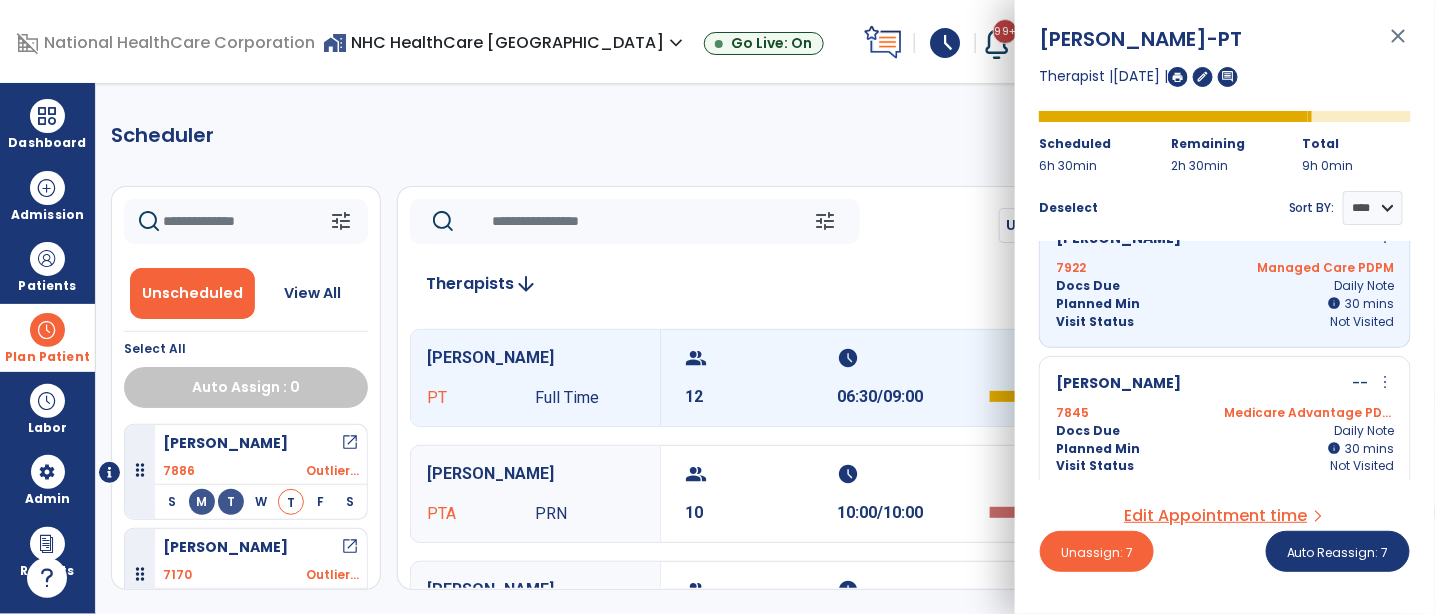 scroll, scrollTop: 1111, scrollLeft: 0, axis: vertical 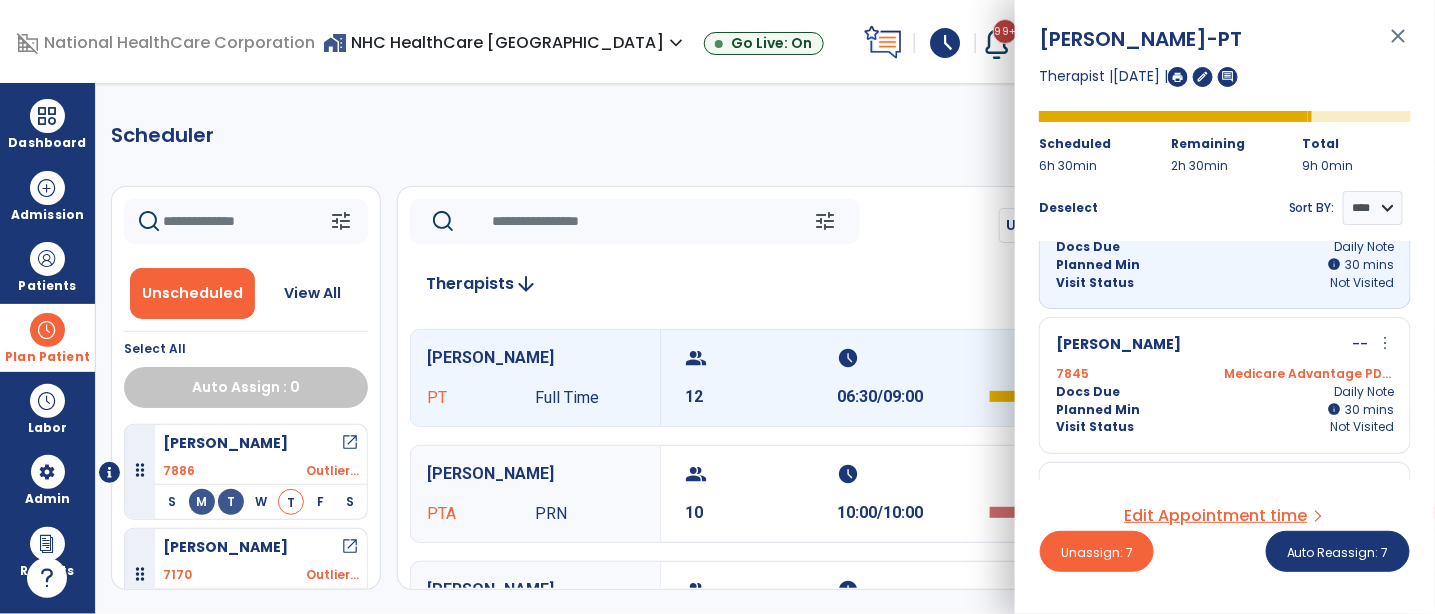 click on "[PERSON_NAME]   --  more_vert  edit   Edit Session   alt_route   Split Minutes  7845 Medicare Advantage PDPM  Docs Due Daily Note   Planned Min  info   30 I 30 mins  Visit Status  Not Visited" at bounding box center [1225, 385] 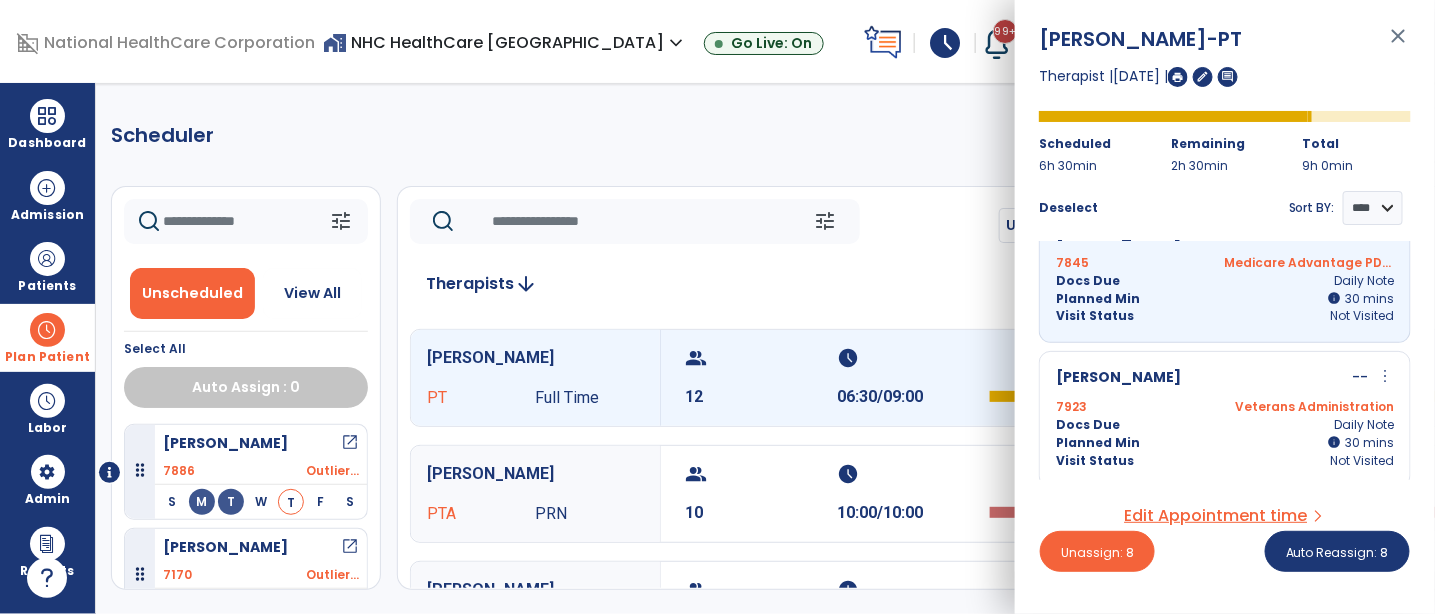 scroll, scrollTop: 1111, scrollLeft: 0, axis: vertical 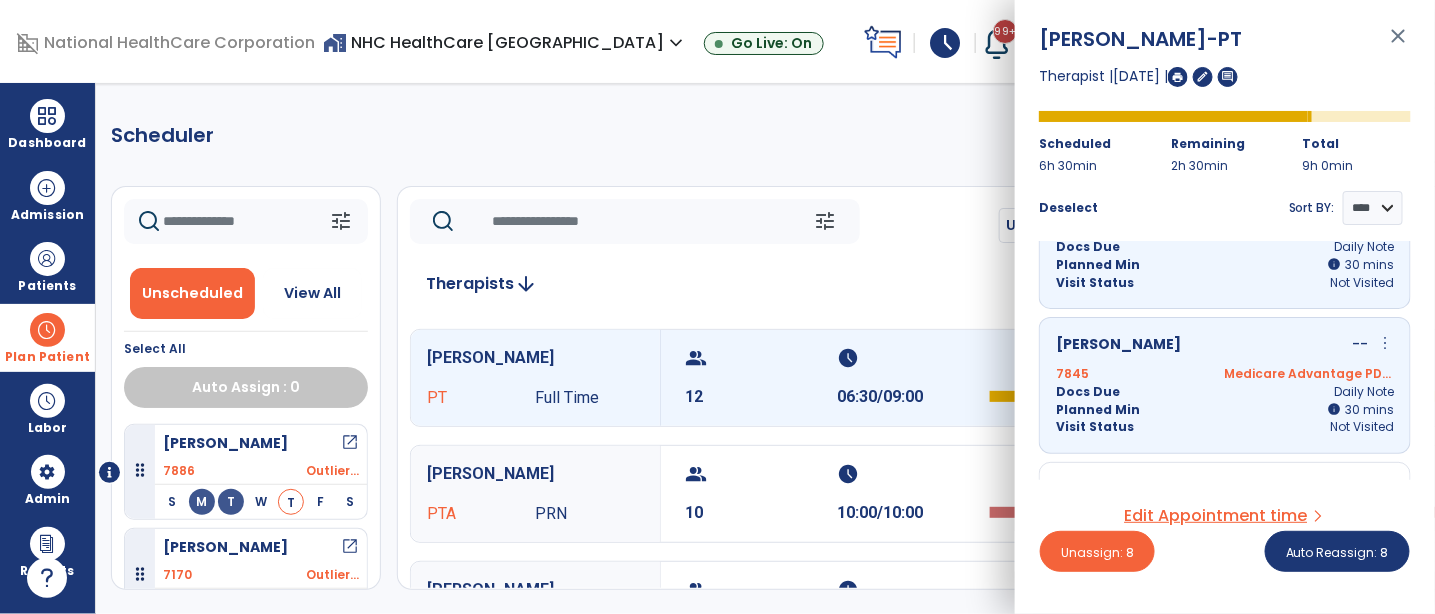 click on "7845 Medicare Advantage PDPM" at bounding box center (1225, 374) 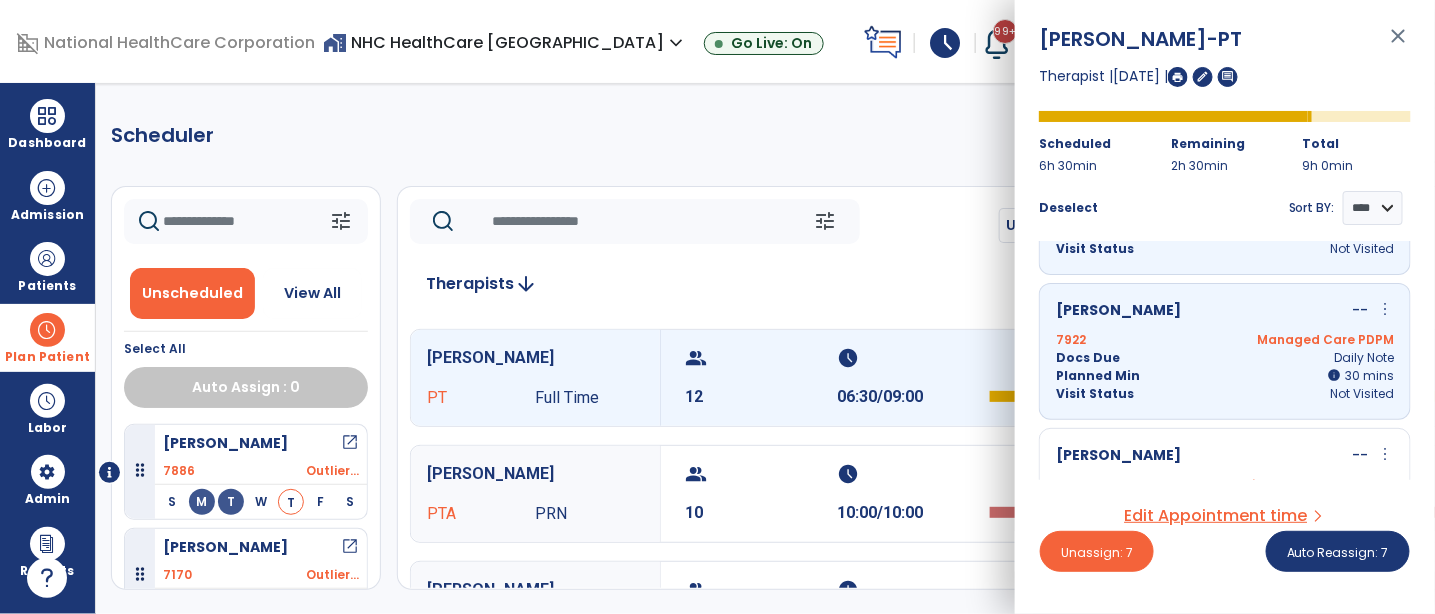 click on "Planned Min  info   30 I 30 mins" at bounding box center (1225, 376) 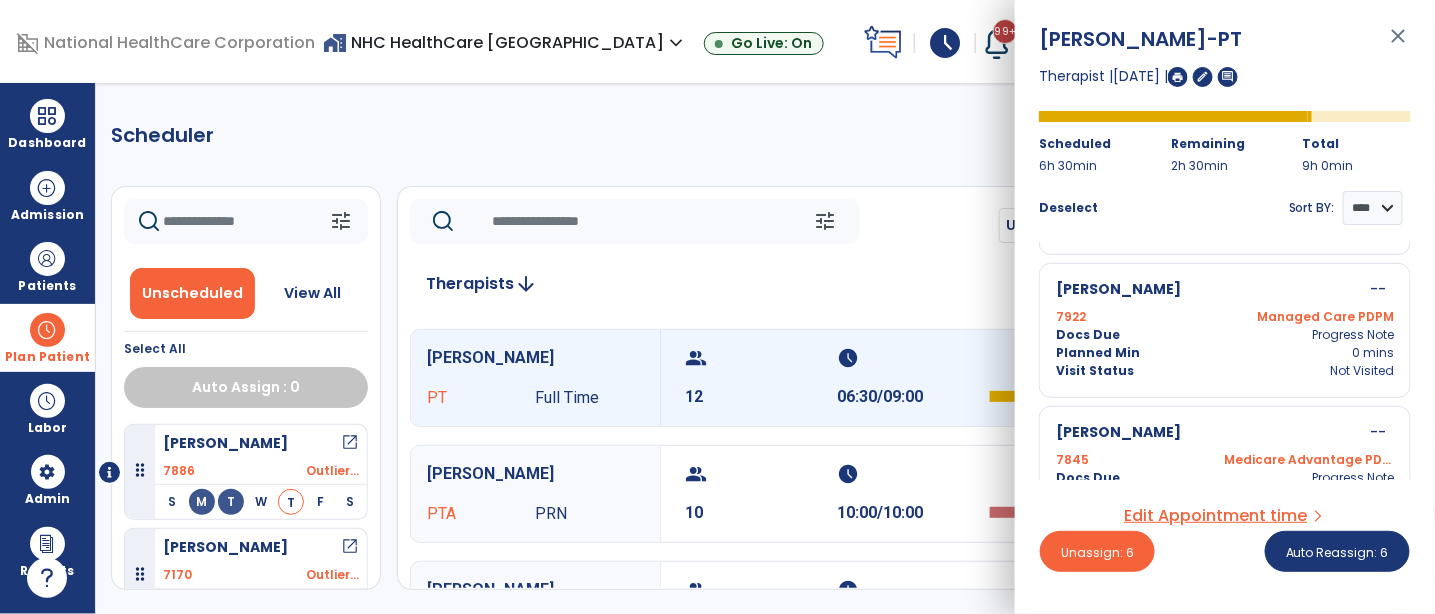 scroll, scrollTop: 1503, scrollLeft: 0, axis: vertical 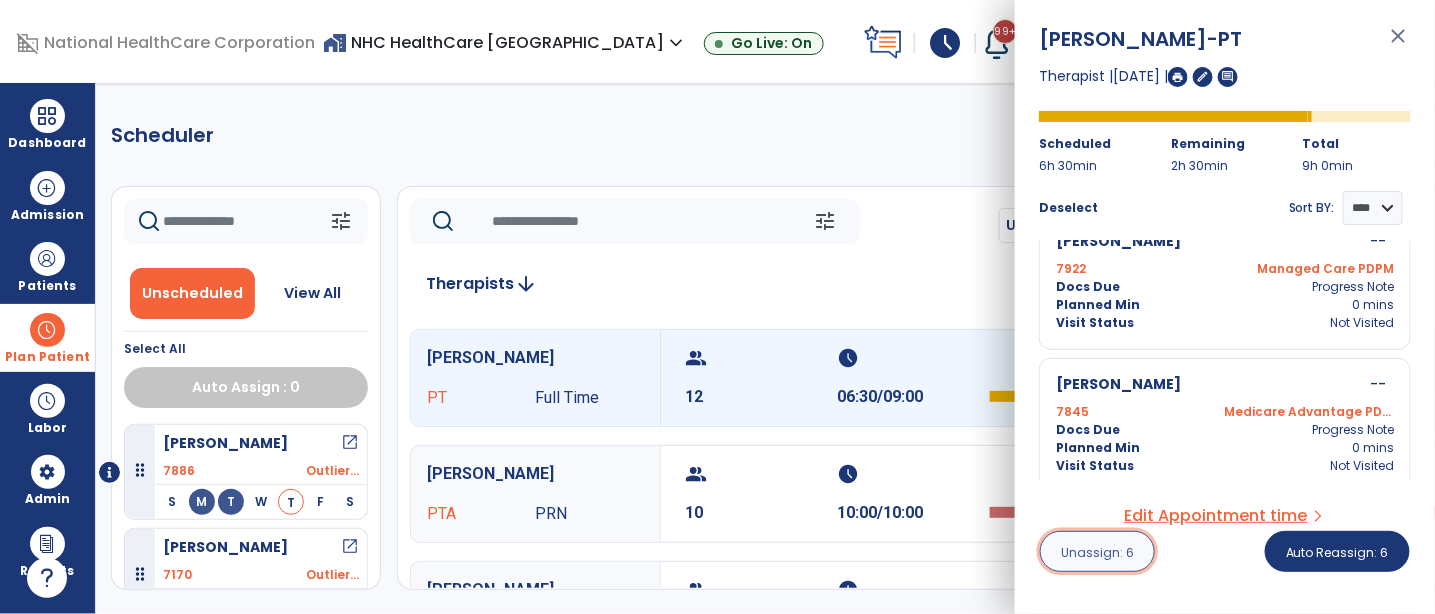 click on "Unassign: 6" at bounding box center (1097, 551) 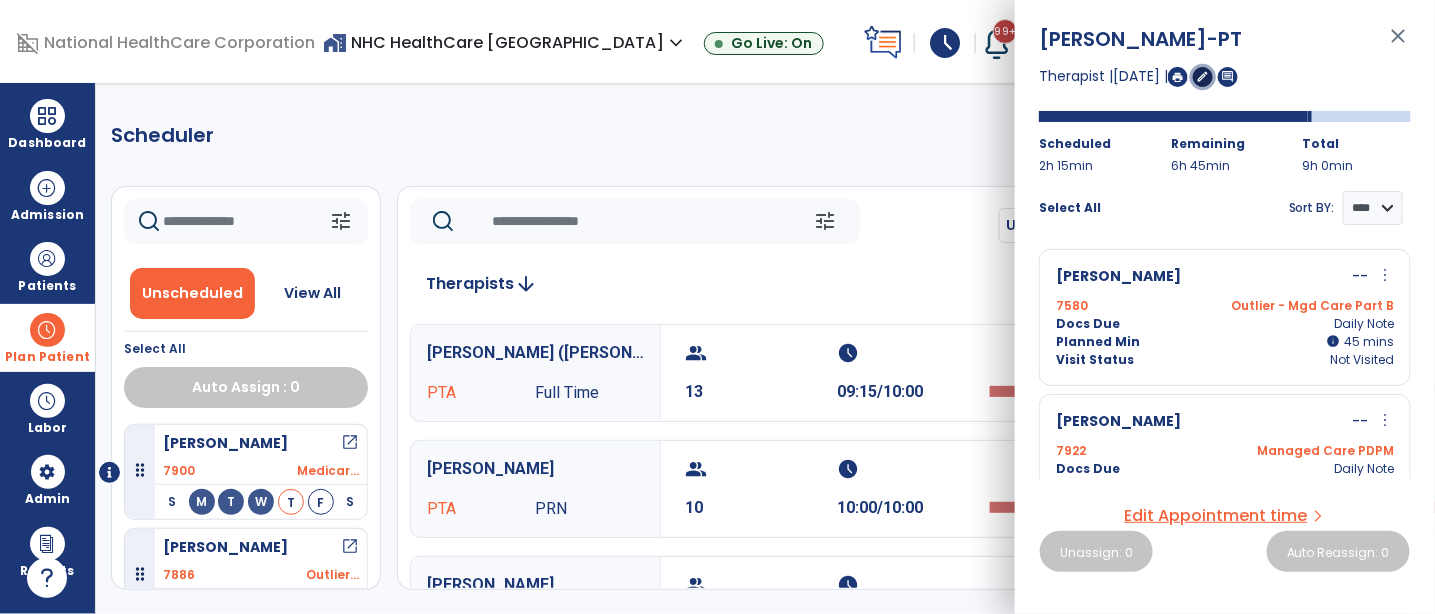 click on "edit" at bounding box center (1203, 76) 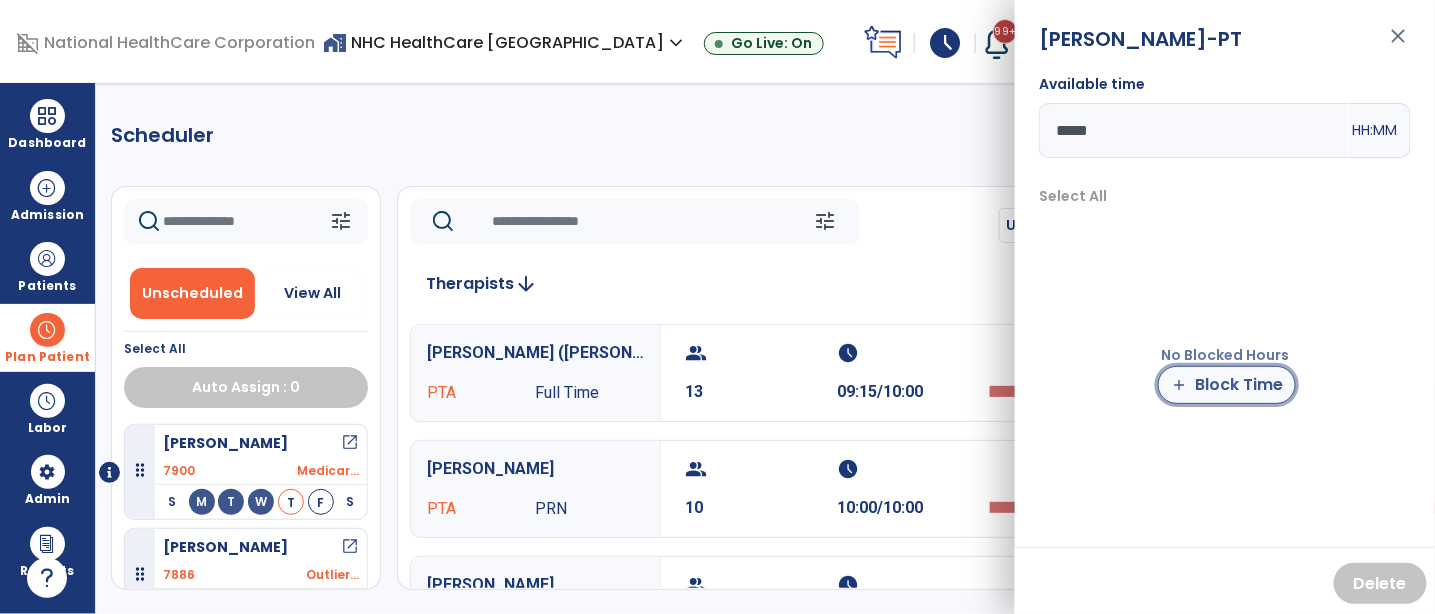 click on "add   Block Time" at bounding box center (1227, 385) 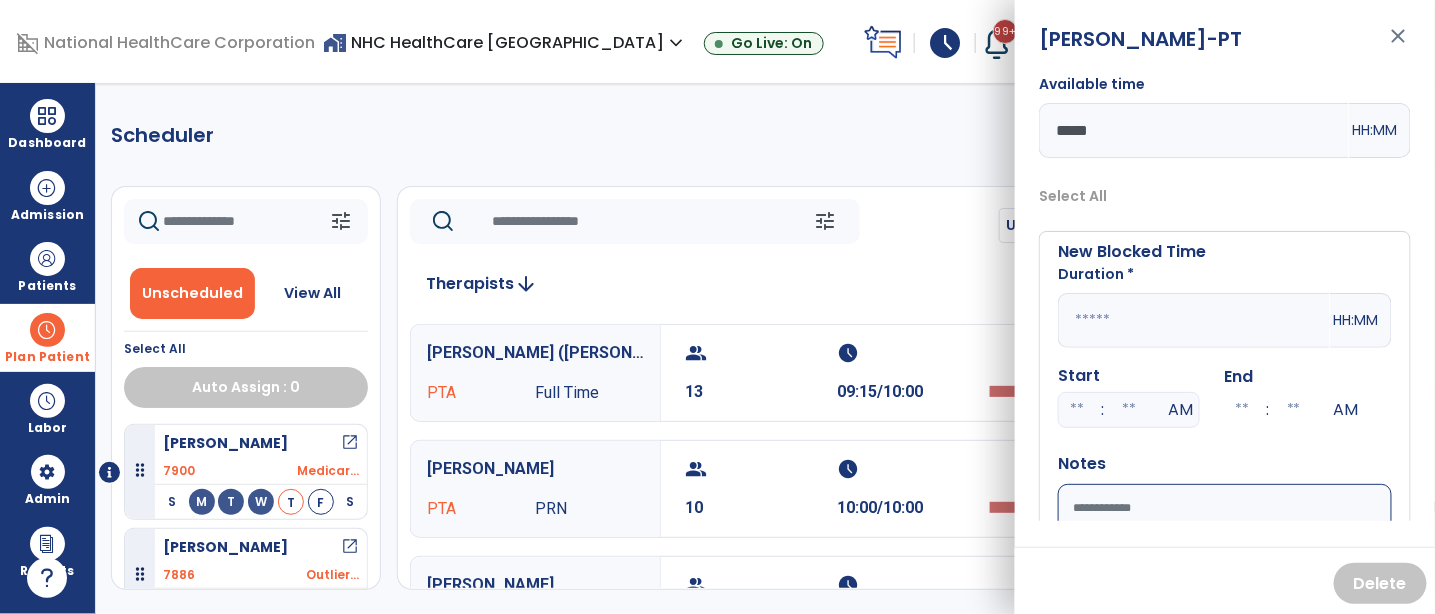 click at bounding box center (1194, 320) 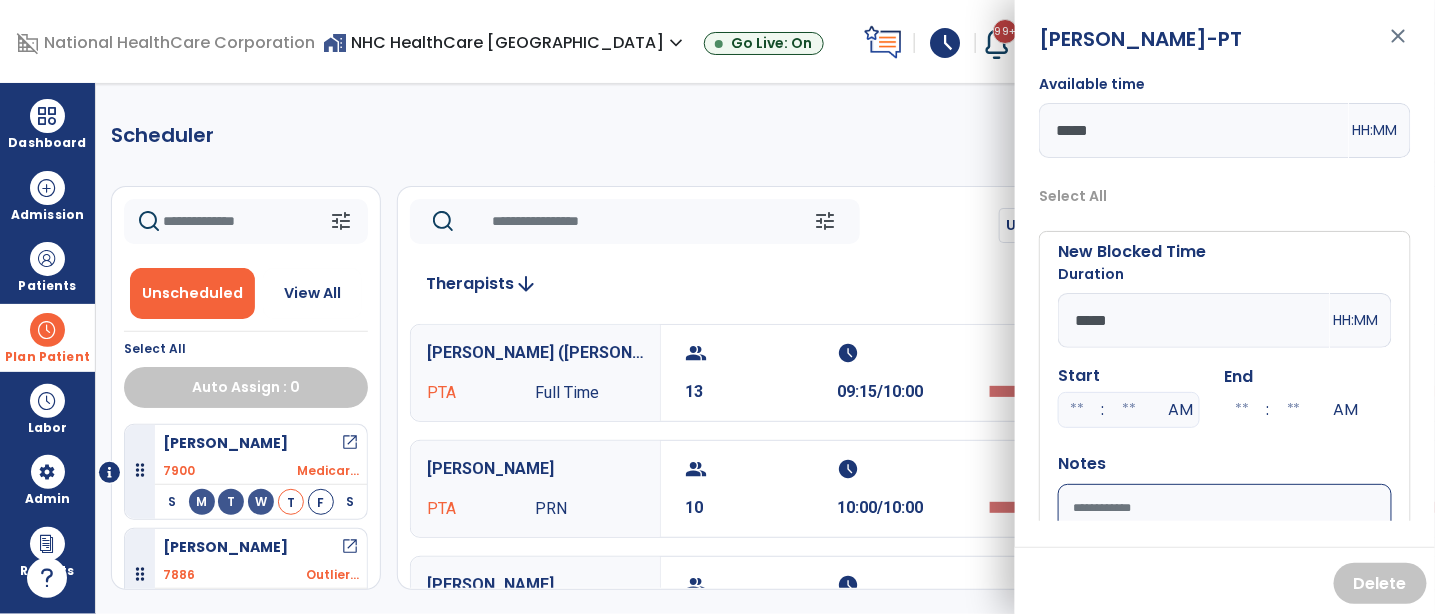 type on "*****" 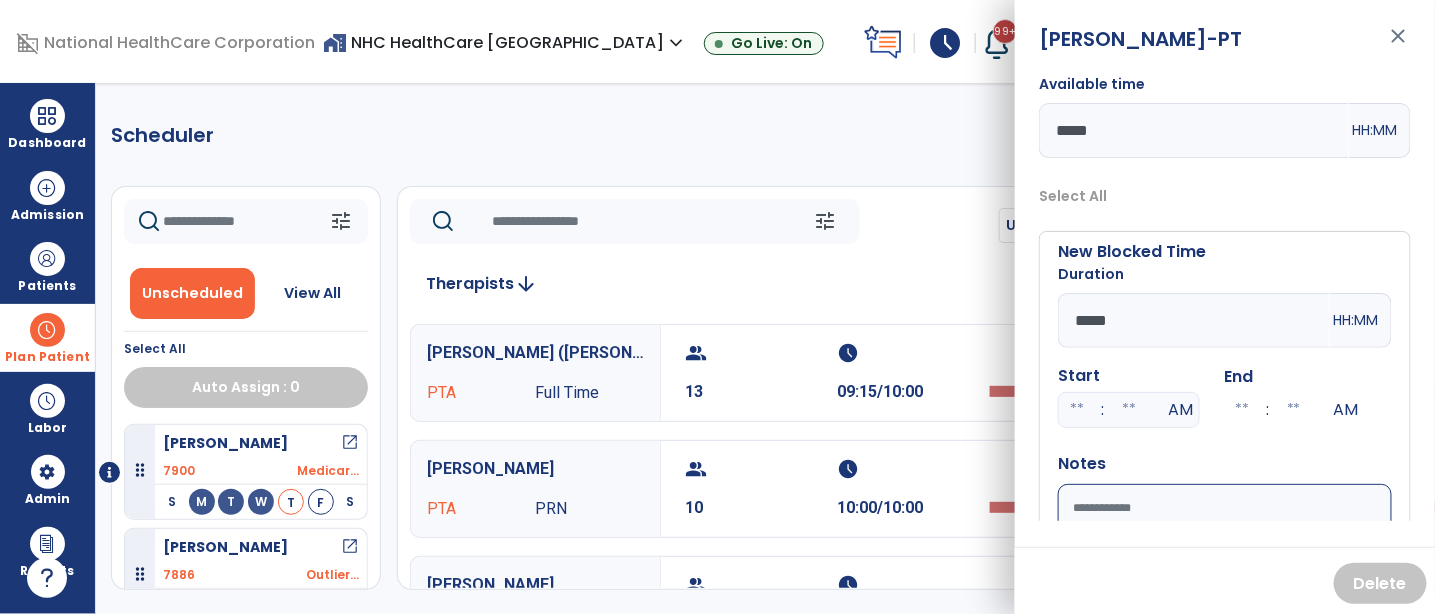 click at bounding box center (1077, 410) 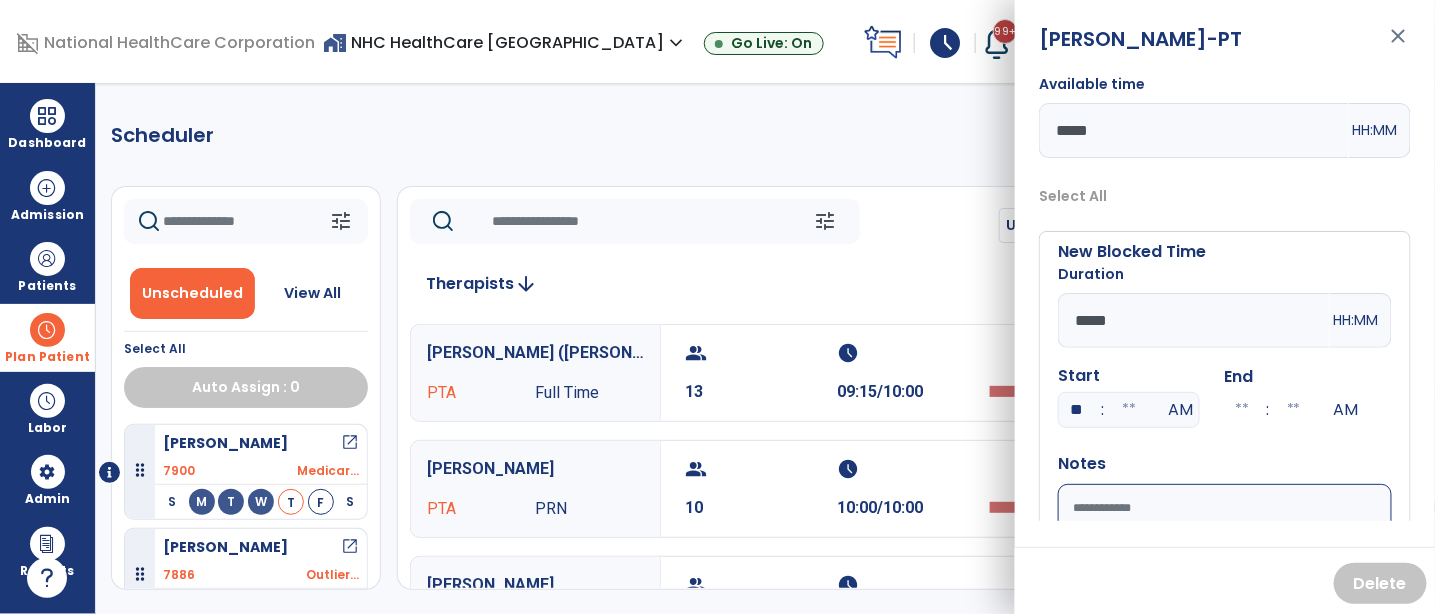 type on "**" 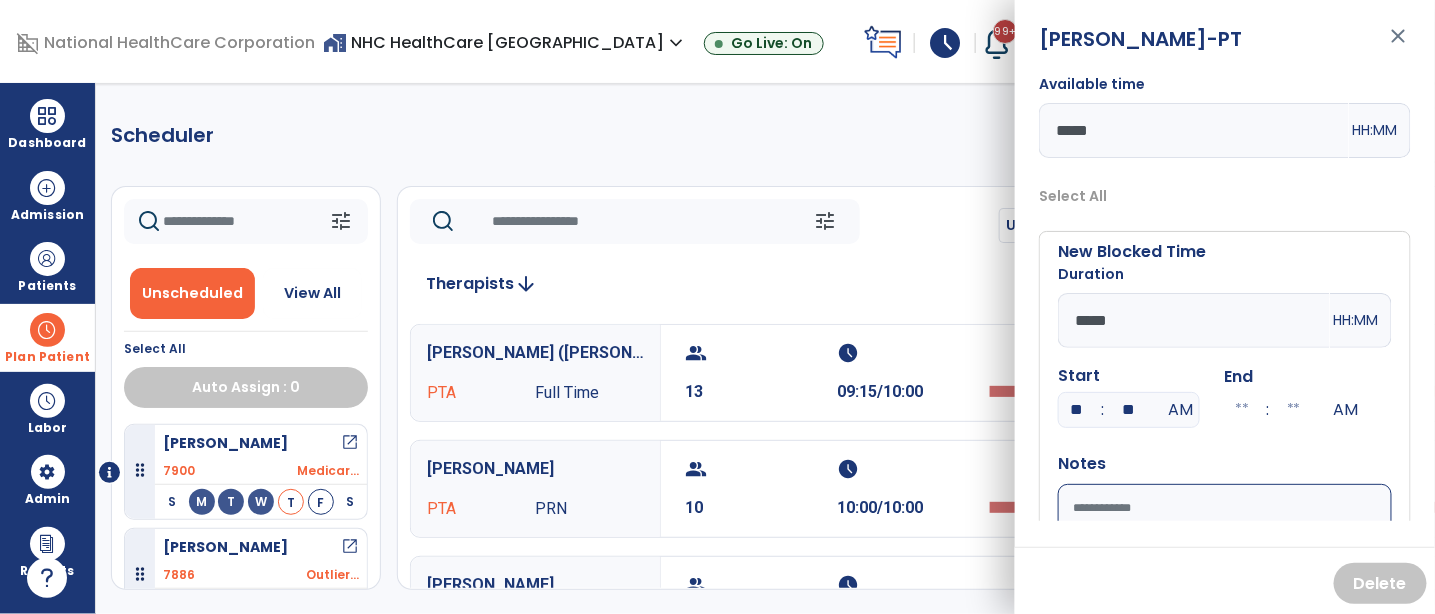 type on "**" 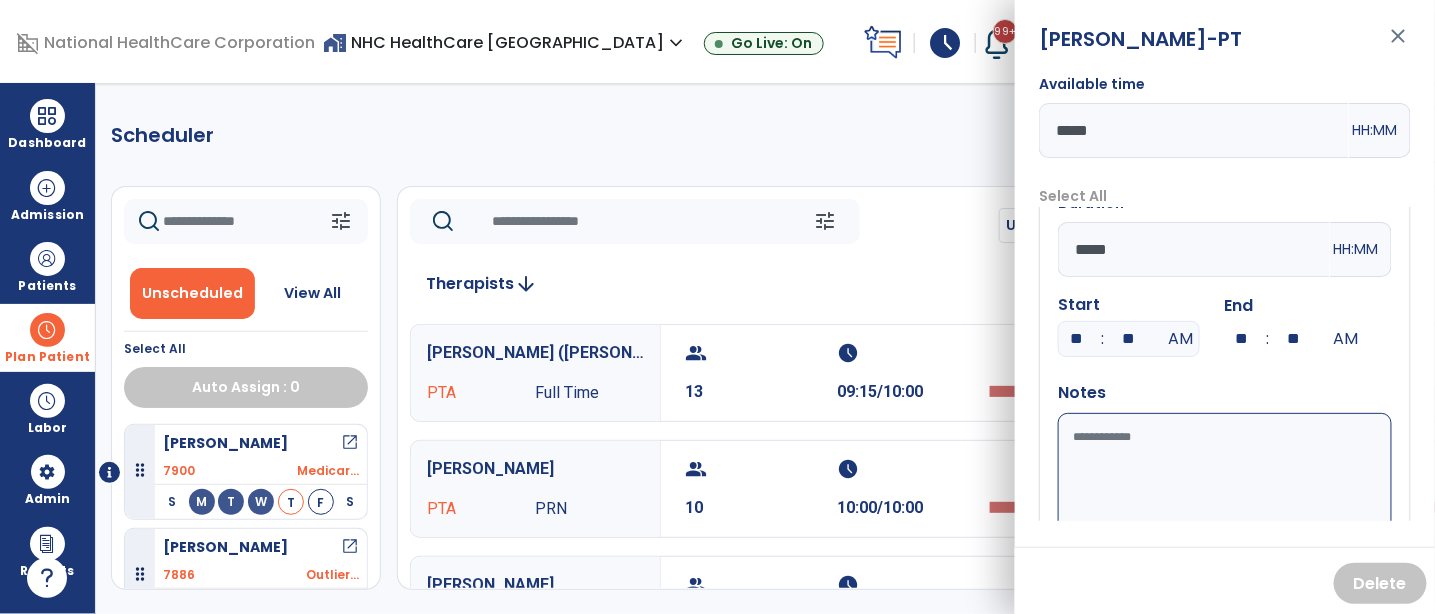 scroll, scrollTop: 111, scrollLeft: 0, axis: vertical 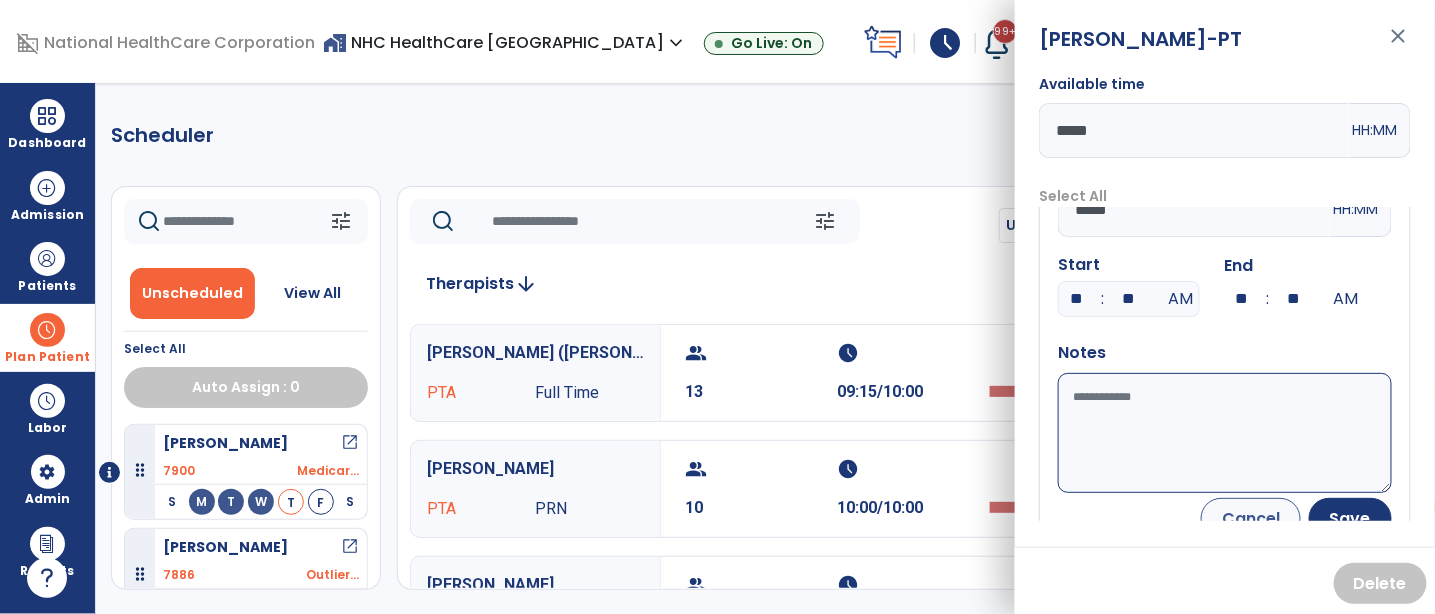click on "Available time" at bounding box center [1225, 433] 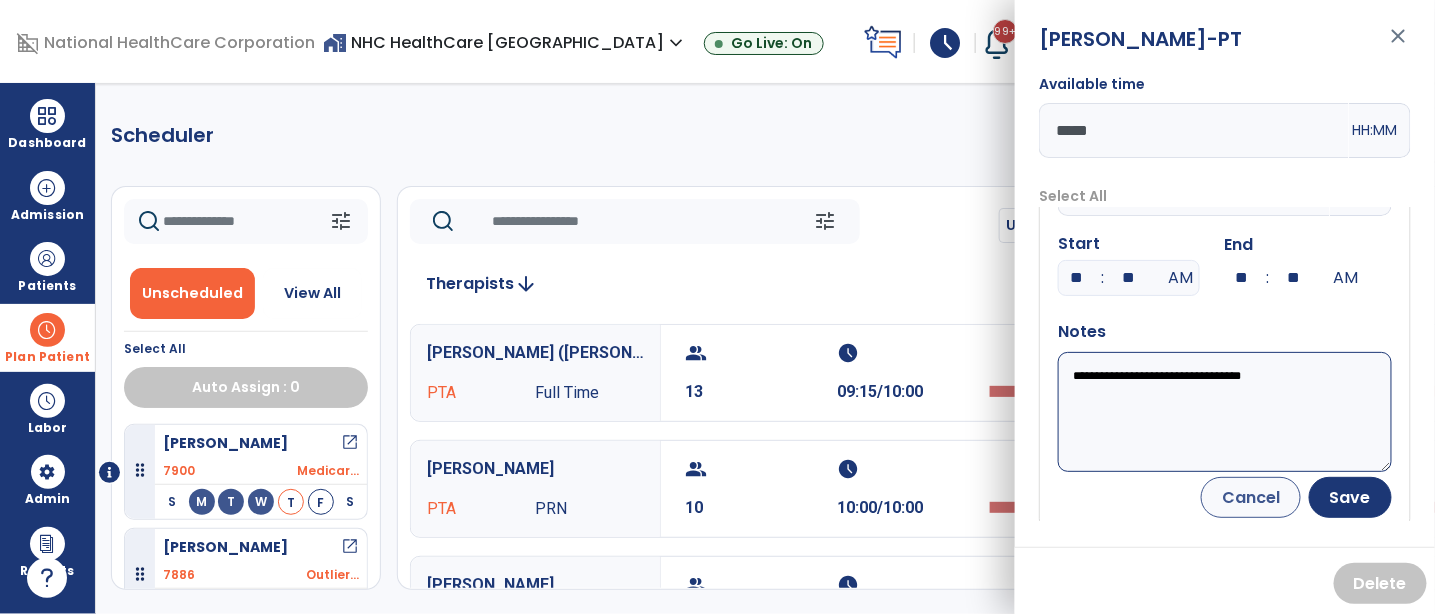 scroll, scrollTop: 138, scrollLeft: 0, axis: vertical 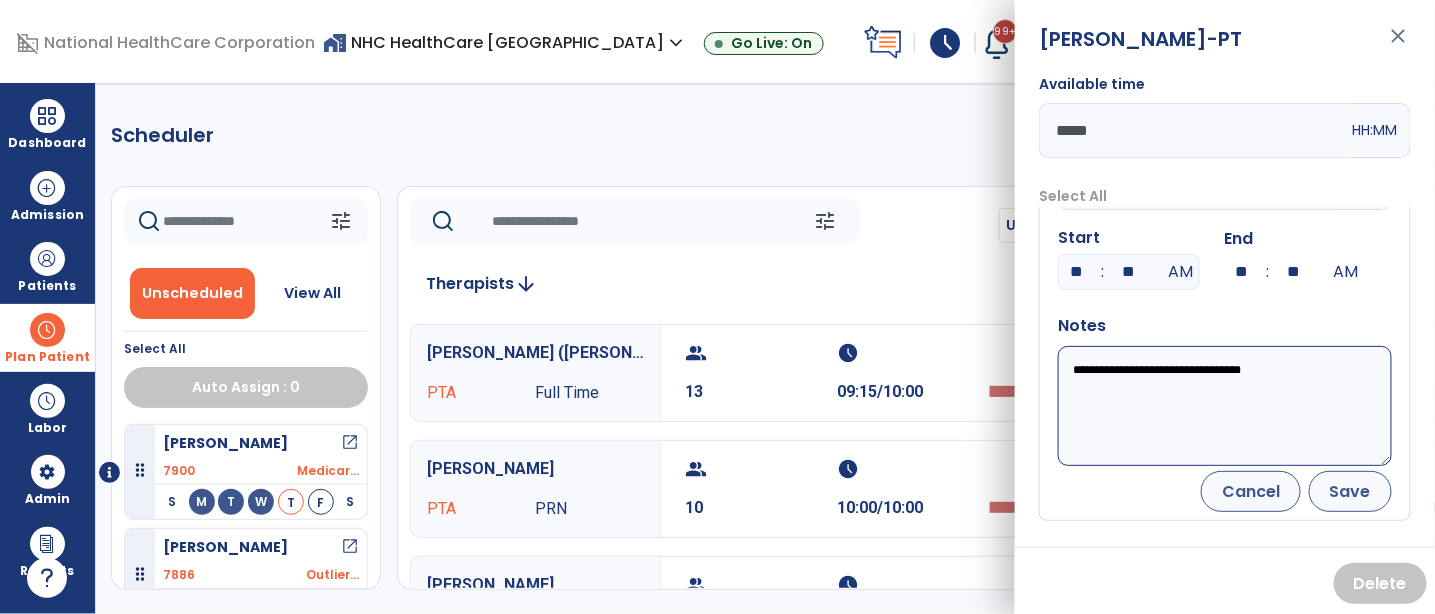 type on "**********" 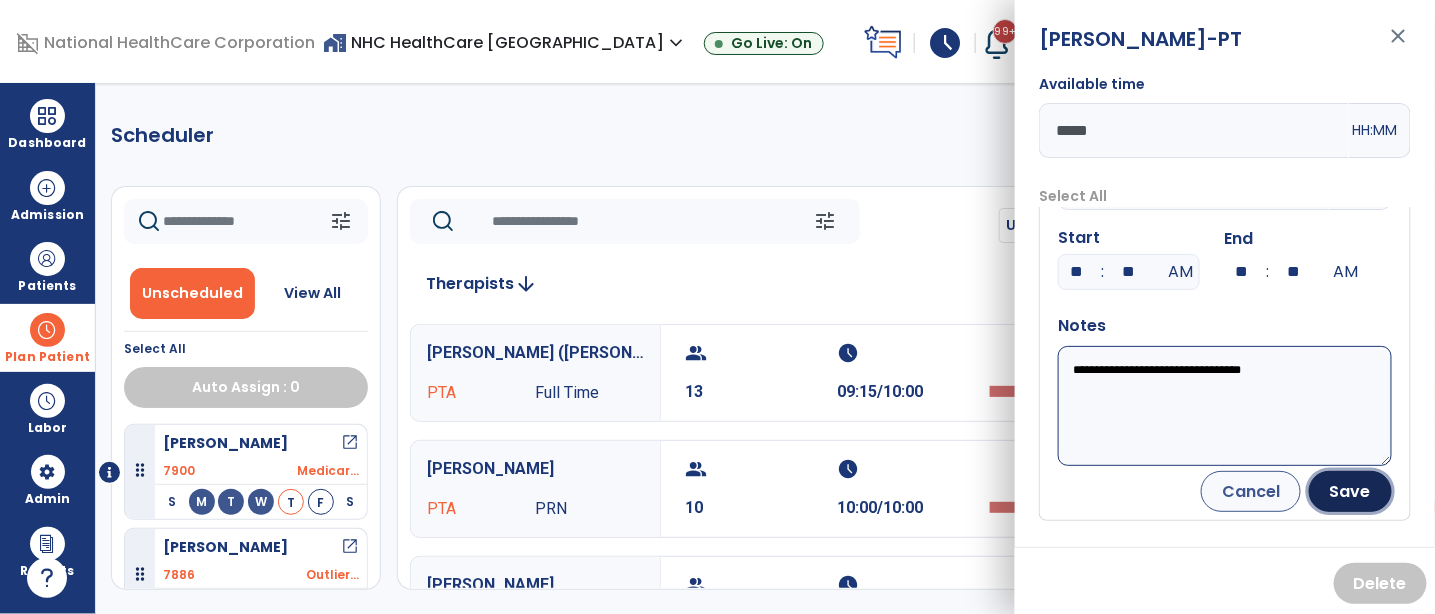 click on "Save" at bounding box center [1350, 491] 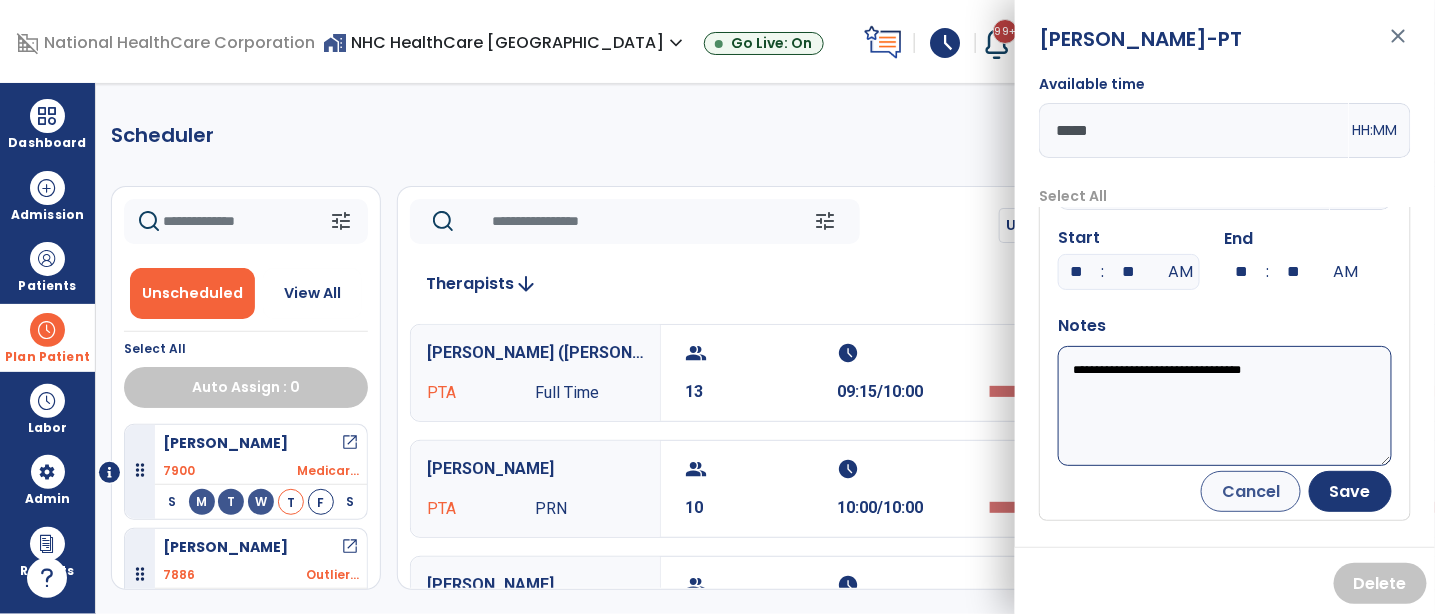 scroll, scrollTop: 0, scrollLeft: 0, axis: both 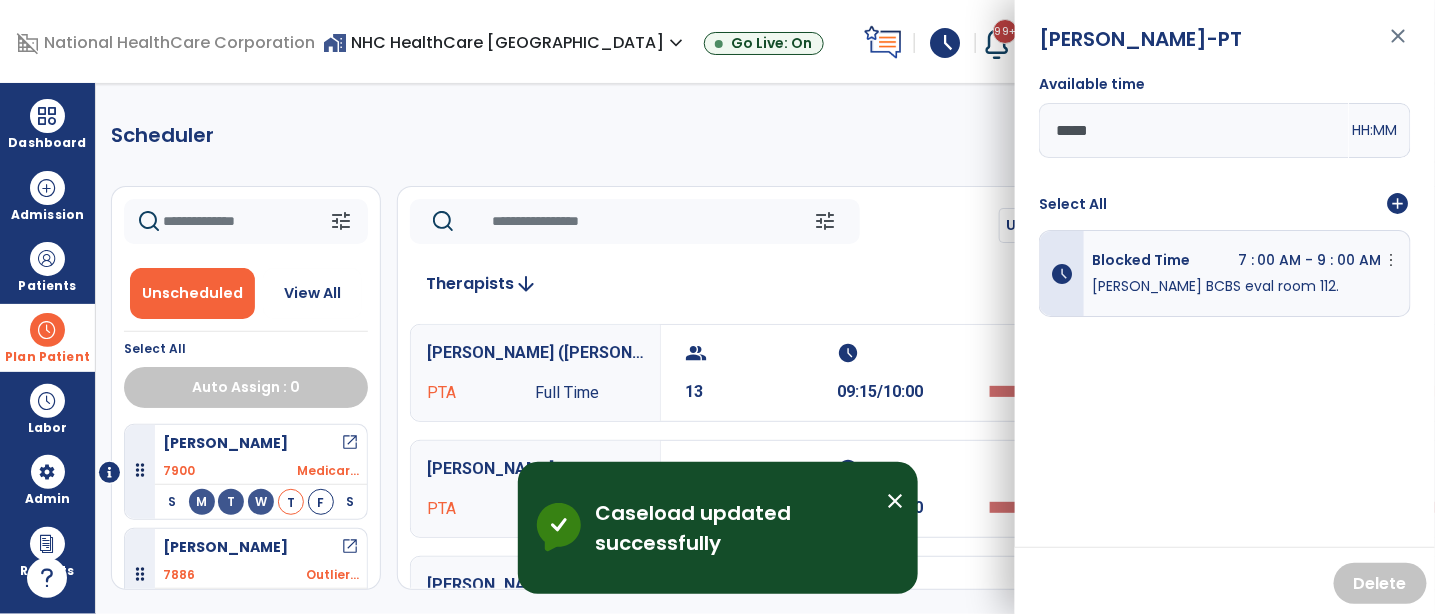 click 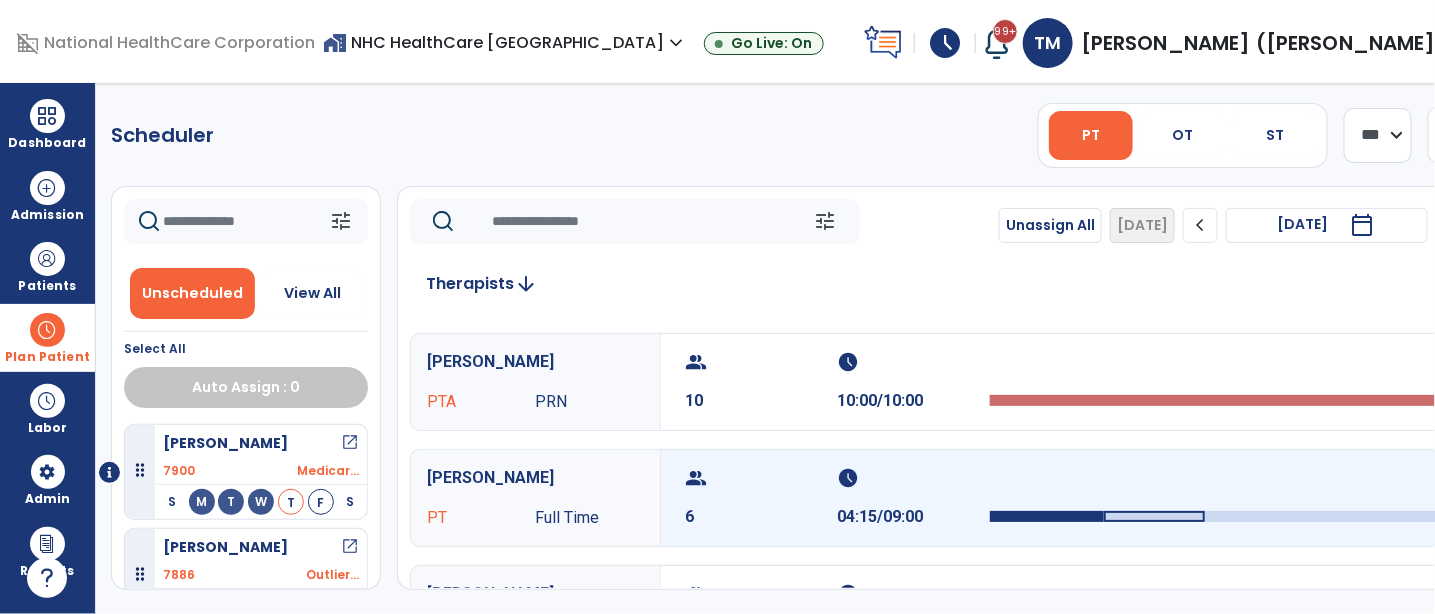 scroll, scrollTop: 0, scrollLeft: 0, axis: both 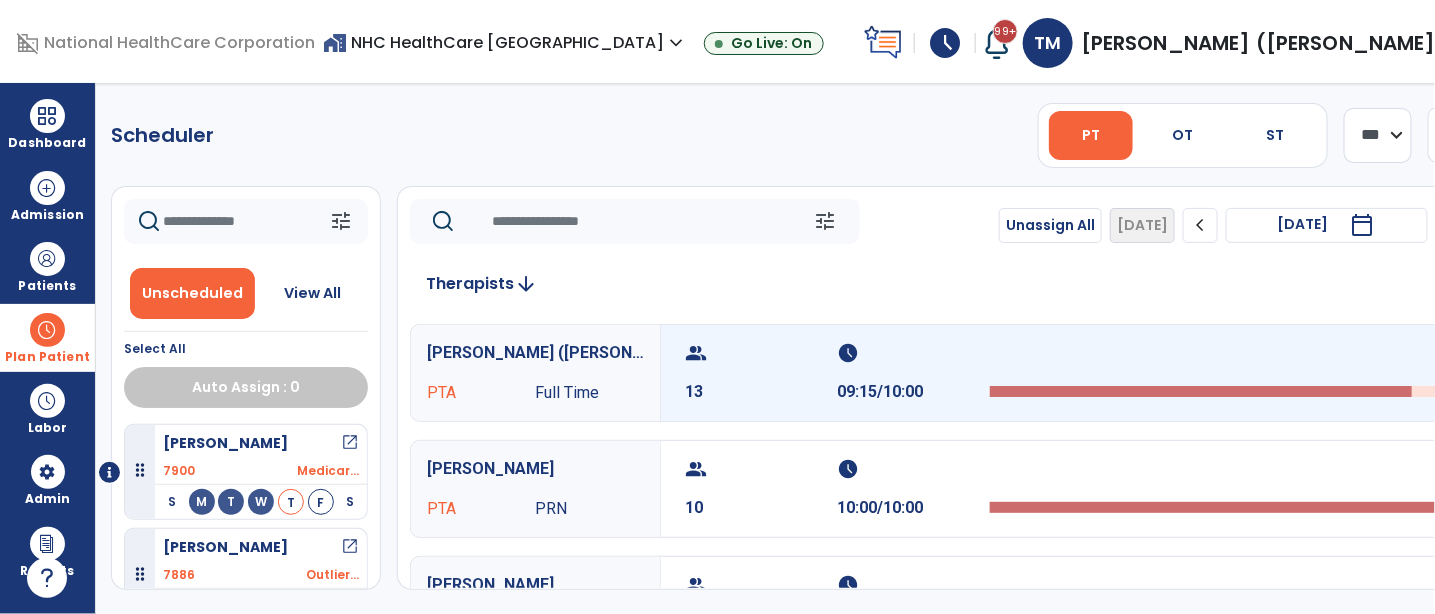 click on "13" at bounding box center (761, 392) 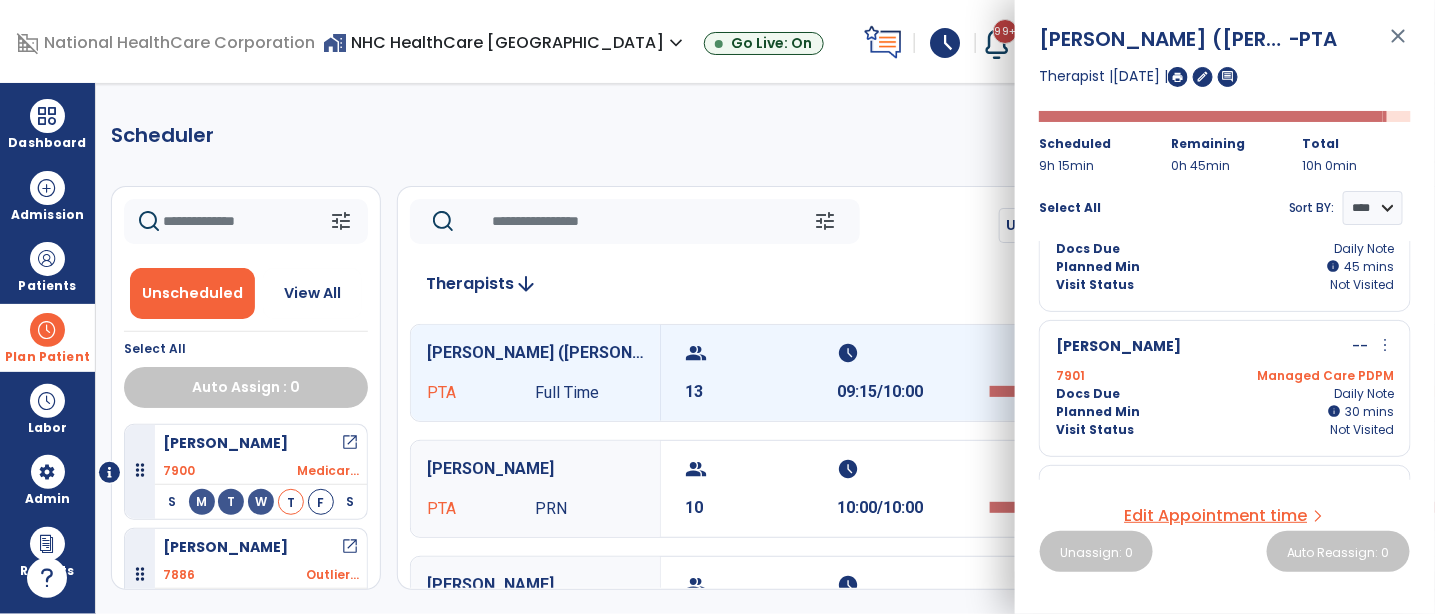 scroll, scrollTop: 1654, scrollLeft: 0, axis: vertical 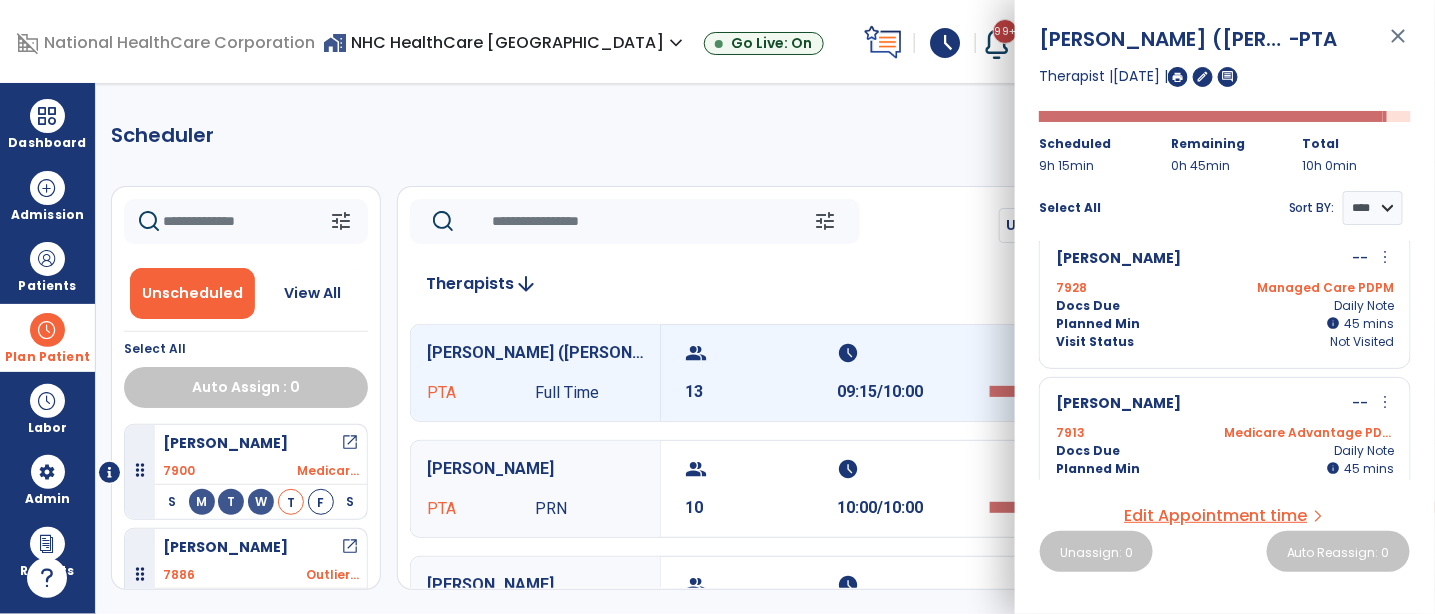 click on "[PERSON_NAME]   --  more_vert  edit   Edit Session   alt_route   Split Minutes" at bounding box center (1225, 405) 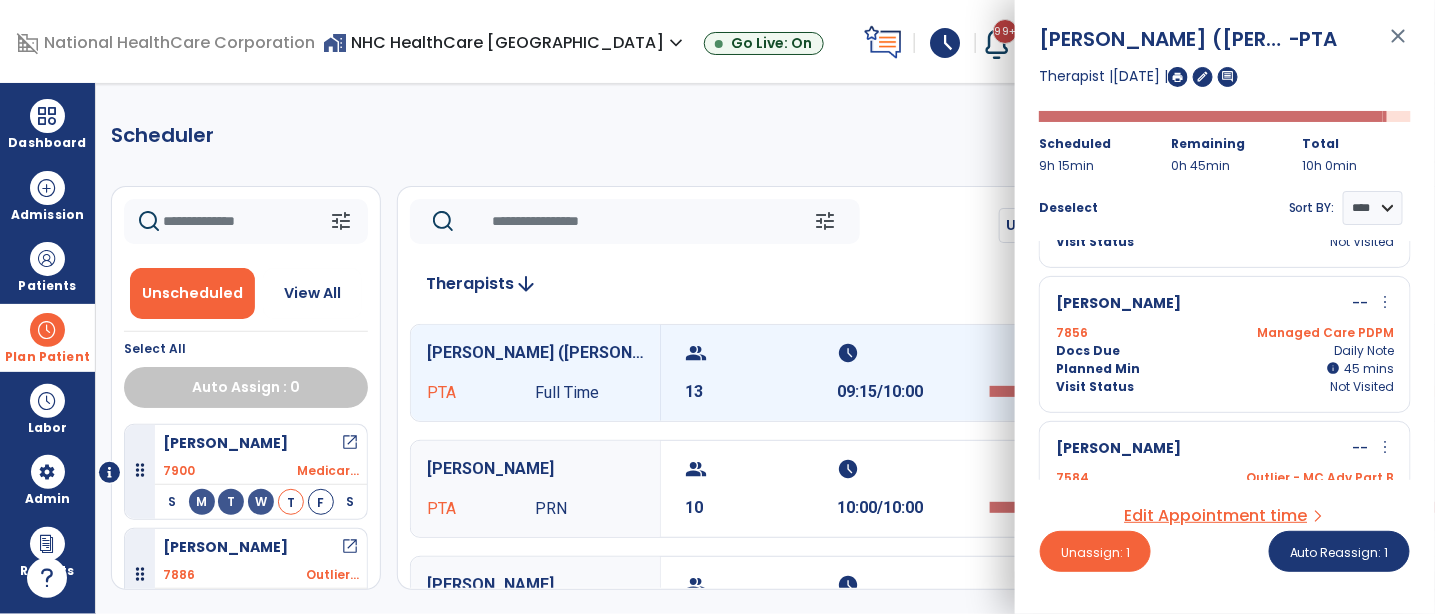 scroll, scrollTop: 877, scrollLeft: 0, axis: vertical 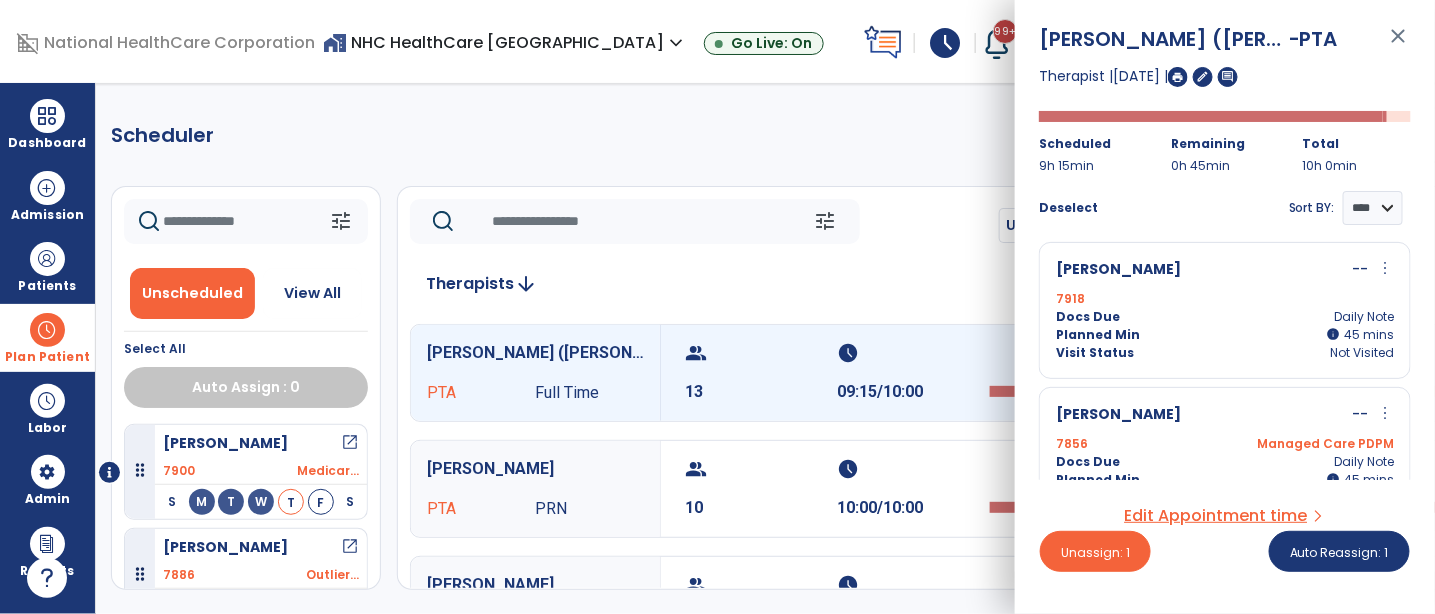 click on "[PERSON_NAME]" at bounding box center (1118, 415) 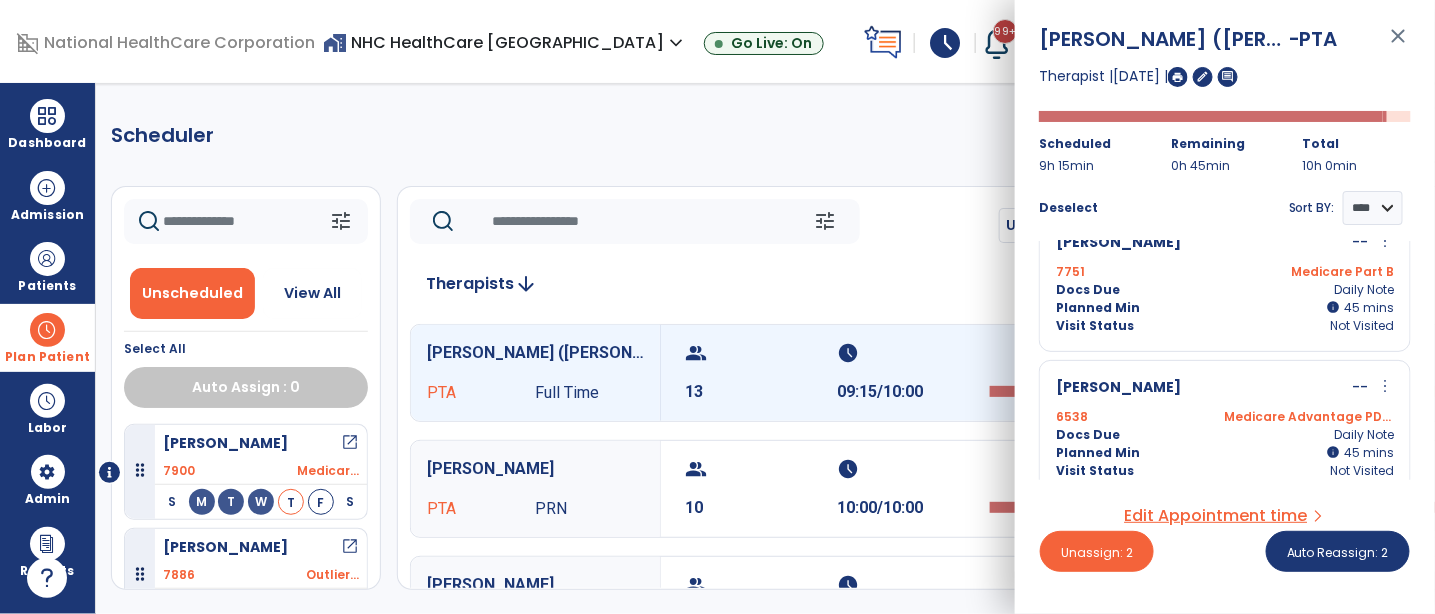 scroll, scrollTop: 0, scrollLeft: 0, axis: both 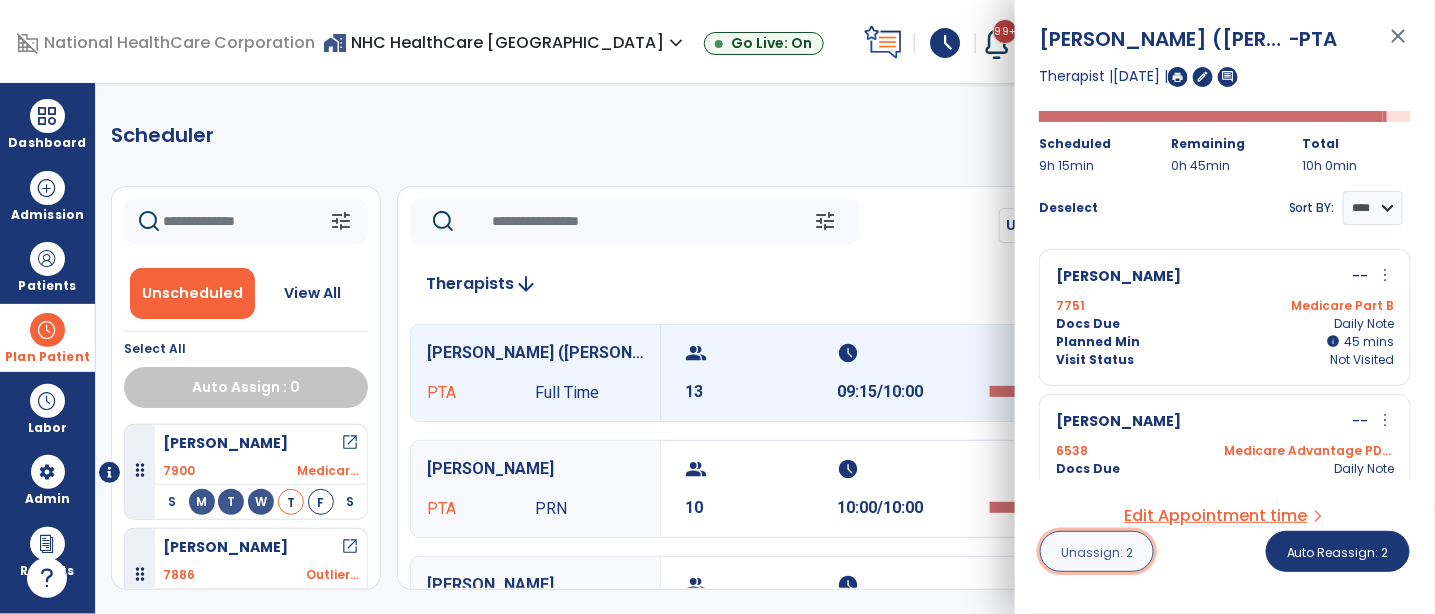click on "Unassign: 2" at bounding box center [1097, 552] 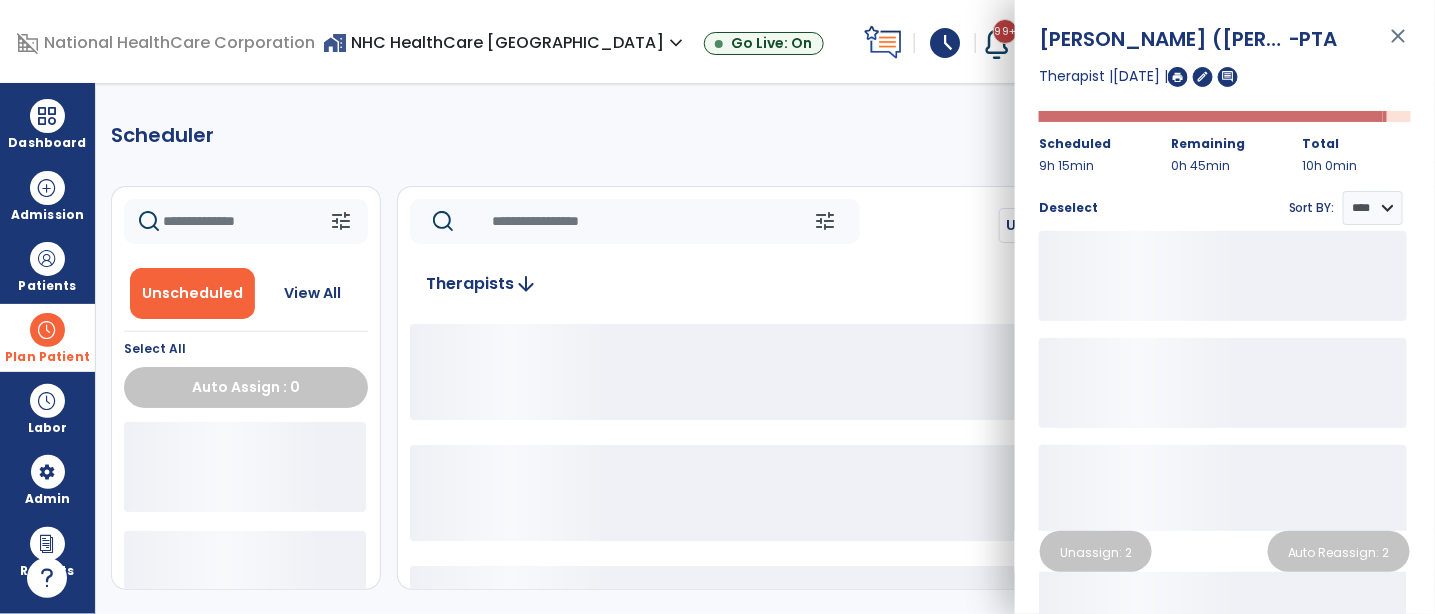 click on "close" at bounding box center [1399, 45] 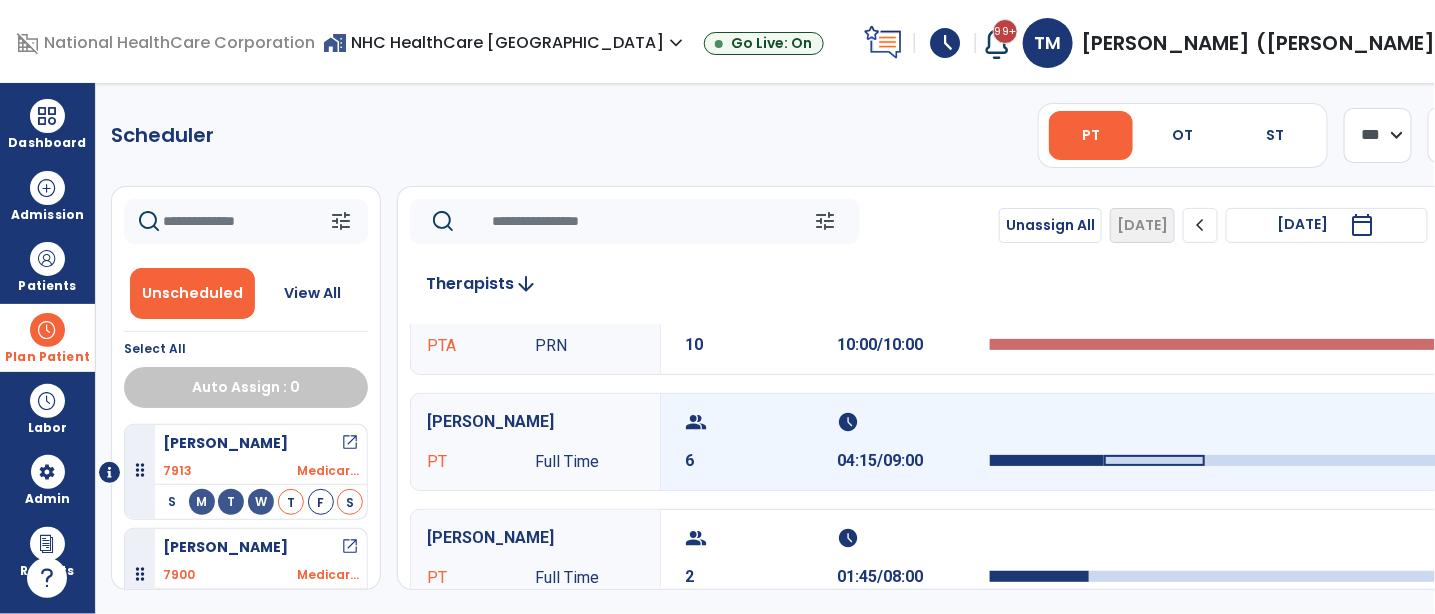 scroll, scrollTop: 222, scrollLeft: 0, axis: vertical 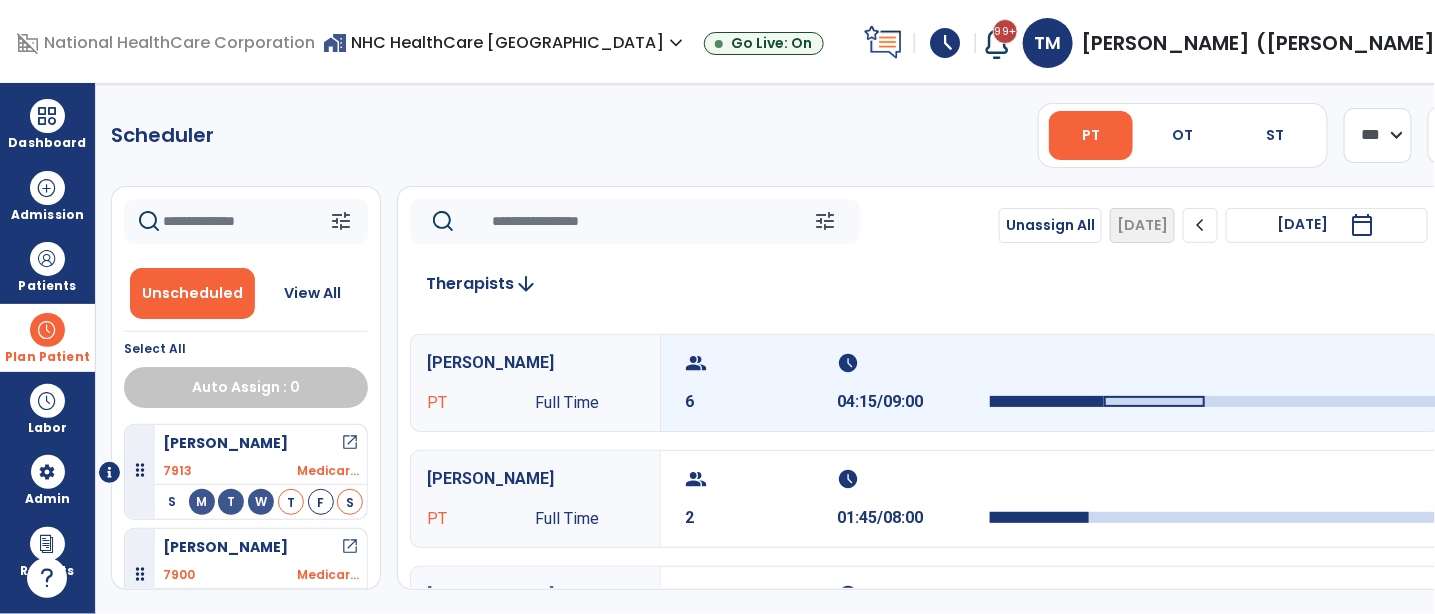 click on "6" at bounding box center [761, 402] 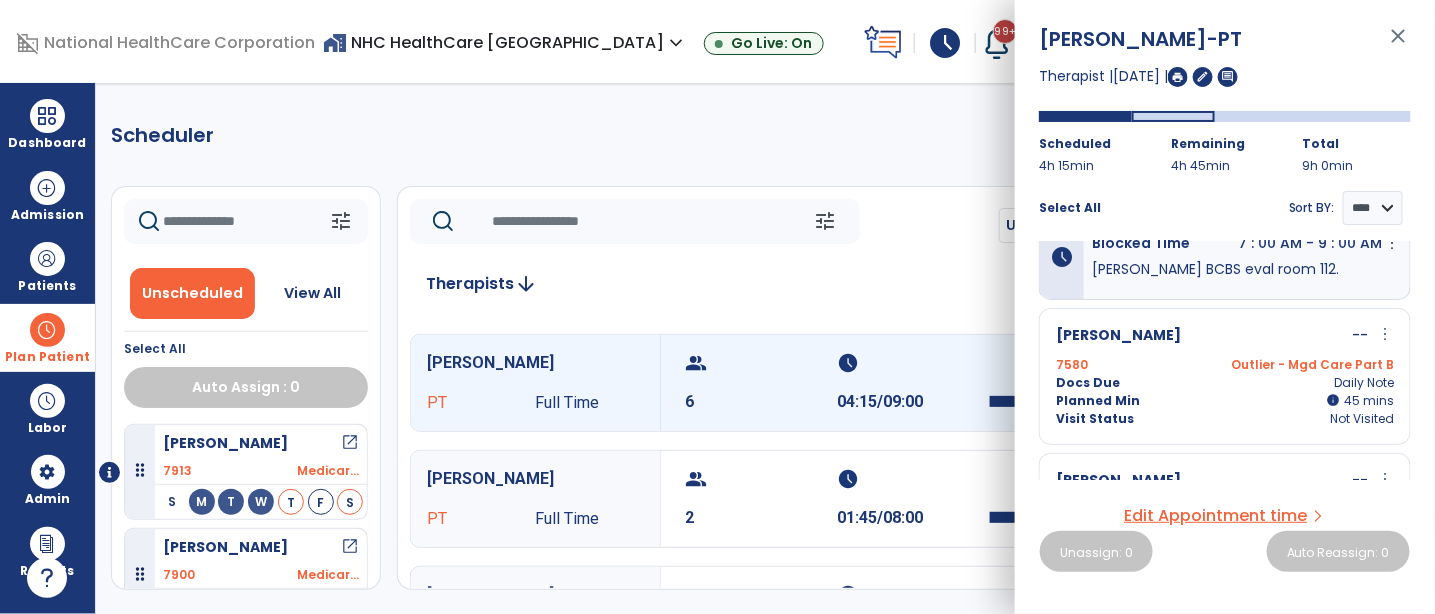 scroll, scrollTop: 0, scrollLeft: 0, axis: both 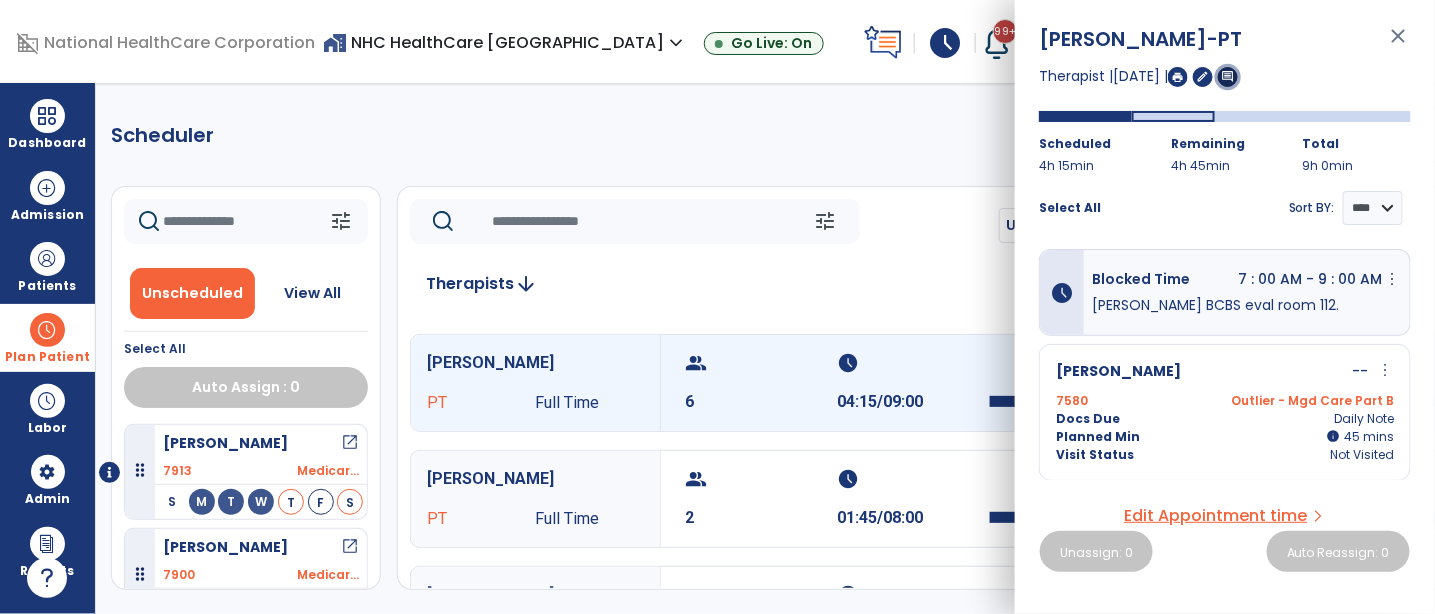 click on "comment" at bounding box center [1228, 76] 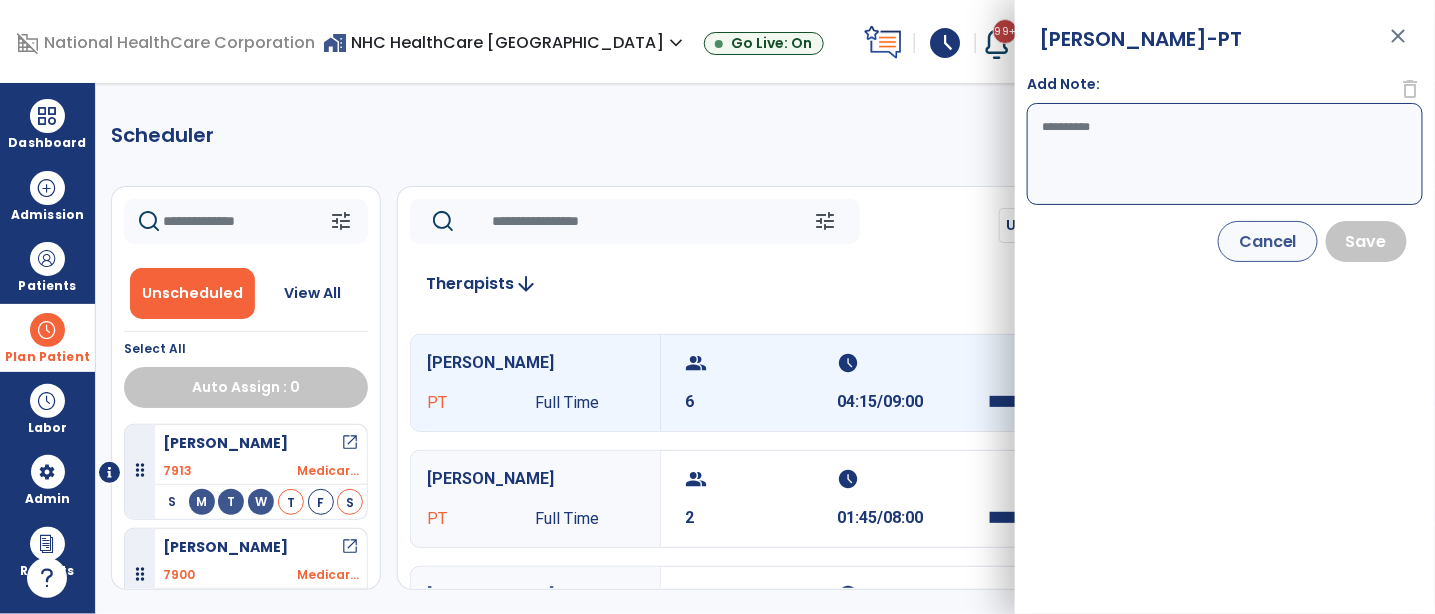 click on "Add Note:" at bounding box center [1225, 154] 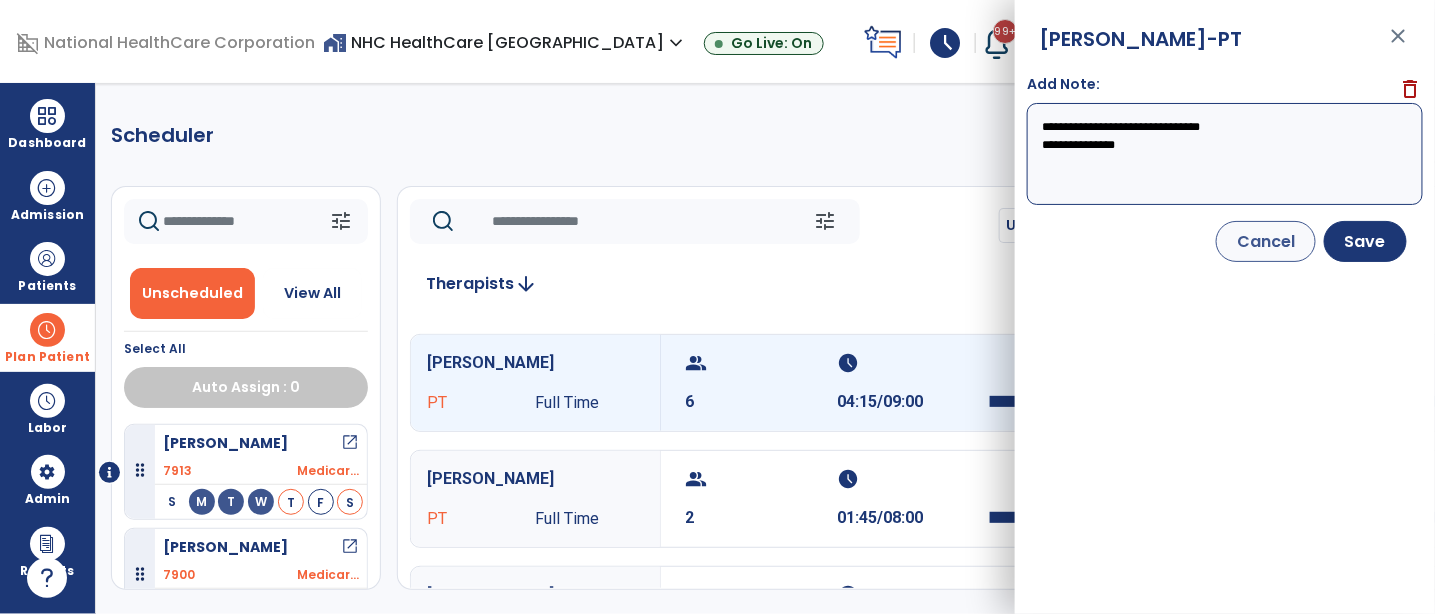 click on "**********" at bounding box center (1225, 154) 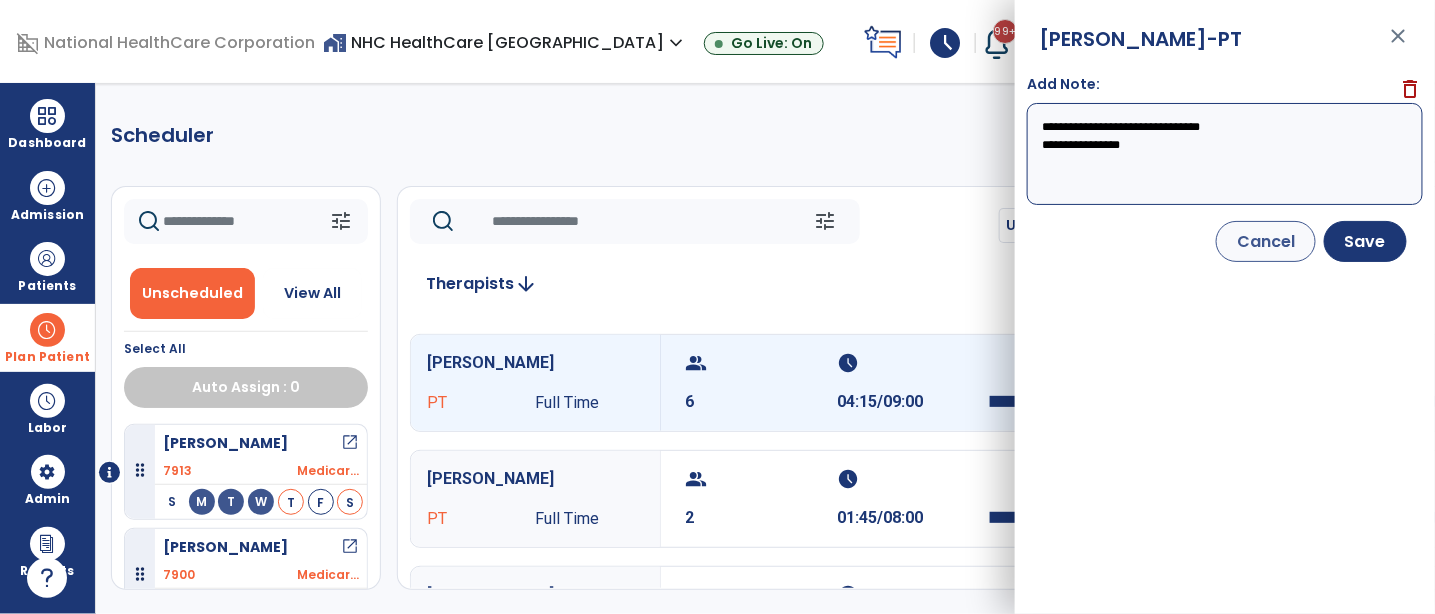 click on "**********" at bounding box center (1225, 154) 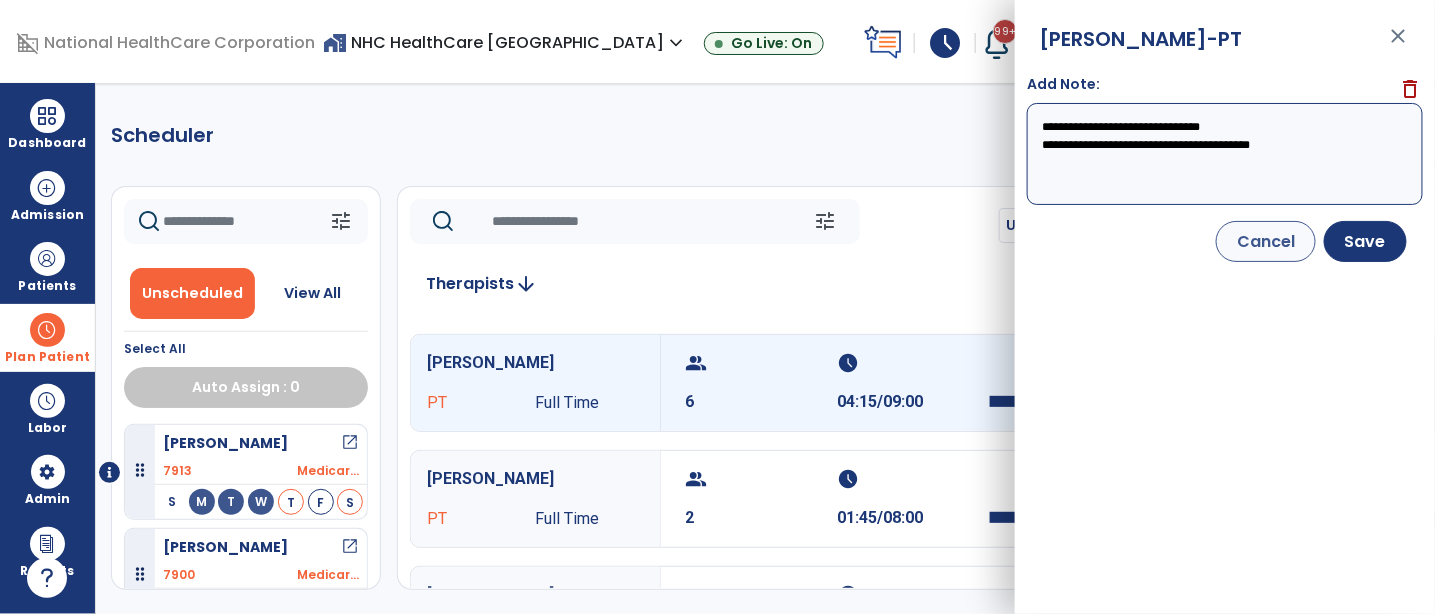 type on "**********" 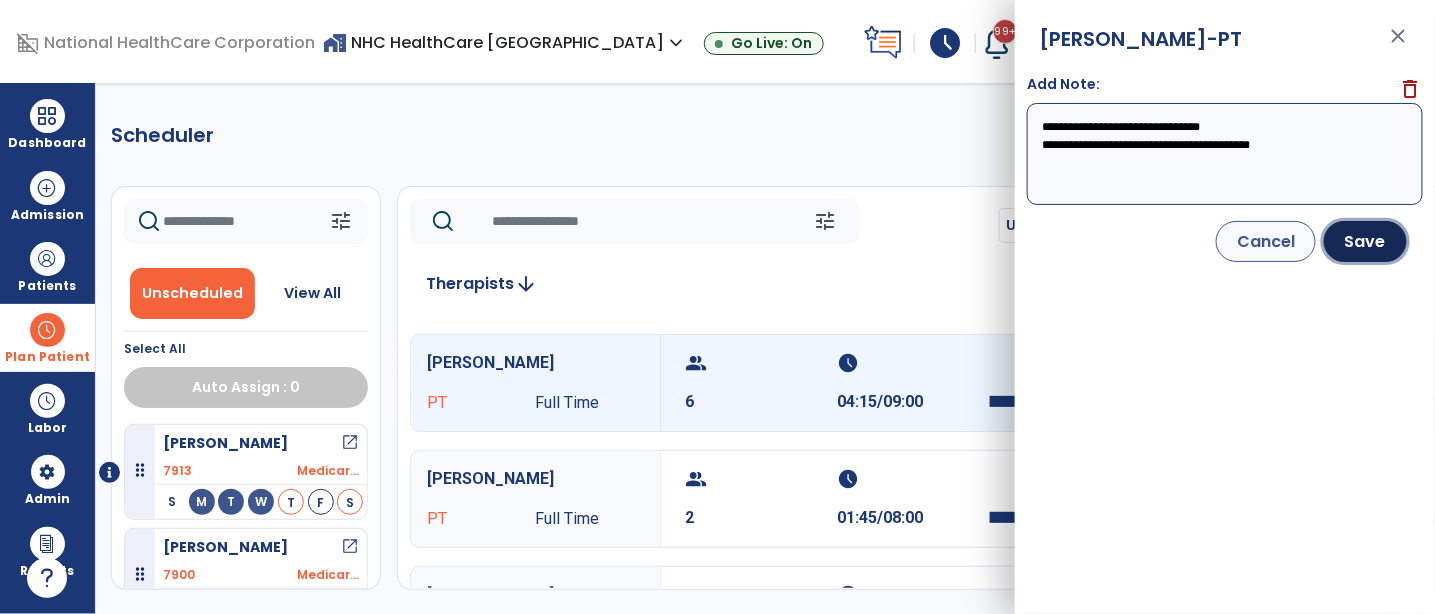 click on "Save" at bounding box center (1365, 241) 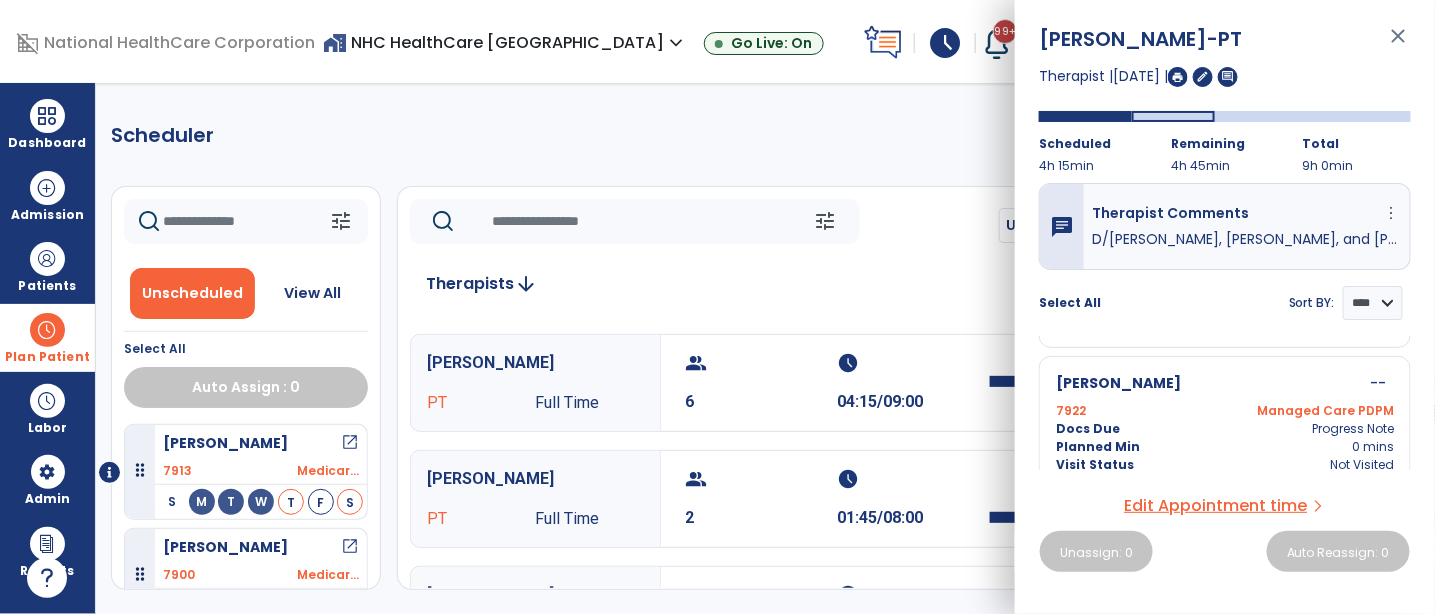 scroll, scrollTop: 830, scrollLeft: 0, axis: vertical 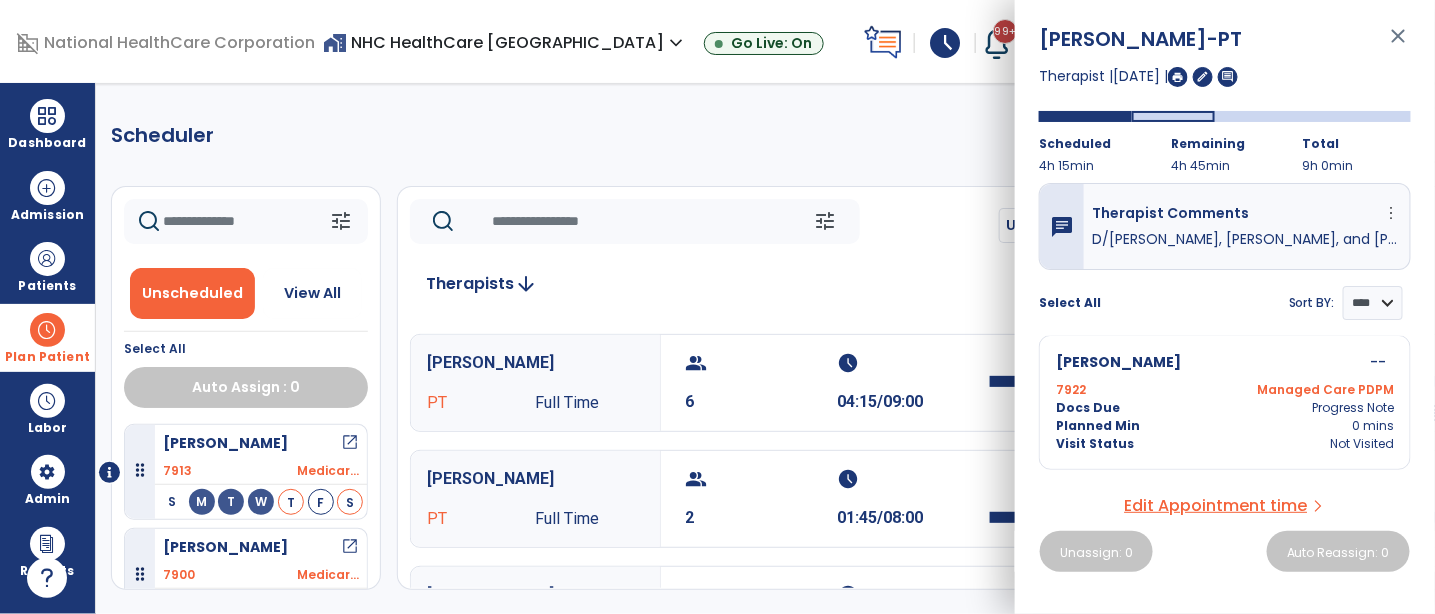 click 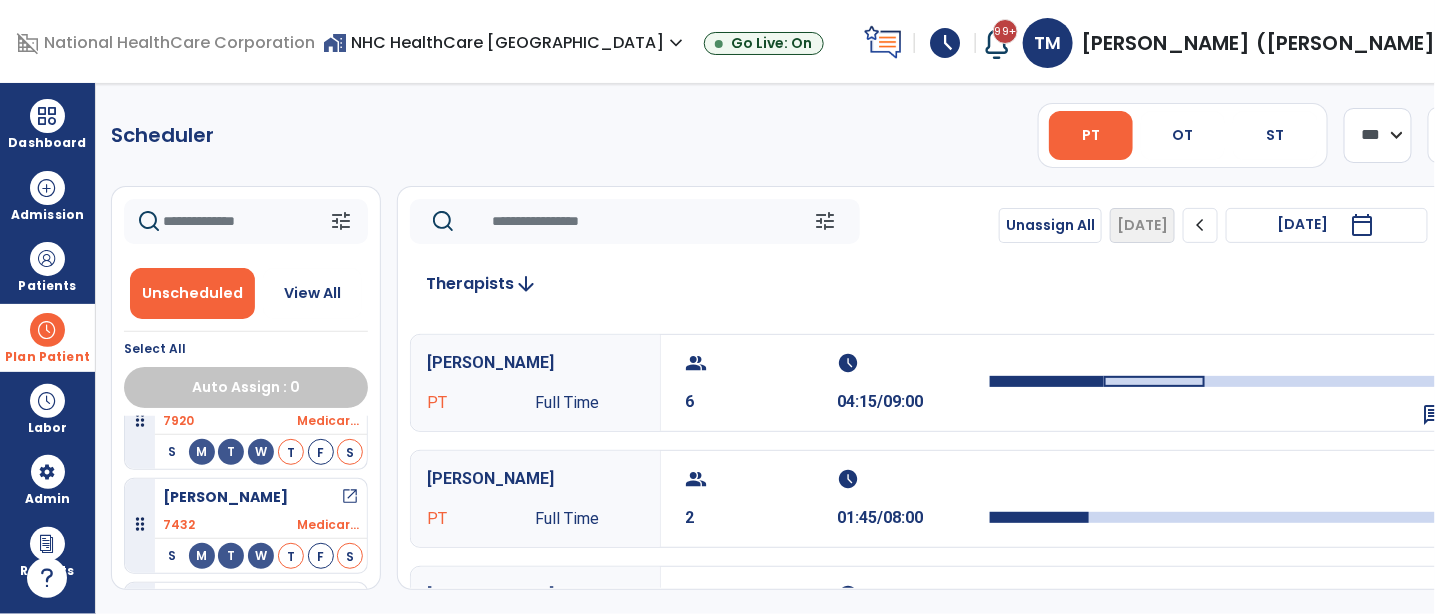 scroll, scrollTop: 1222, scrollLeft: 0, axis: vertical 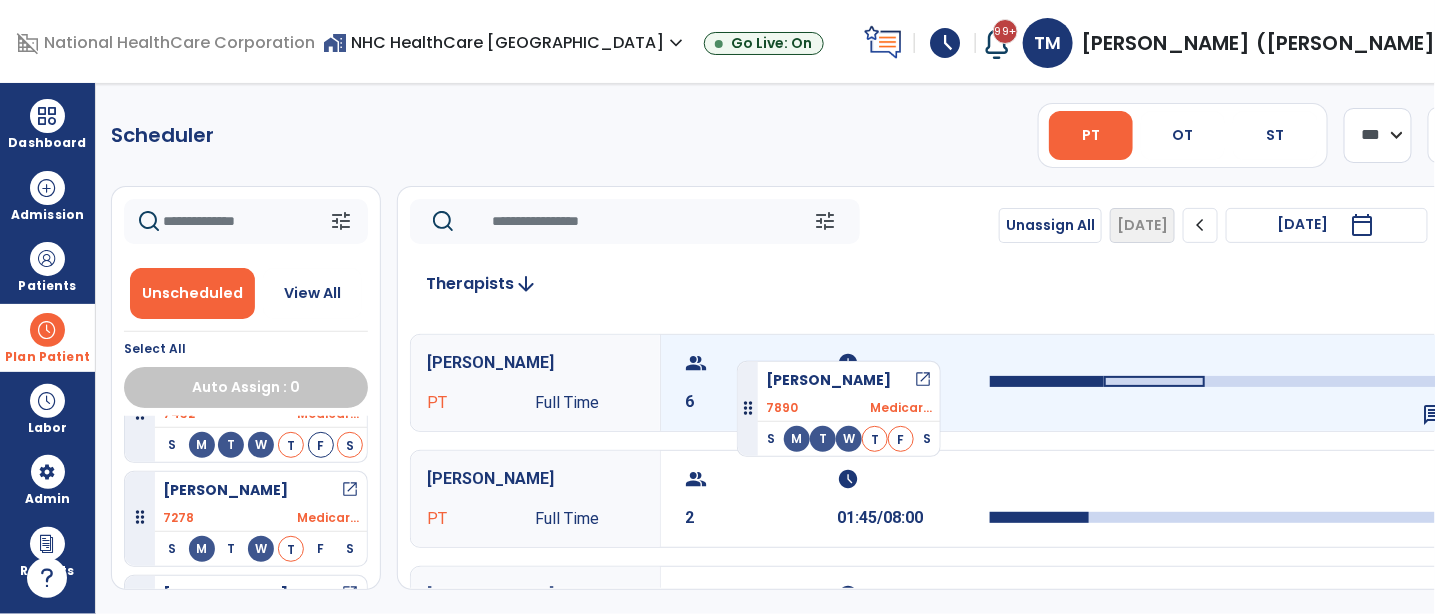 drag, startPoint x: 235, startPoint y: 498, endPoint x: 737, endPoint y: 343, distance: 525.38464 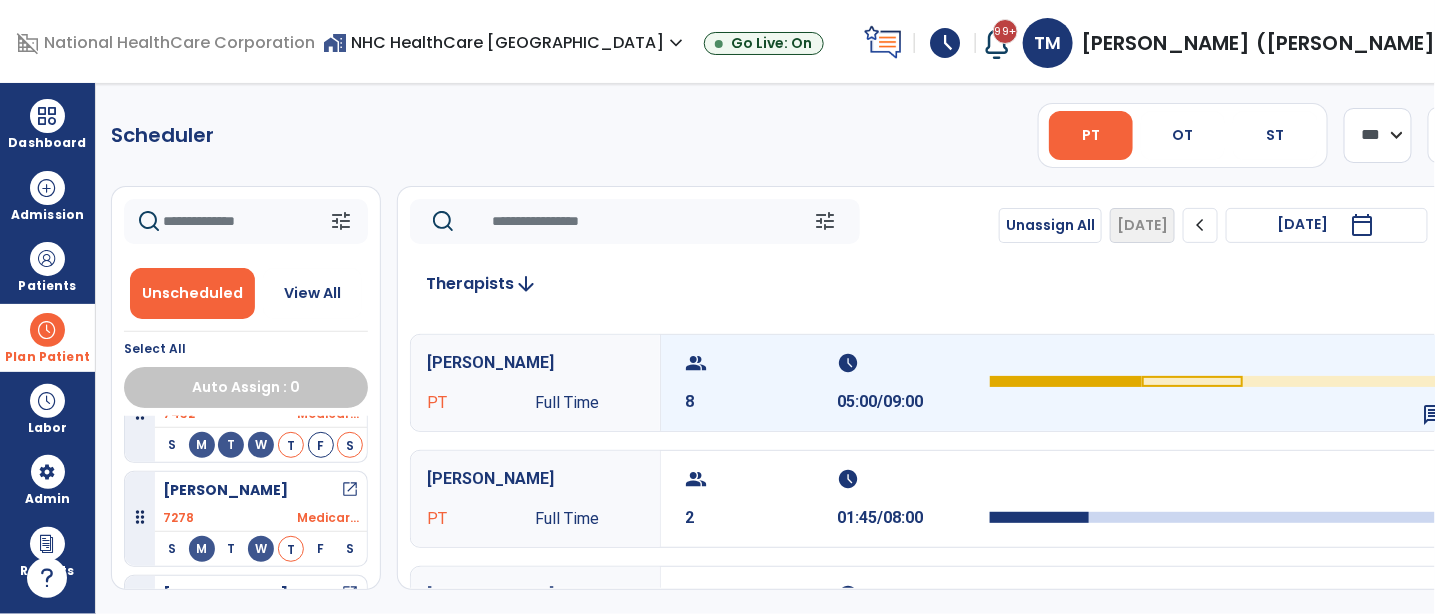 click on "group  8" at bounding box center (761, 383) 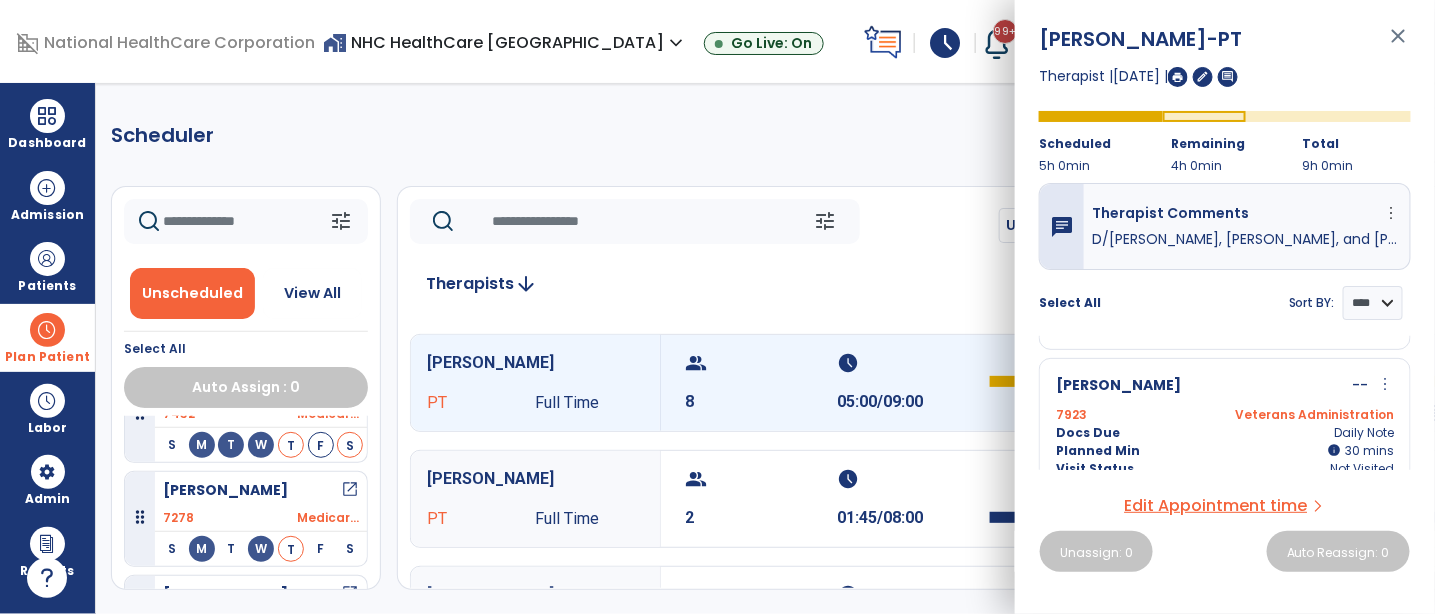scroll, scrollTop: 555, scrollLeft: 0, axis: vertical 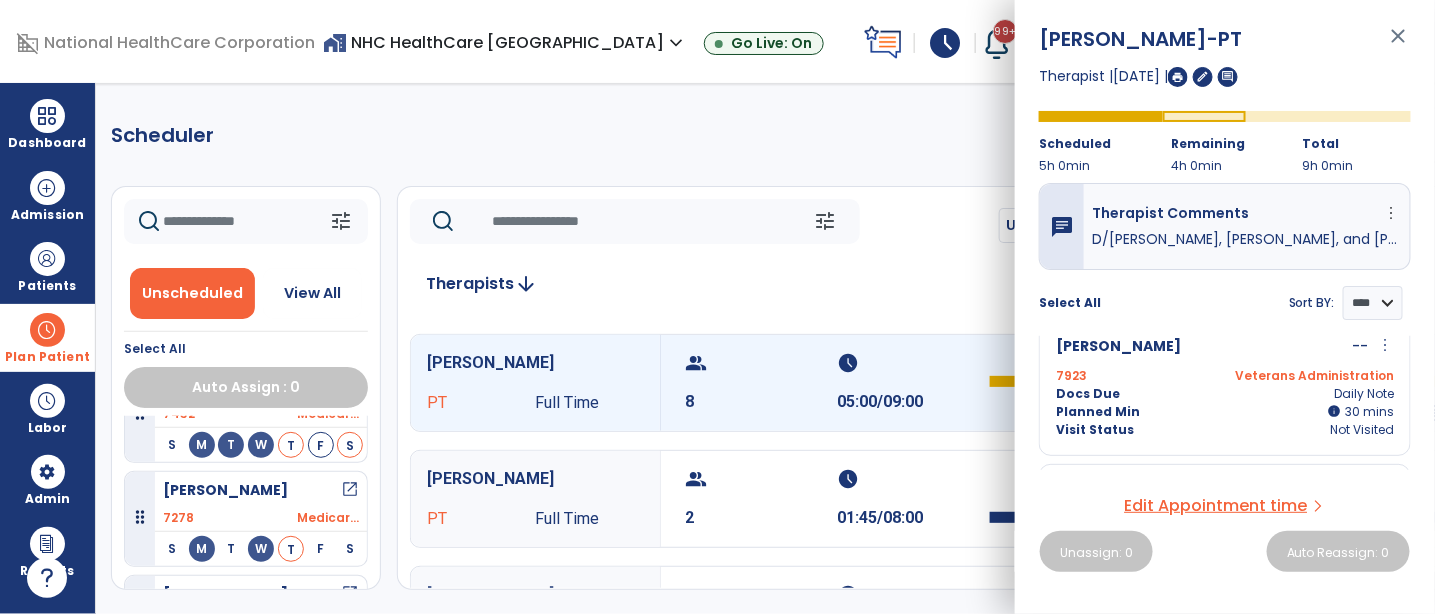 click 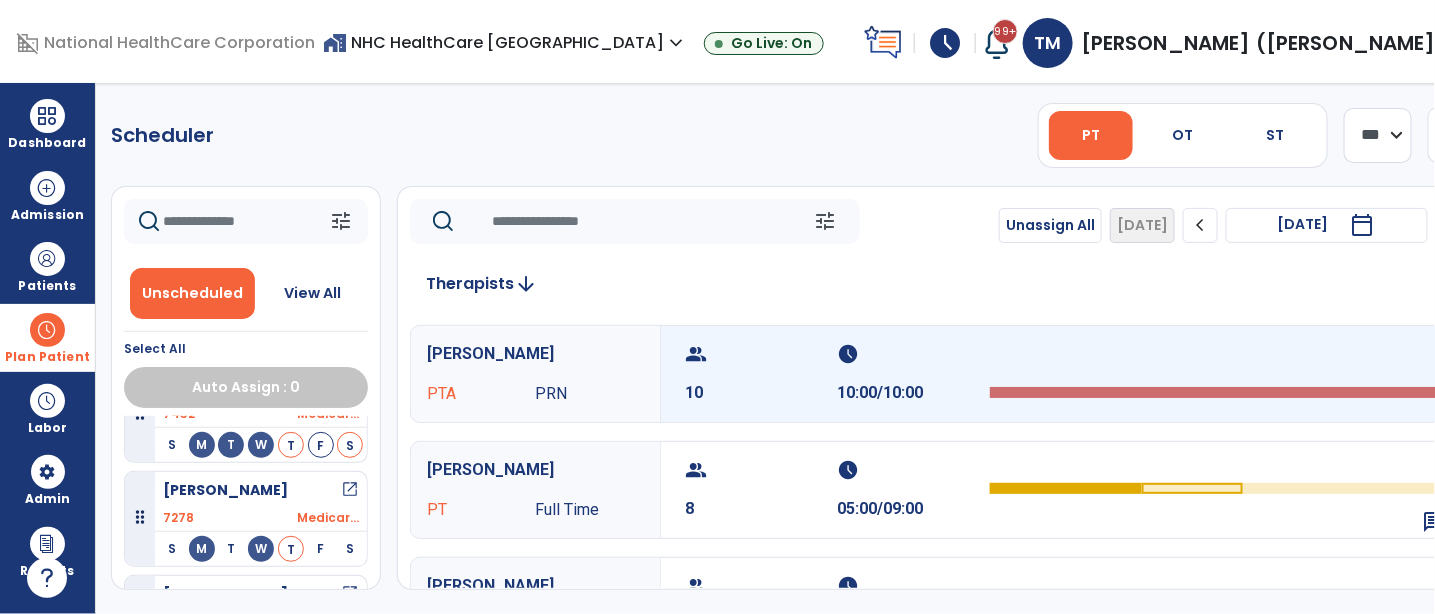 scroll, scrollTop: 0, scrollLeft: 0, axis: both 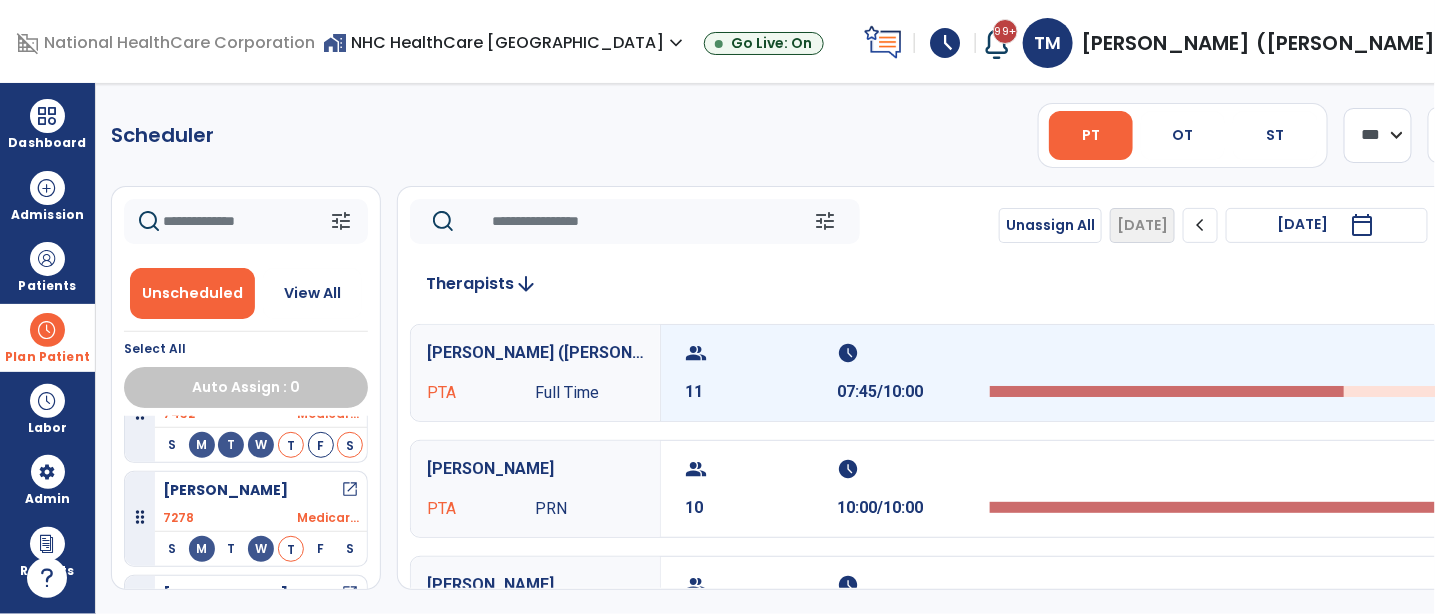 click on "11" at bounding box center (761, 392) 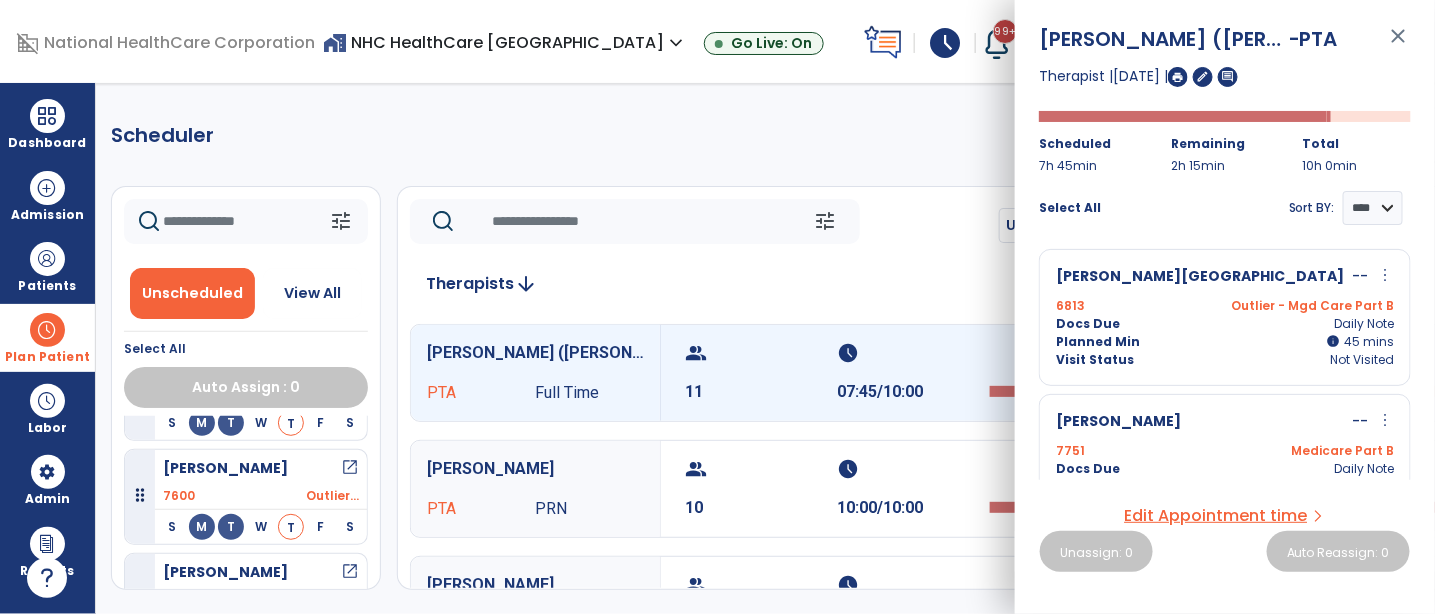 scroll, scrollTop: 1798, scrollLeft: 0, axis: vertical 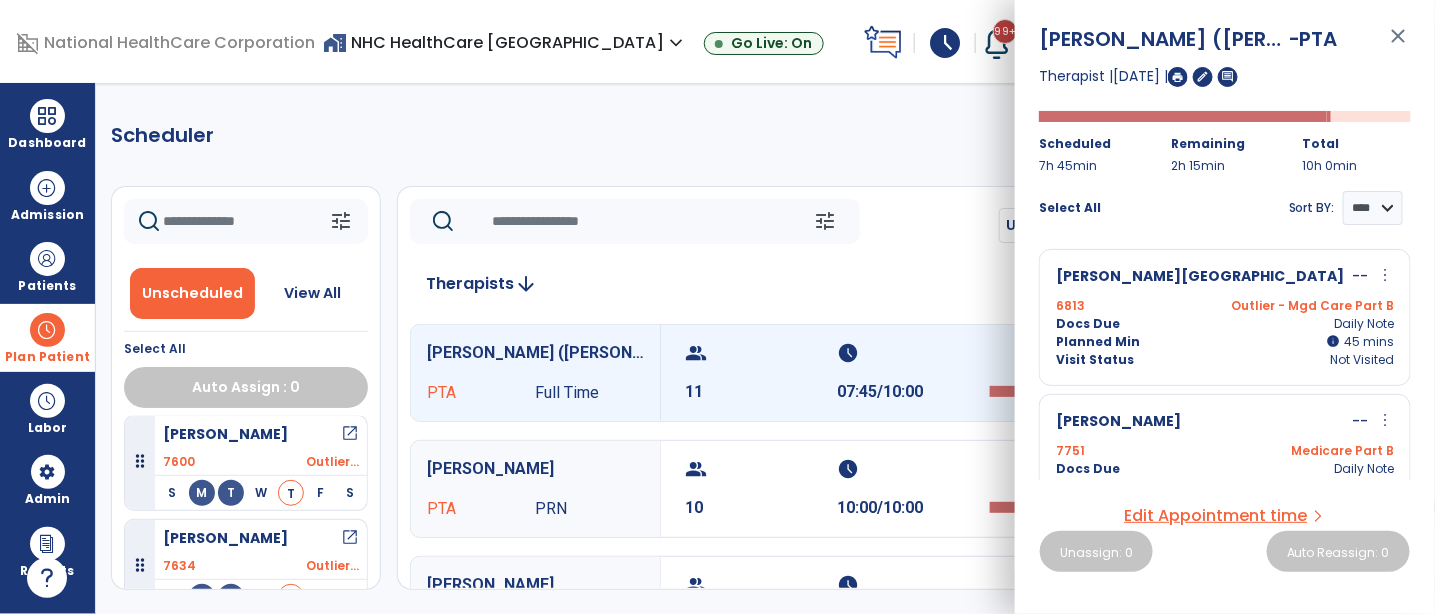 click 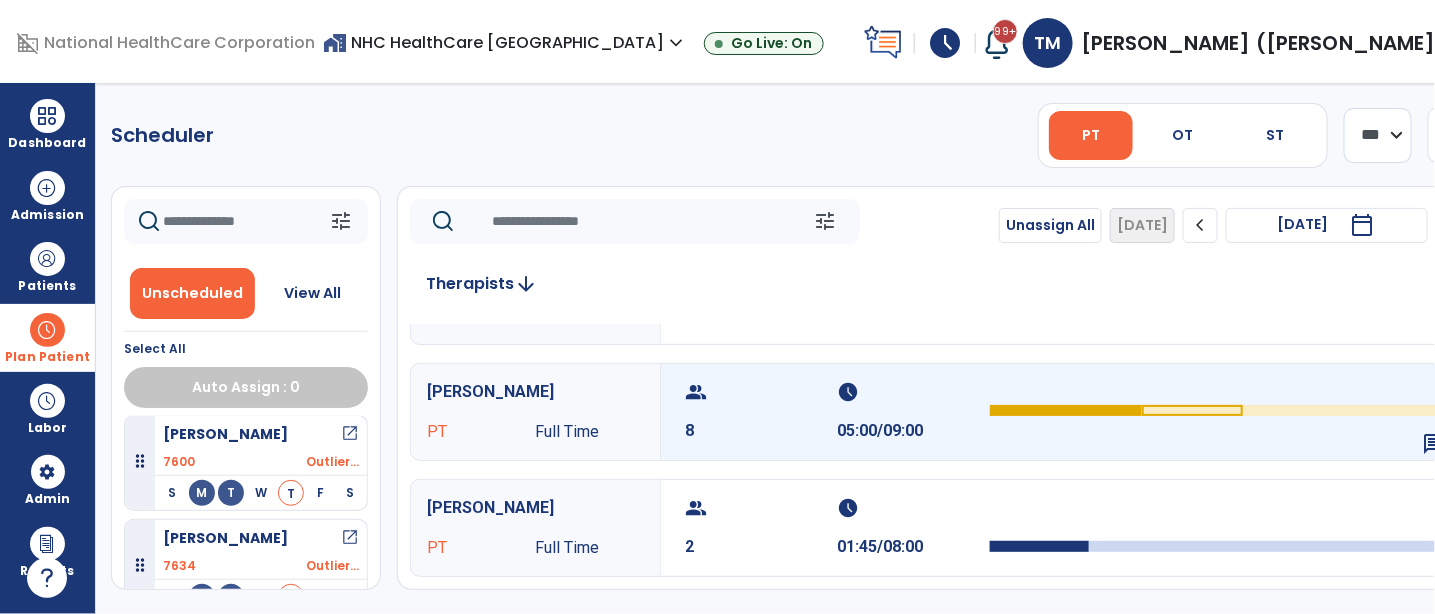 scroll, scrollTop: 333, scrollLeft: 0, axis: vertical 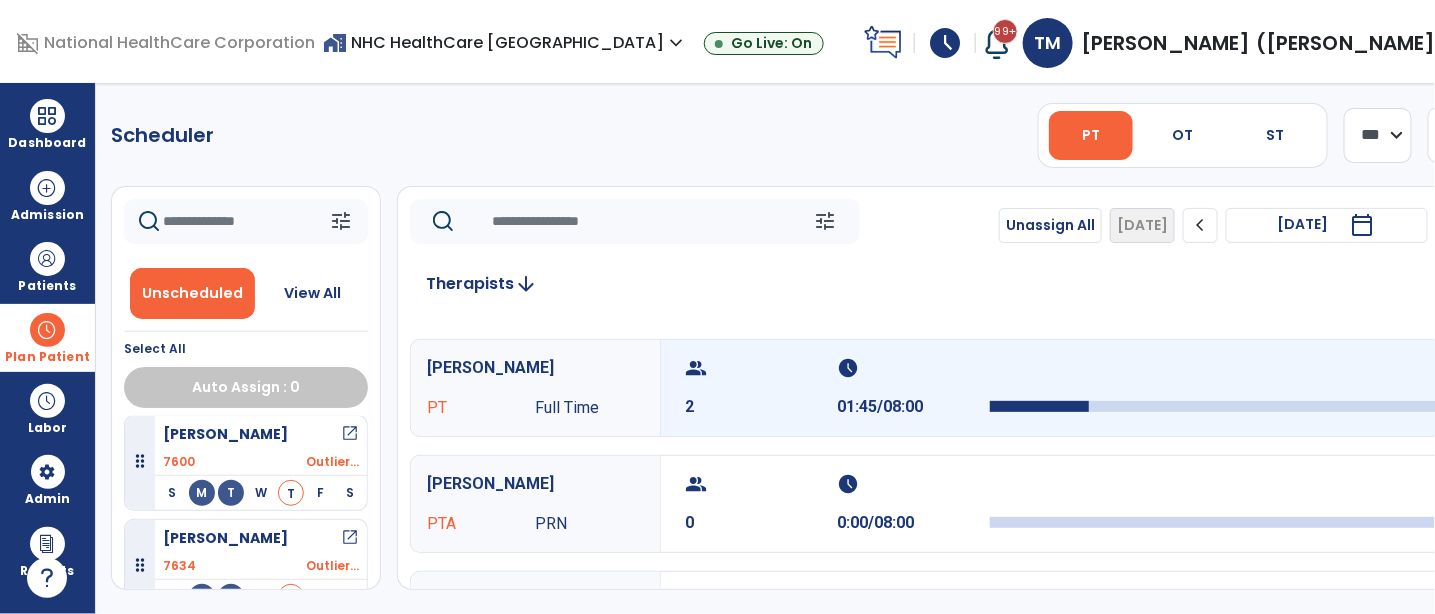 click on "2" at bounding box center [761, 407] 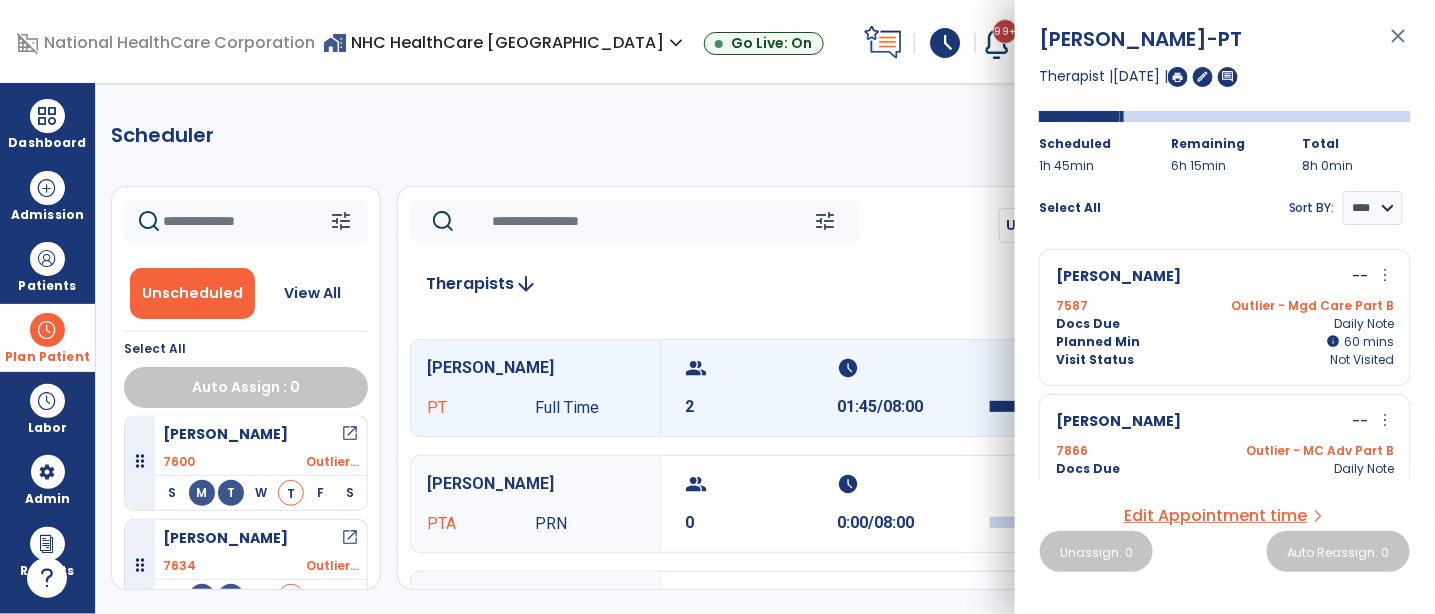 click on "[PERSON_NAME]" at bounding box center [1118, 422] 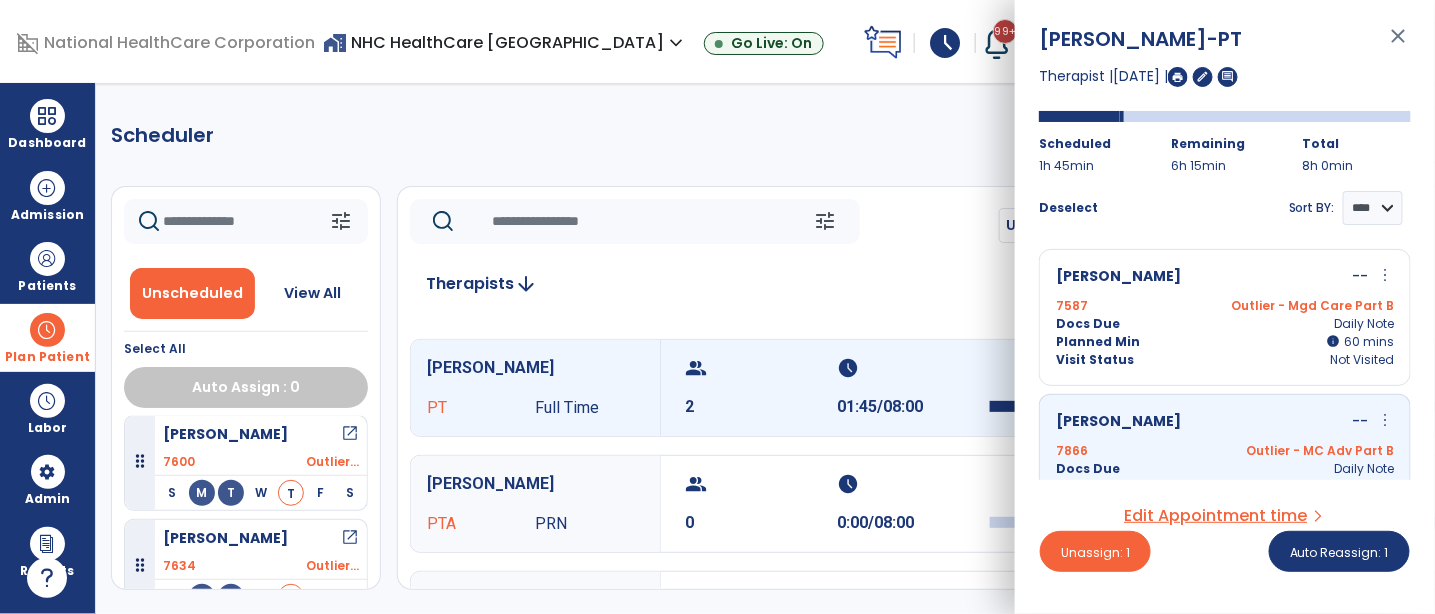 scroll, scrollTop: 51, scrollLeft: 0, axis: vertical 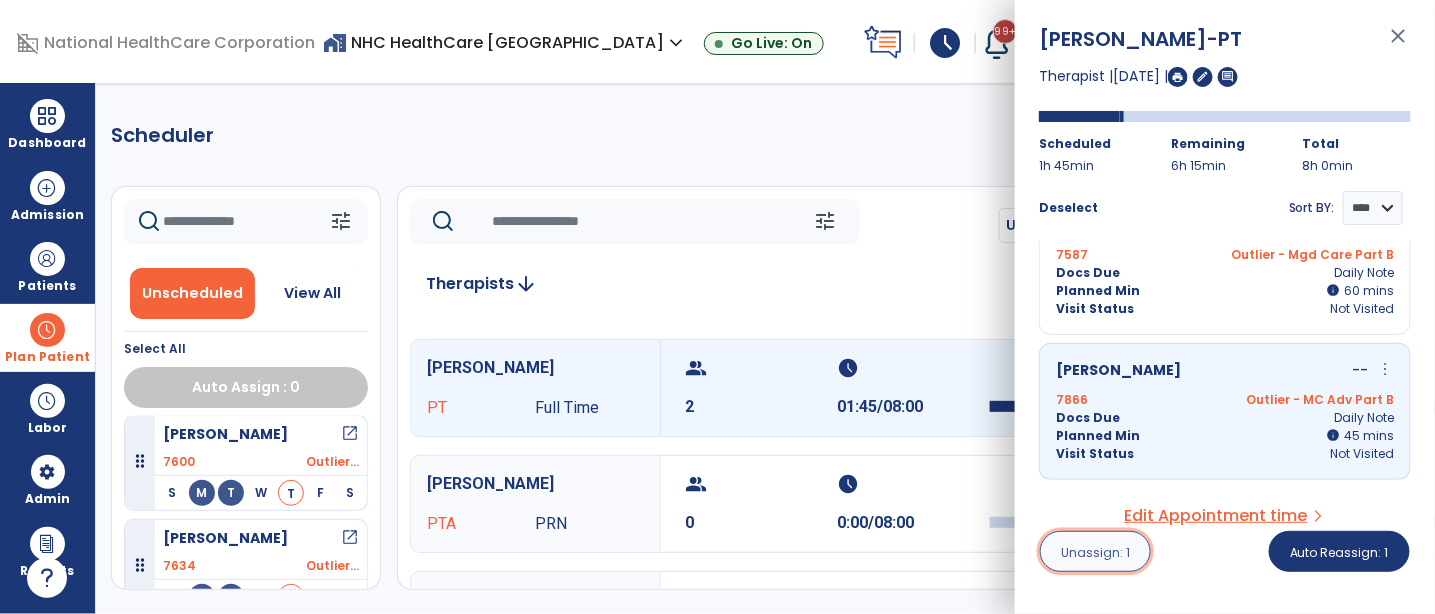 click on "Unassign: 1" at bounding box center [1095, 552] 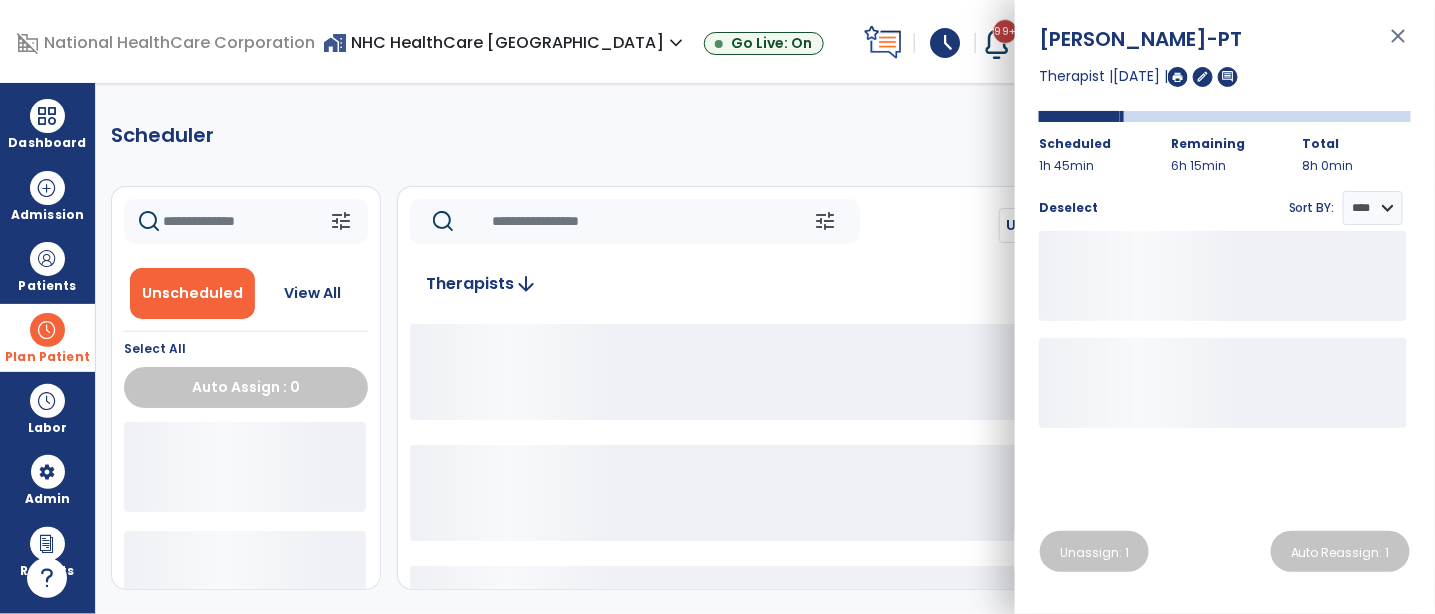 click on "close" at bounding box center (1399, 45) 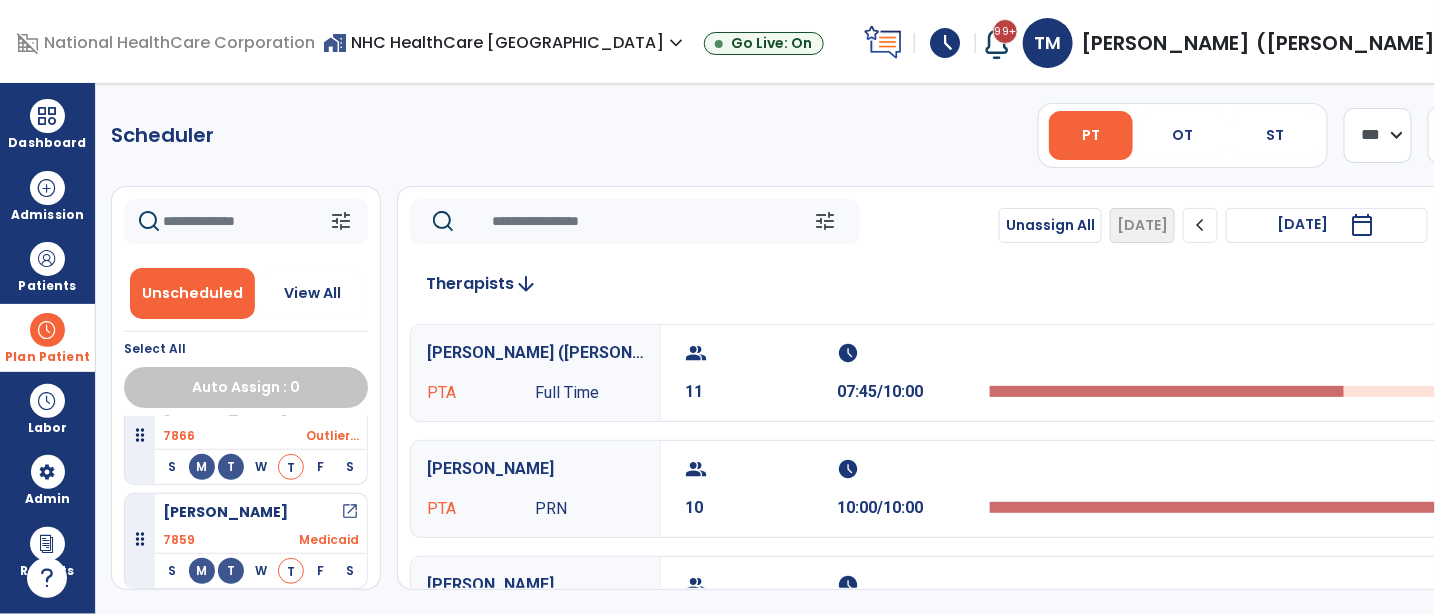 scroll, scrollTop: 1681, scrollLeft: 0, axis: vertical 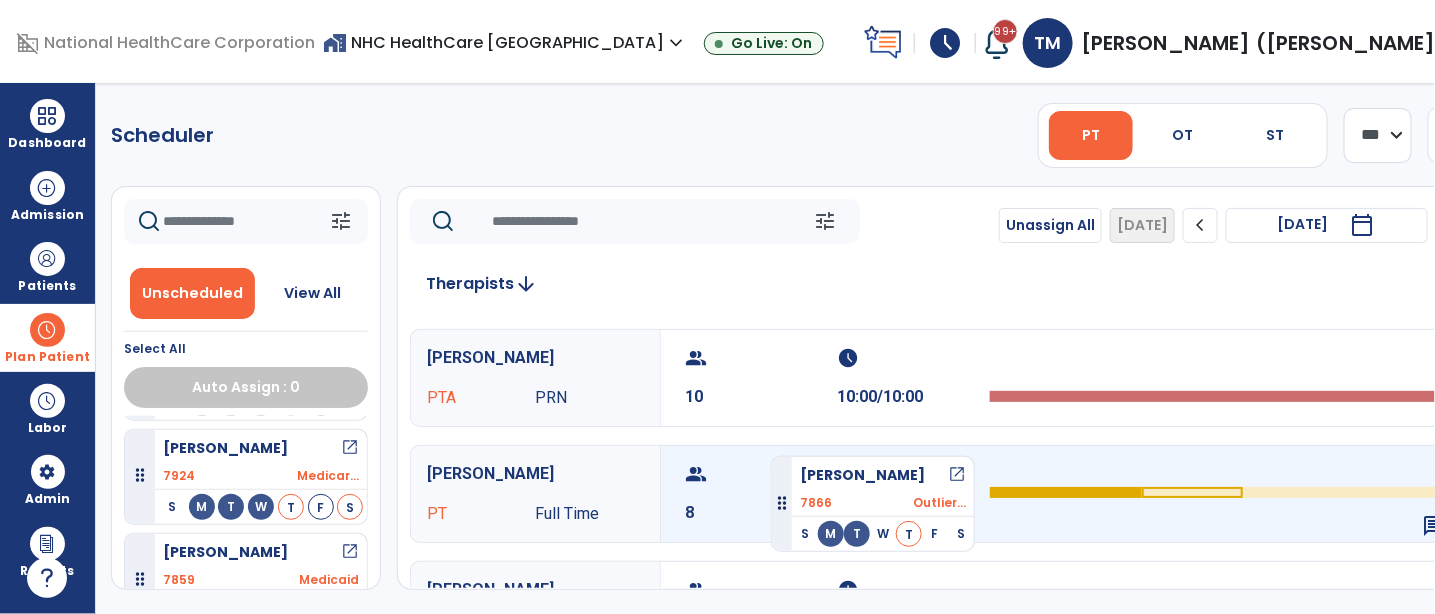 drag, startPoint x: 256, startPoint y: 463, endPoint x: 765, endPoint y: 460, distance: 509.00885 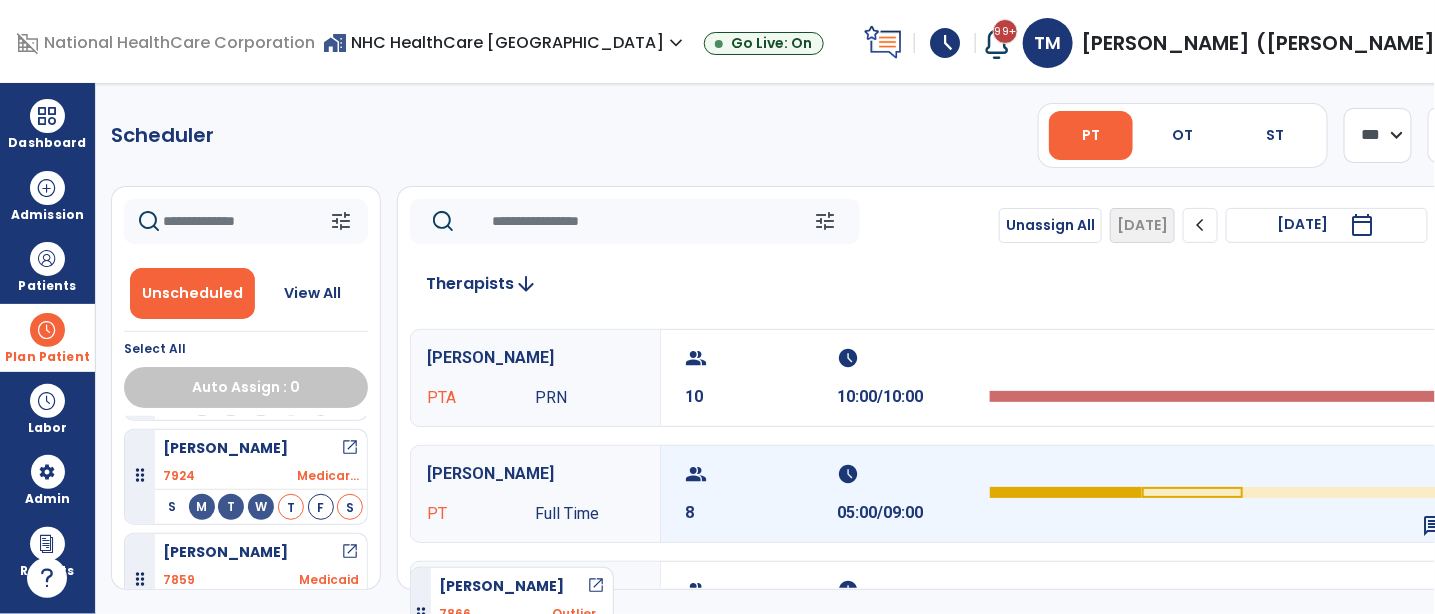 scroll, scrollTop: 1681, scrollLeft: 0, axis: vertical 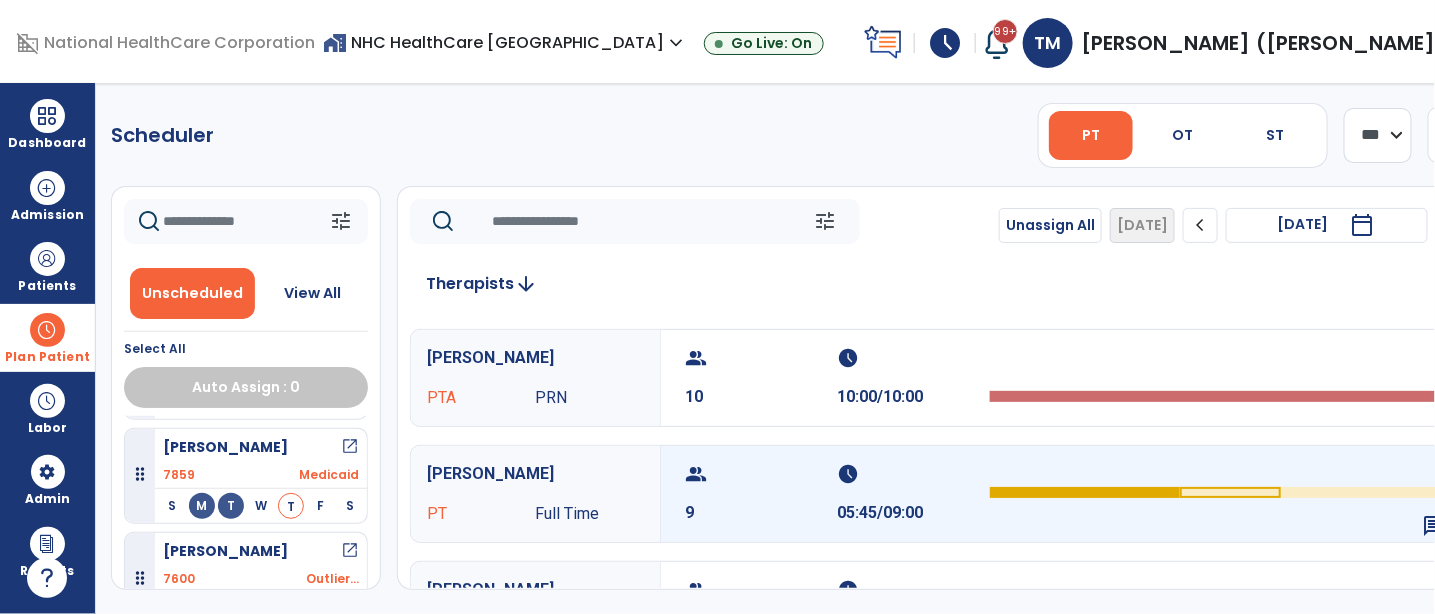 click on "group  9" at bounding box center (761, 494) 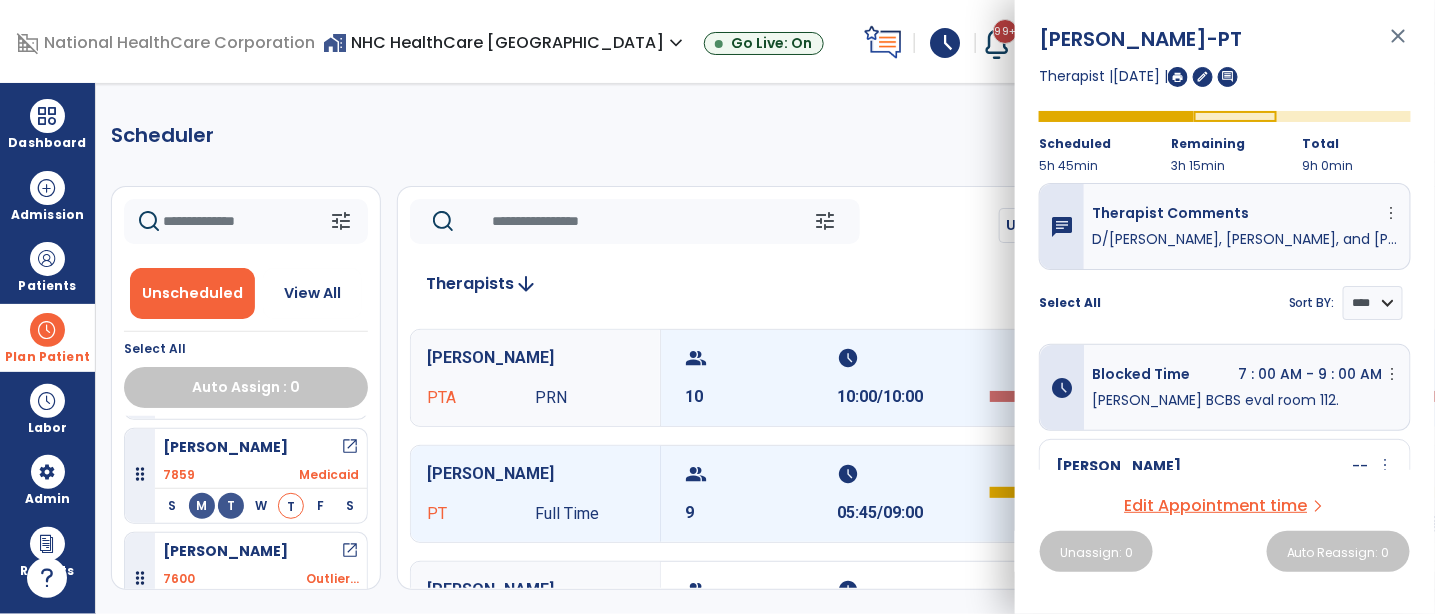 scroll, scrollTop: 0, scrollLeft: 0, axis: both 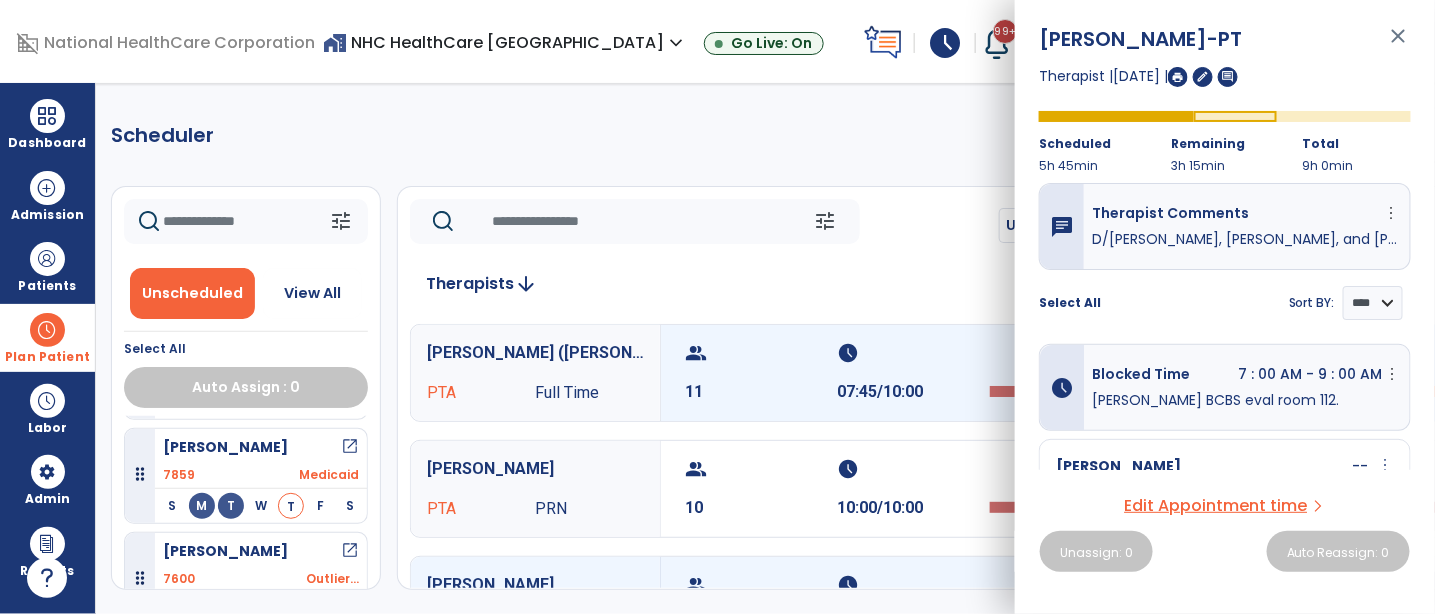 click on "11" at bounding box center [761, 392] 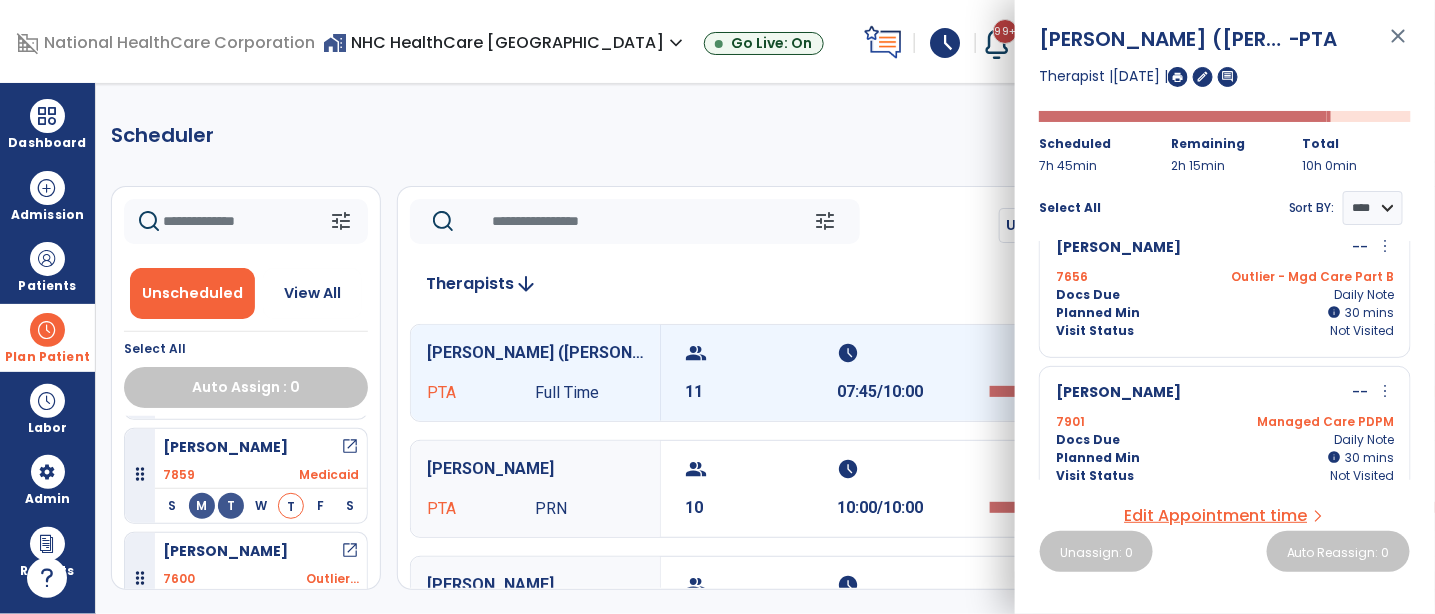 scroll, scrollTop: 1363, scrollLeft: 0, axis: vertical 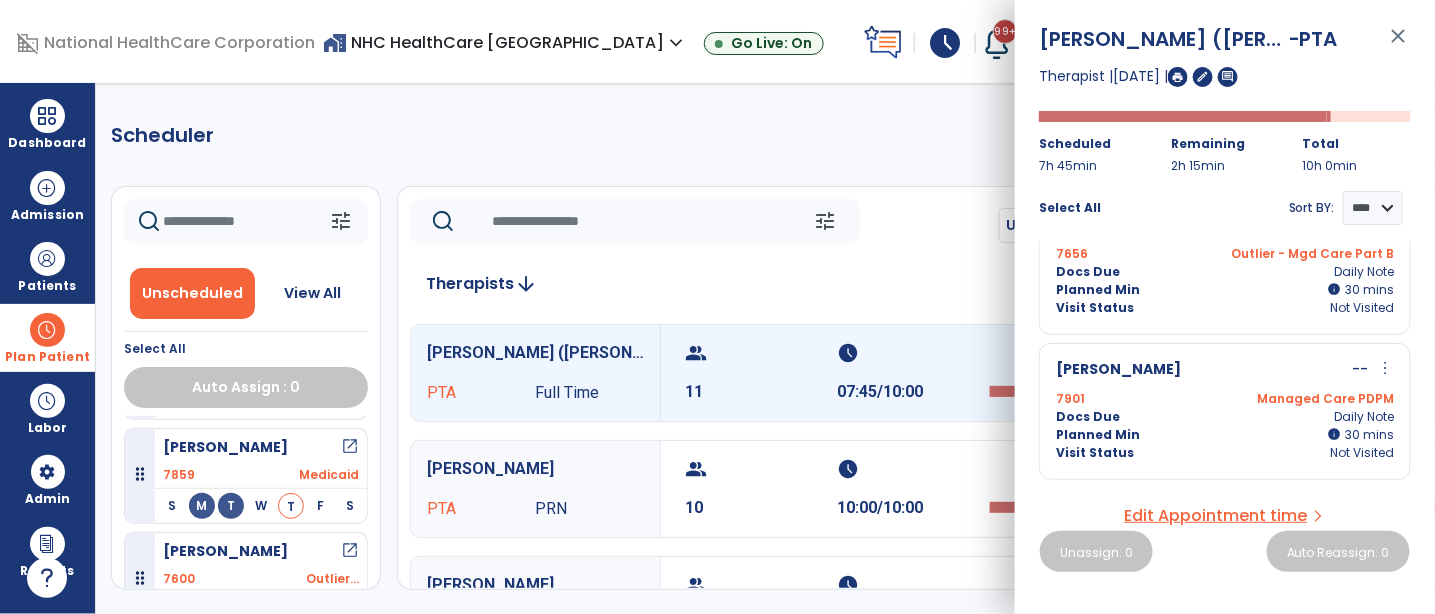 click 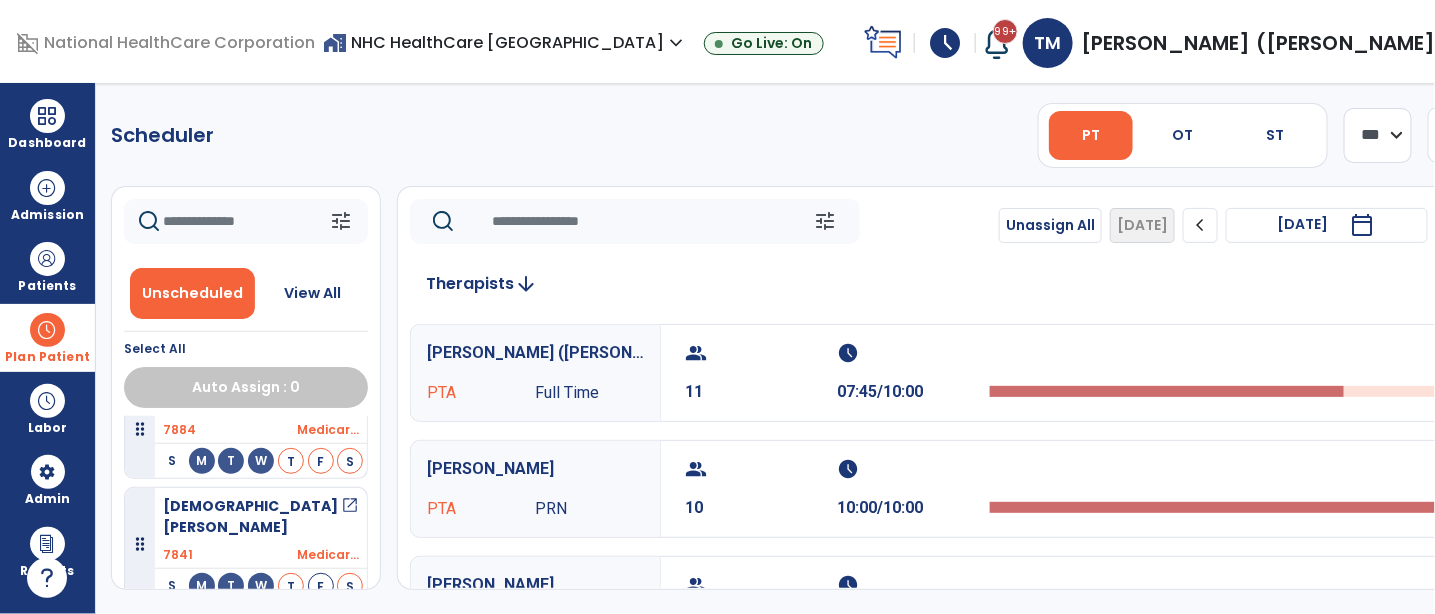 scroll, scrollTop: 666, scrollLeft: 0, axis: vertical 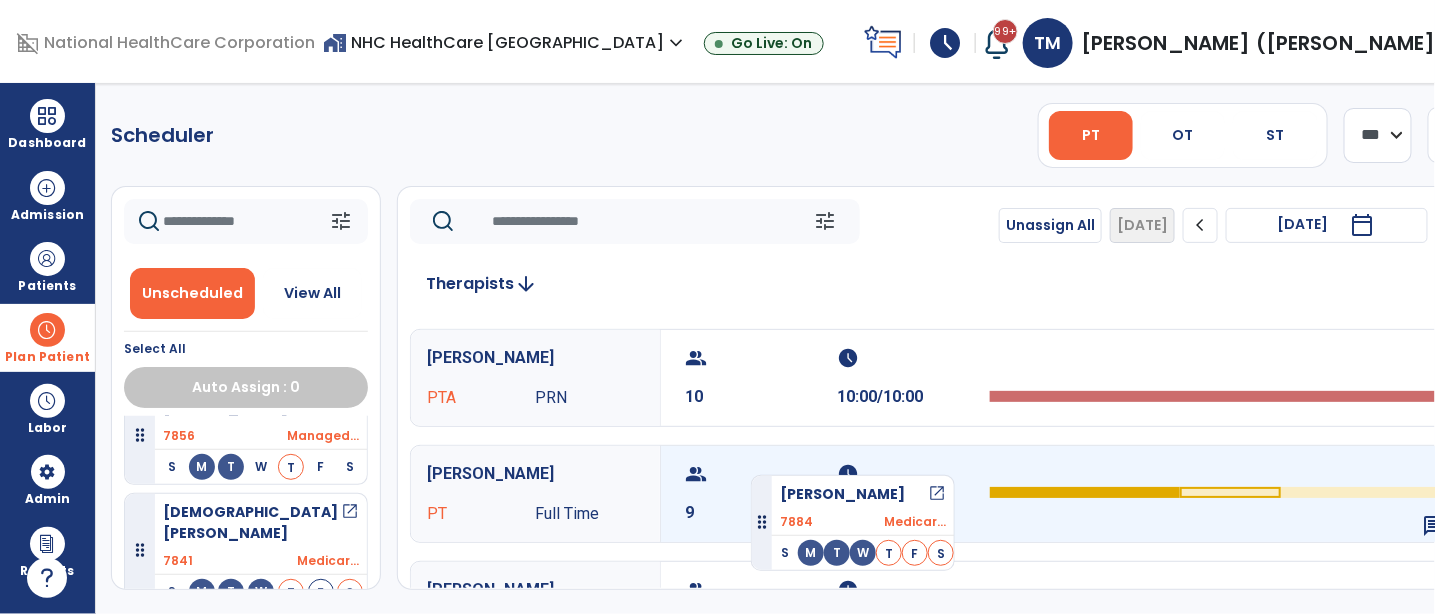 drag, startPoint x: 230, startPoint y: 528, endPoint x: 751, endPoint y: 467, distance: 524.55884 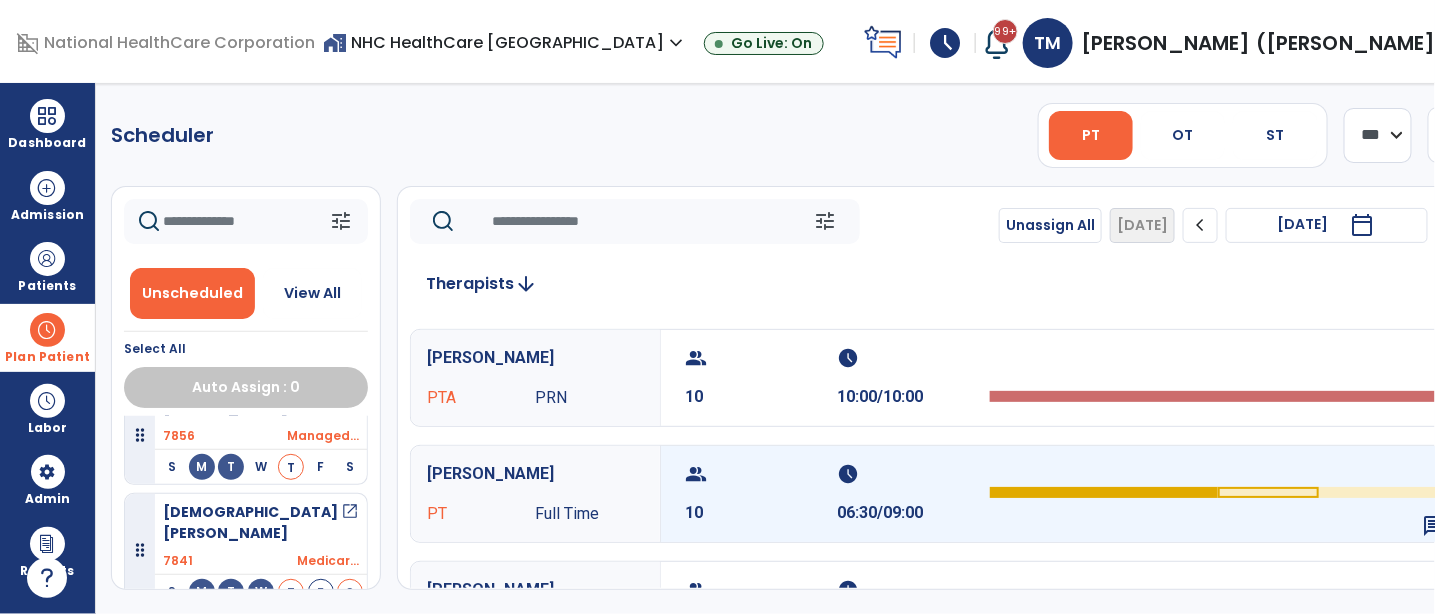 click on "group  10" at bounding box center (761, 494) 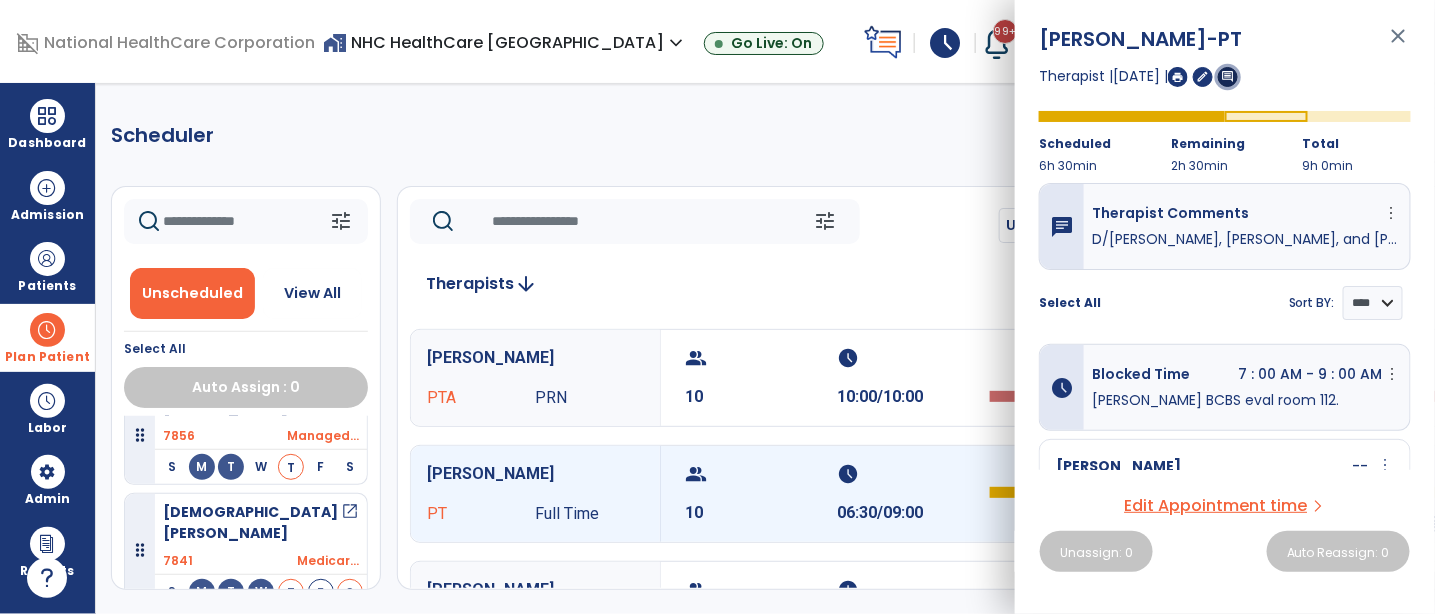 click on "comment" at bounding box center [1228, 76] 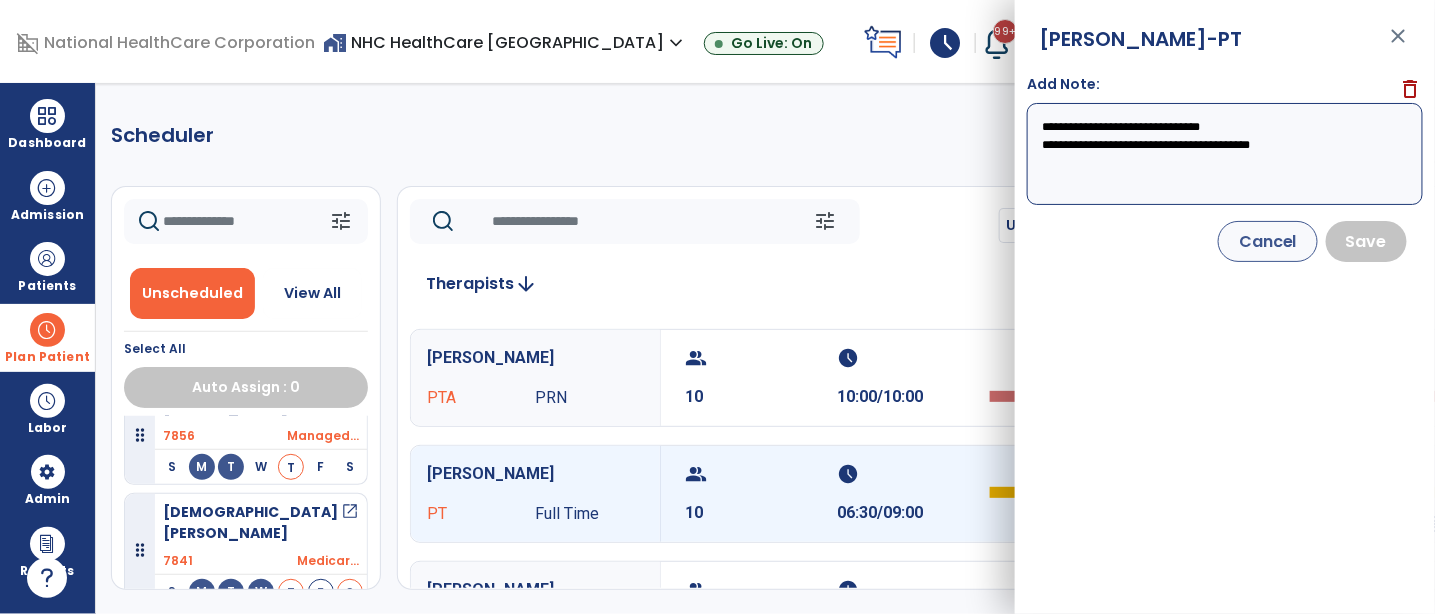 click on "**********" at bounding box center (1225, 154) 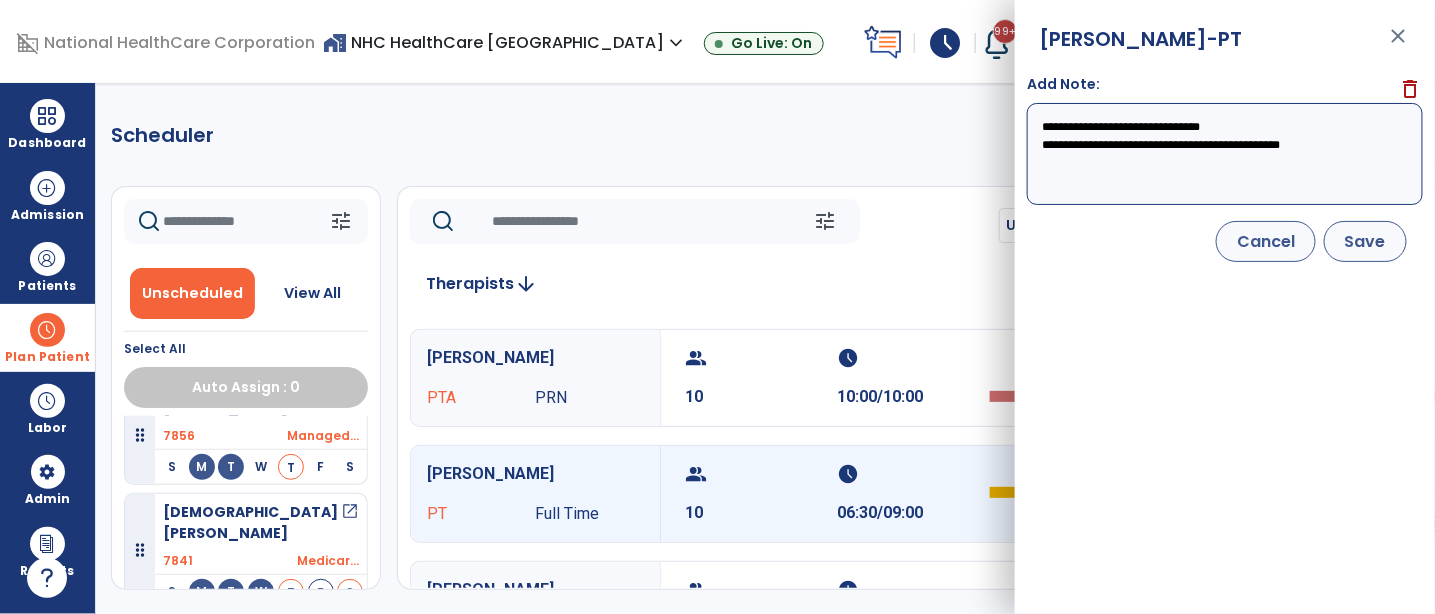type on "**********" 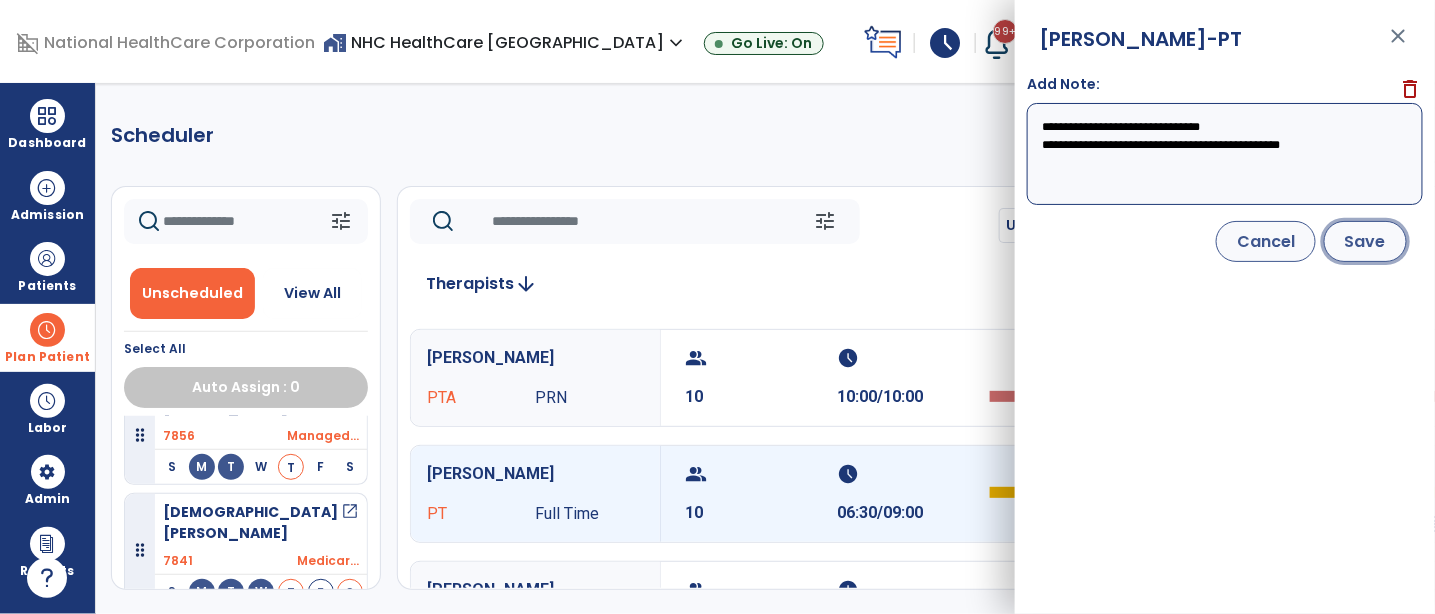 click on "Save" at bounding box center (1365, 241) 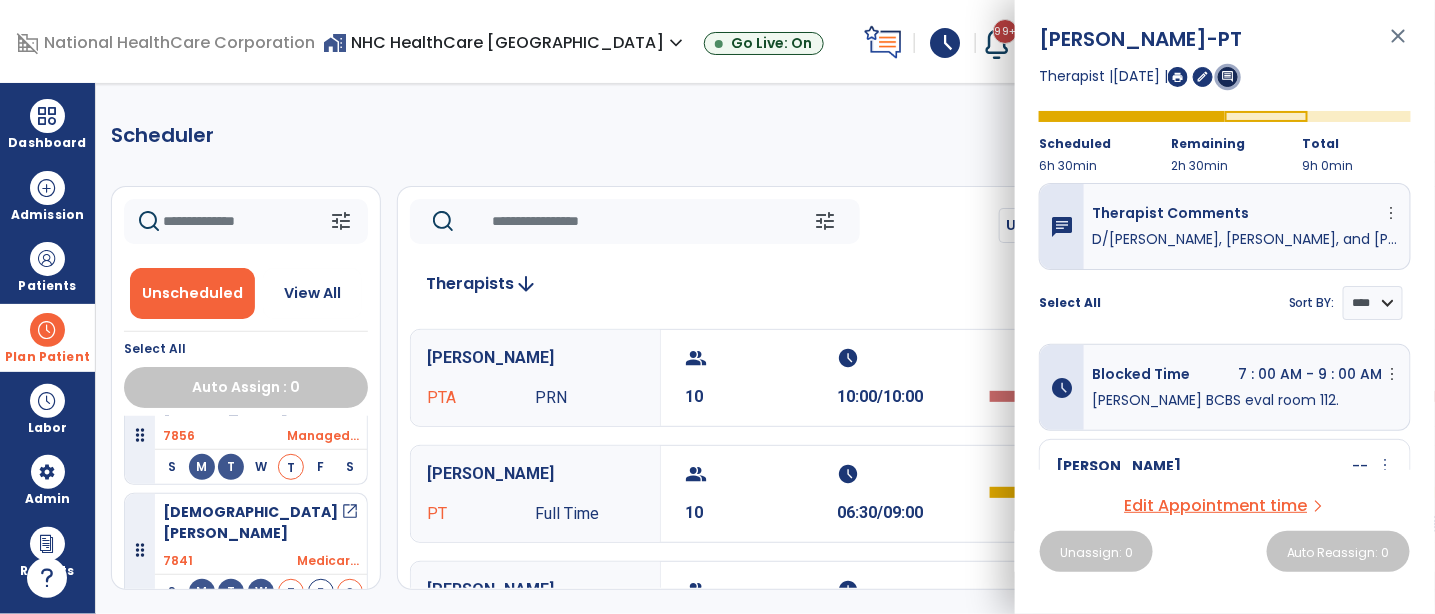 click on "comment" at bounding box center [1228, 76] 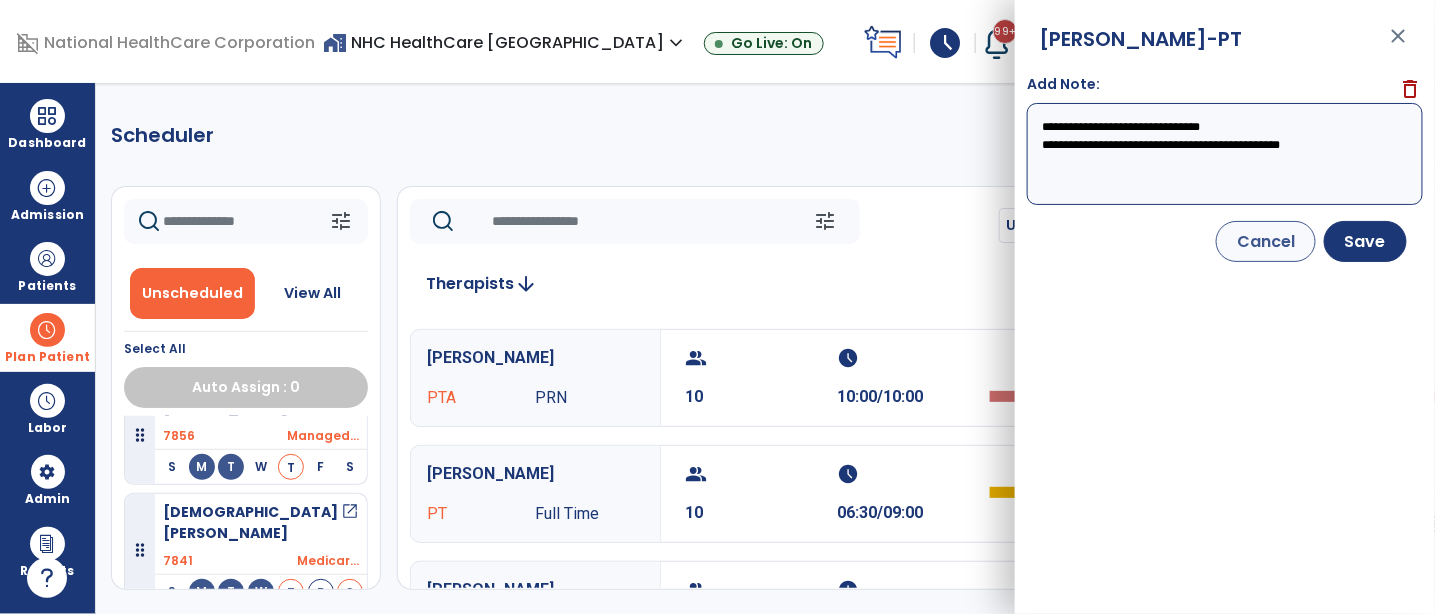 drag, startPoint x: 1187, startPoint y: 122, endPoint x: 1230, endPoint y: 118, distance: 43.185646 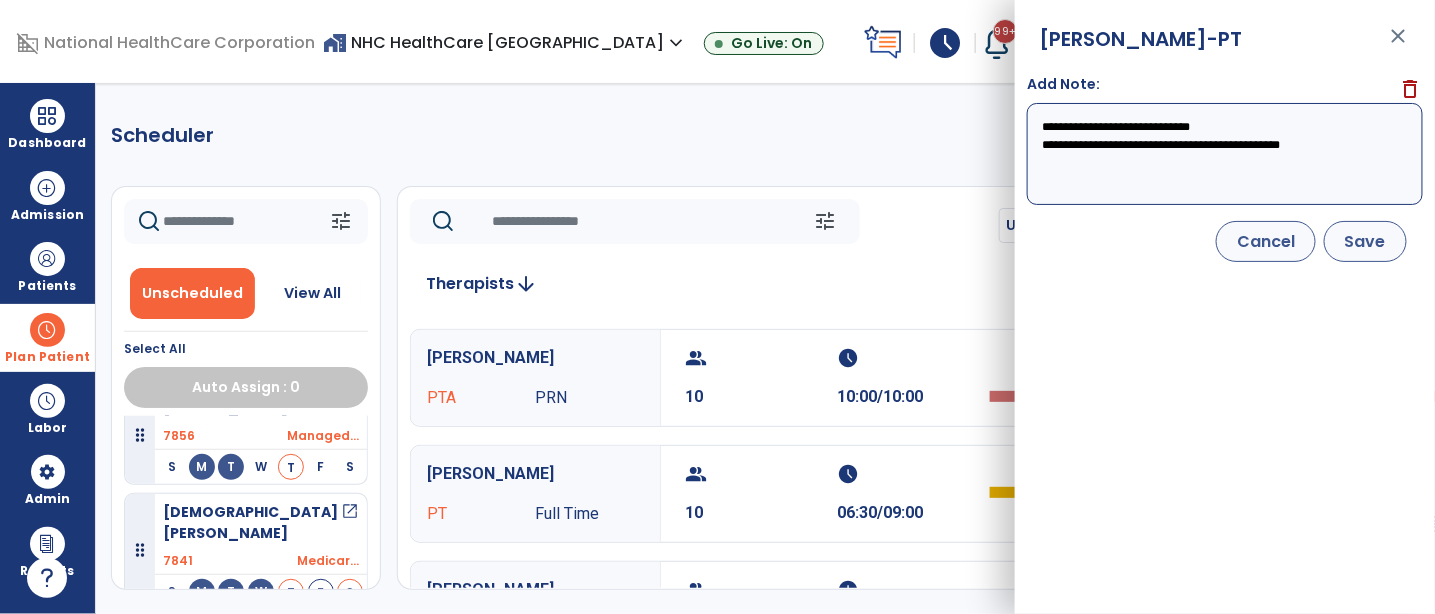 type on "**********" 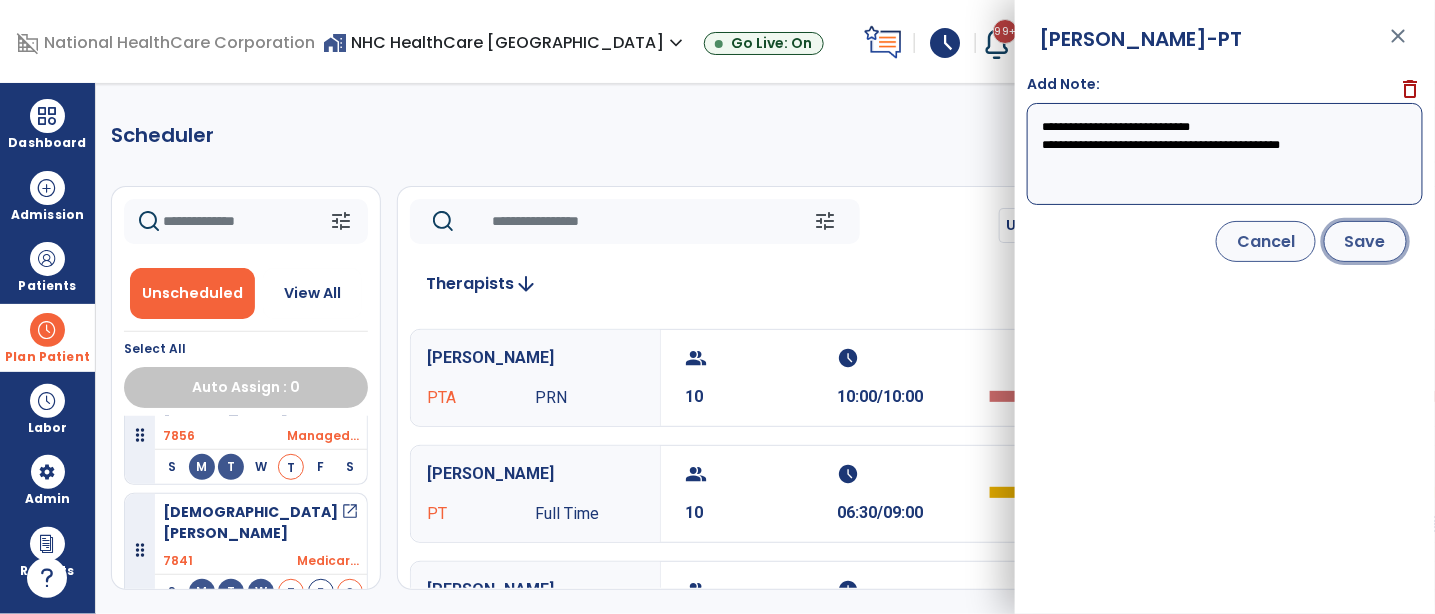 click on "Save" at bounding box center (1365, 241) 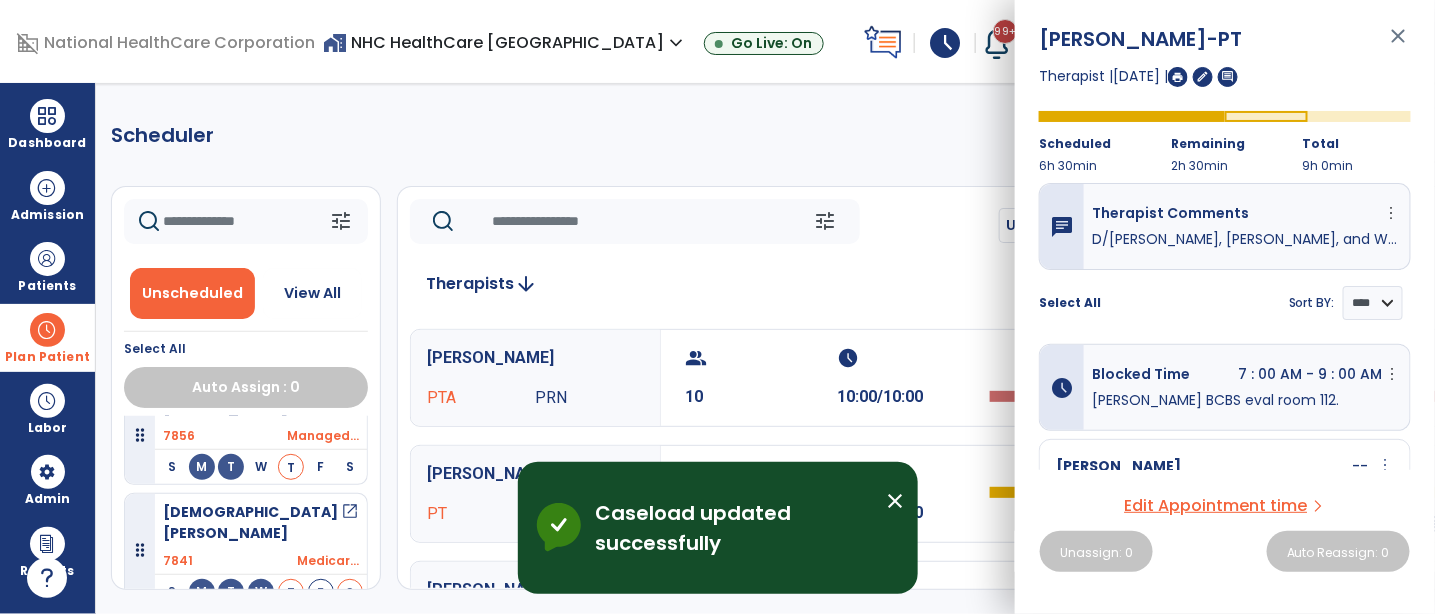 click at bounding box center (1178, 77) 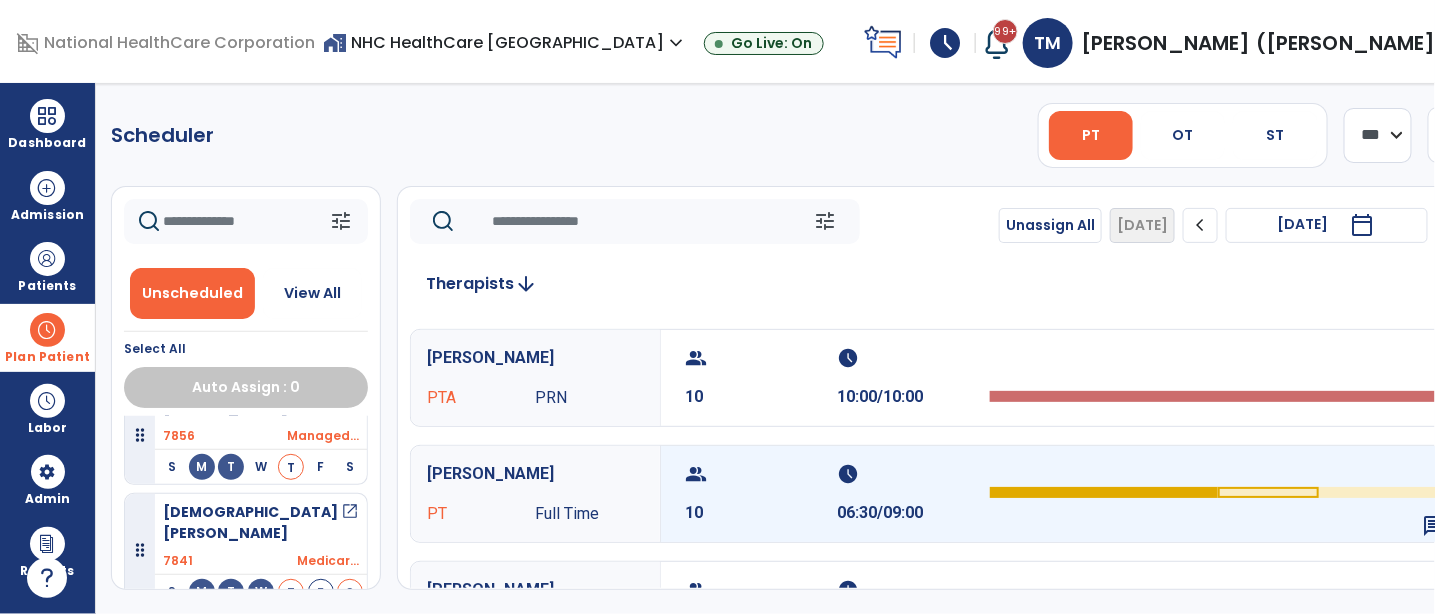 click on "chat" at bounding box center [1218, 494] 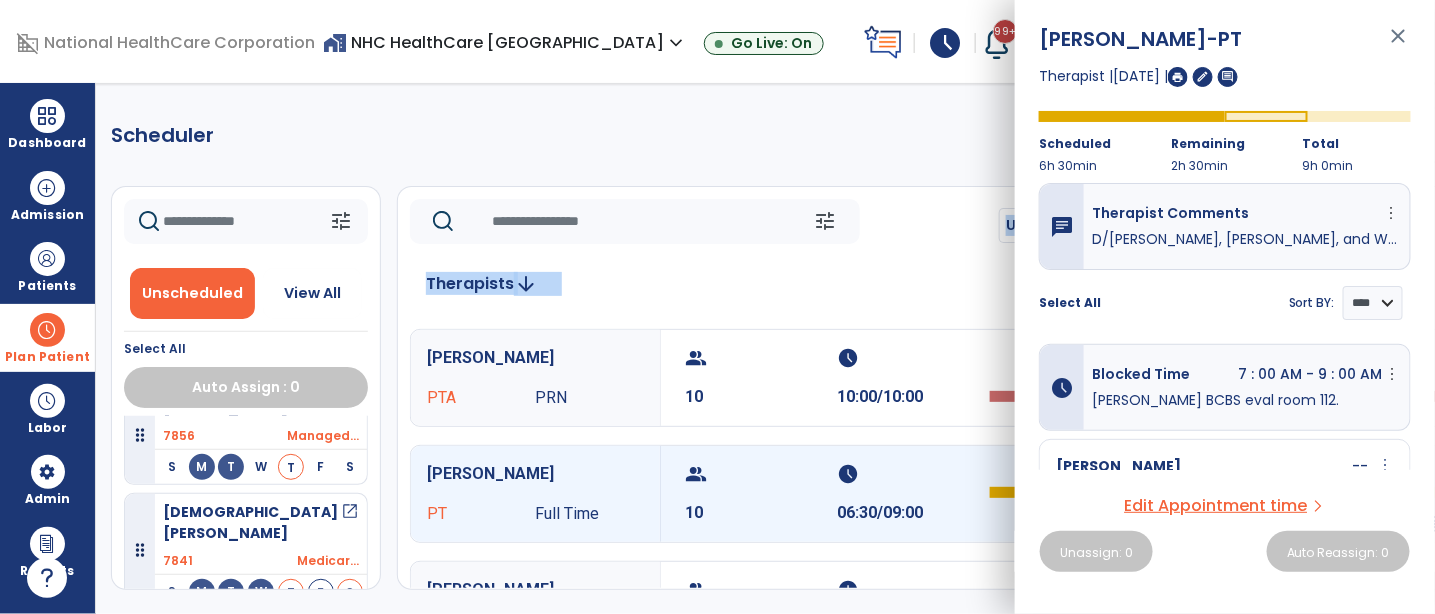 click on "tune   Unassign All   [DATE]  chevron_left [DATE]  *********  calendar_today  chevron_right Therapists  arrow_downward   [PERSON_NAME] ([PERSON_NAME]) PTA Full Time  group  11  schedule  07:45/10:00   [PERSON_NAME] PRN  group  10  schedule  10:00/10:00   [PERSON_NAME] PT Full Time  group  10  schedule  06:30/09:00   chat [PERSON_NAME]  PT Full Time  group  1  schedule  01:00/08:00   [PERSON_NAME] PTA PRN  group  0  schedule  0:00/08:00   [PERSON_NAME] SPT Contract Labor  group  0  schedule  00:00/08:00   [PERSON_NAME]  PTA PRN  group  0  schedule  0:00/09:00" 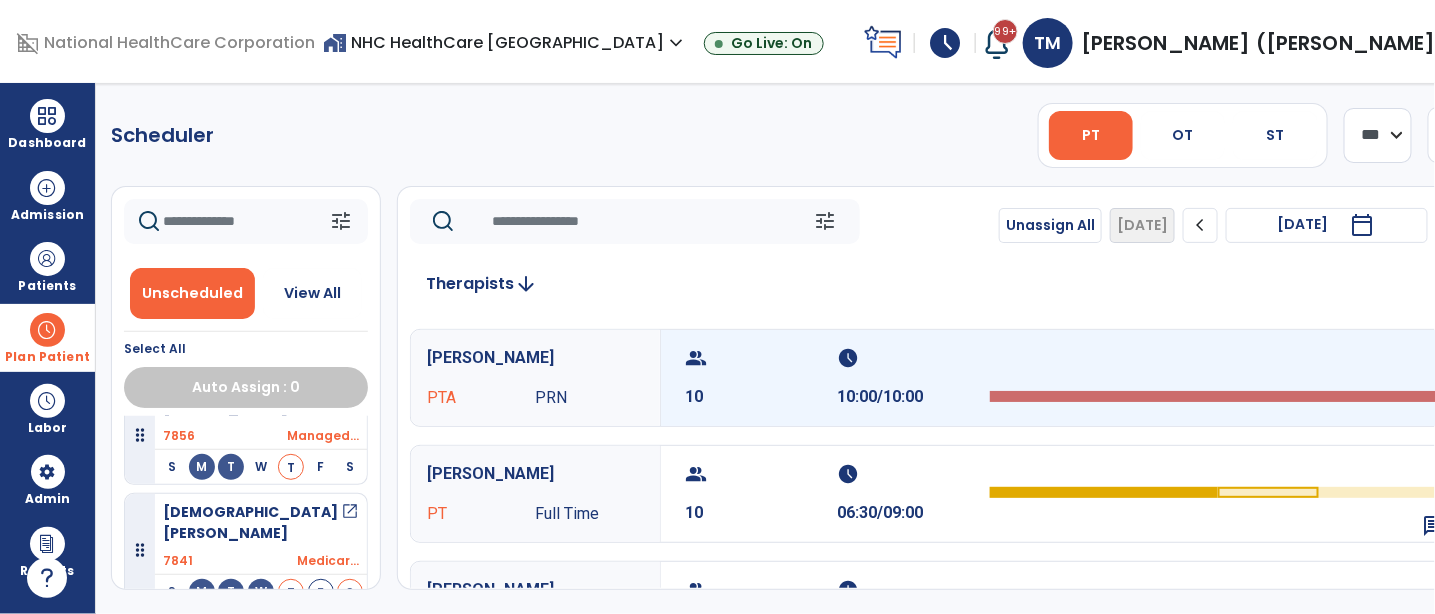 click on "group  10" at bounding box center (761, 378) 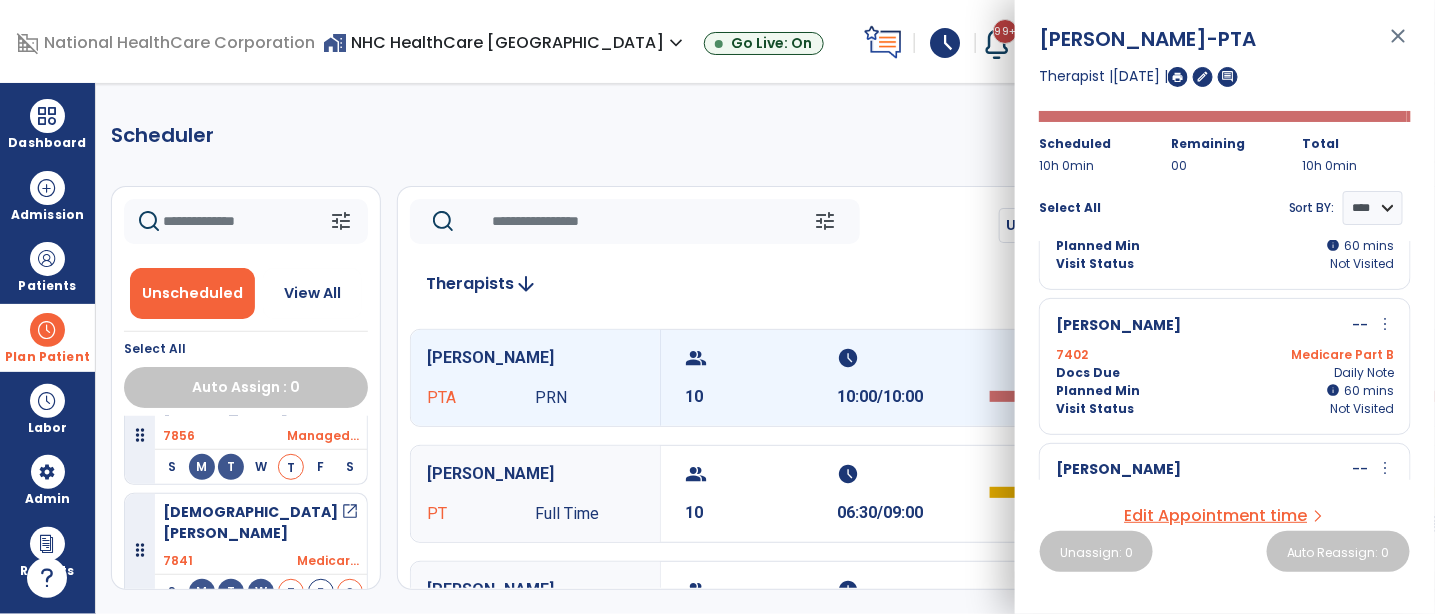 scroll, scrollTop: 1217, scrollLeft: 0, axis: vertical 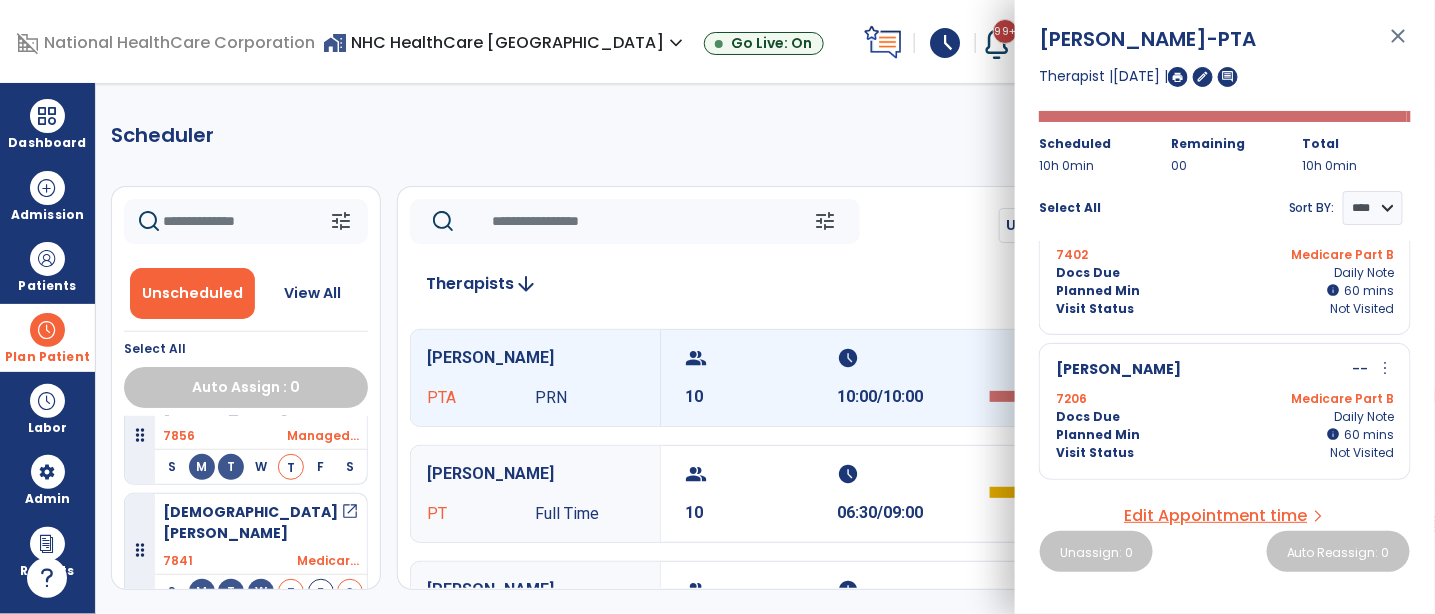 click 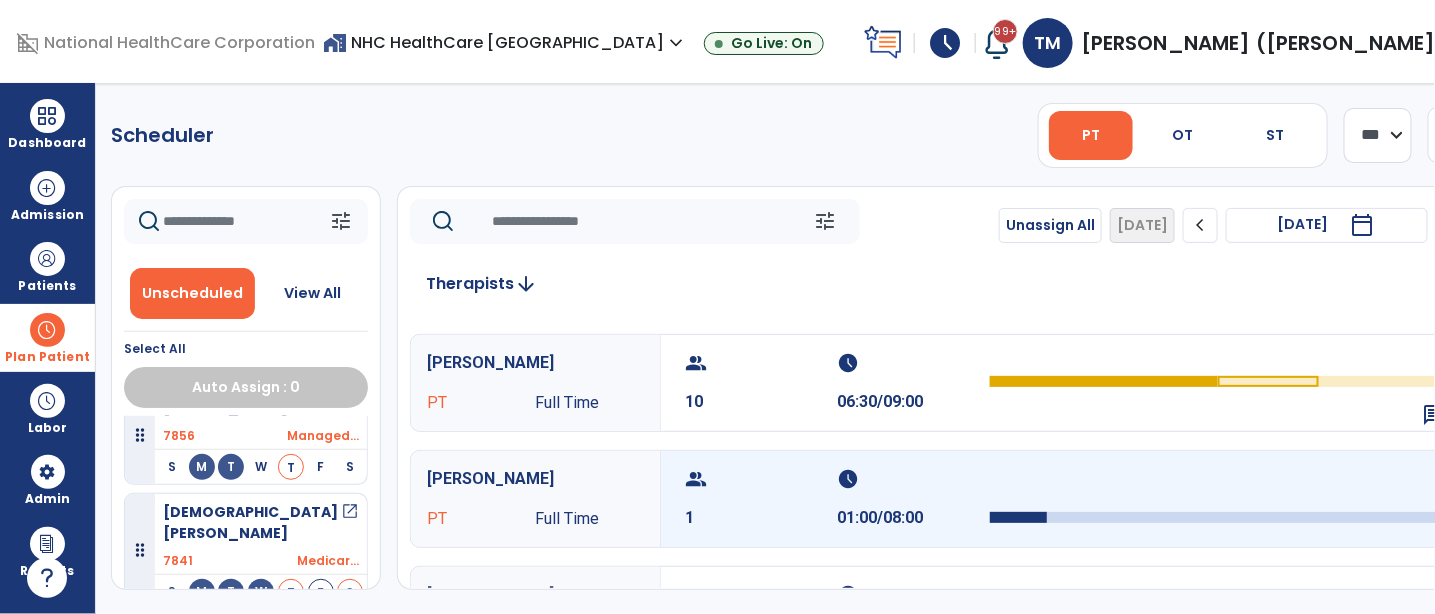 scroll, scrollTop: 0, scrollLeft: 0, axis: both 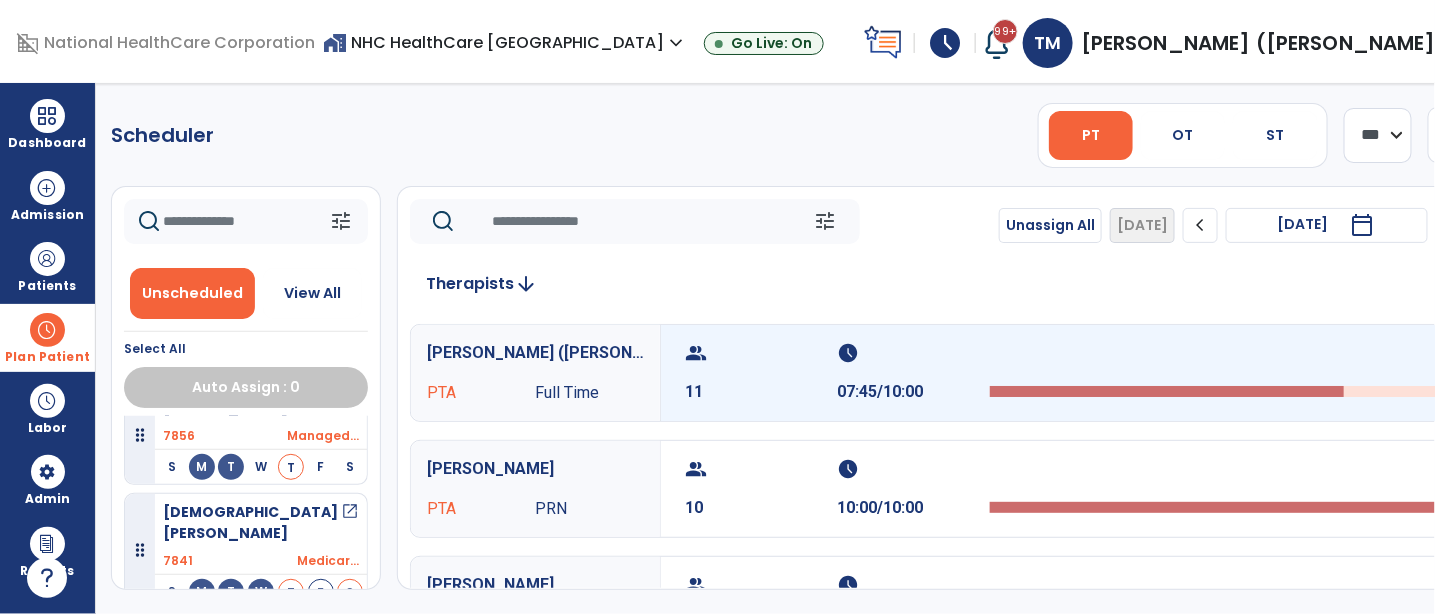 click on "group  11" at bounding box center [761, 373] 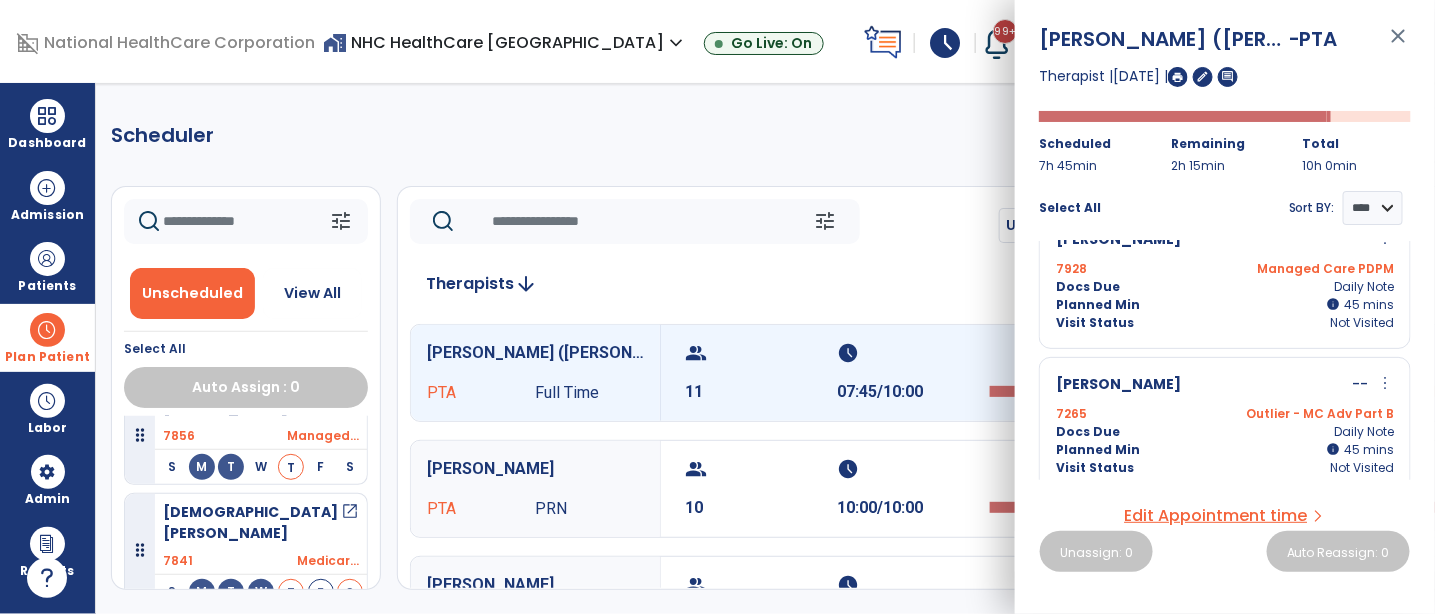 scroll, scrollTop: 222, scrollLeft: 0, axis: vertical 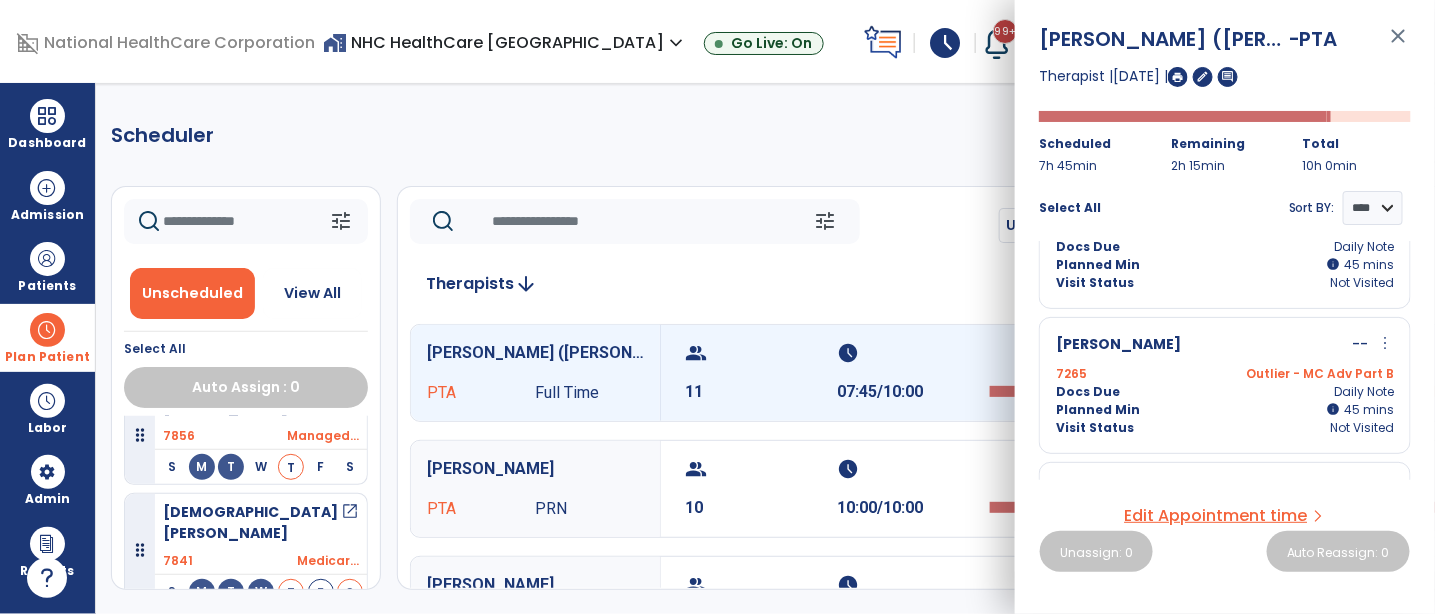 click on "[PERSON_NAME]" at bounding box center (1118, 345) 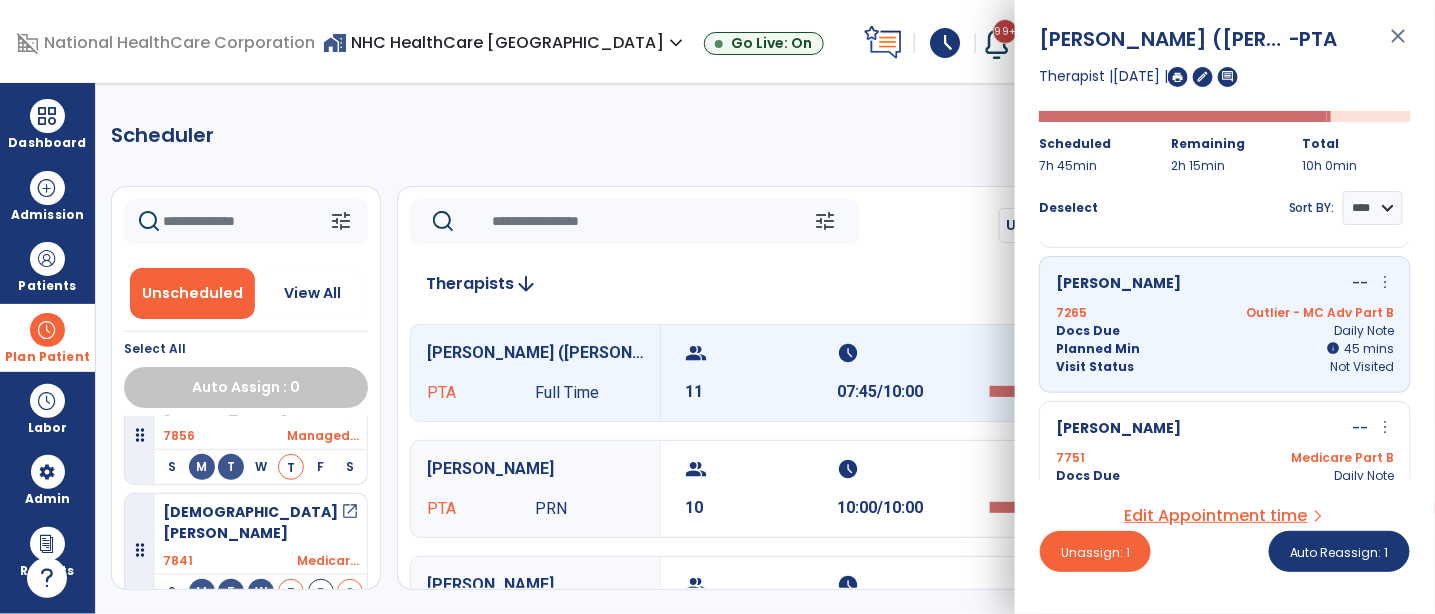 scroll, scrollTop: 333, scrollLeft: 0, axis: vertical 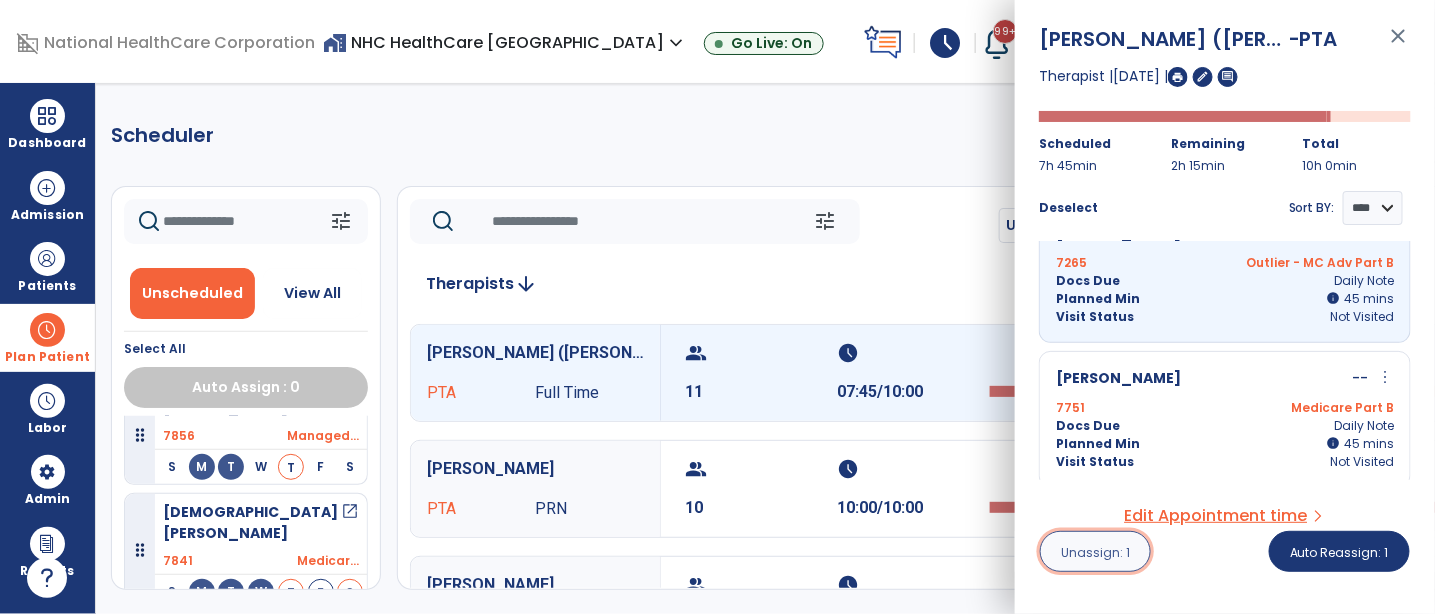 click on "Unassign: 1" at bounding box center (1095, 552) 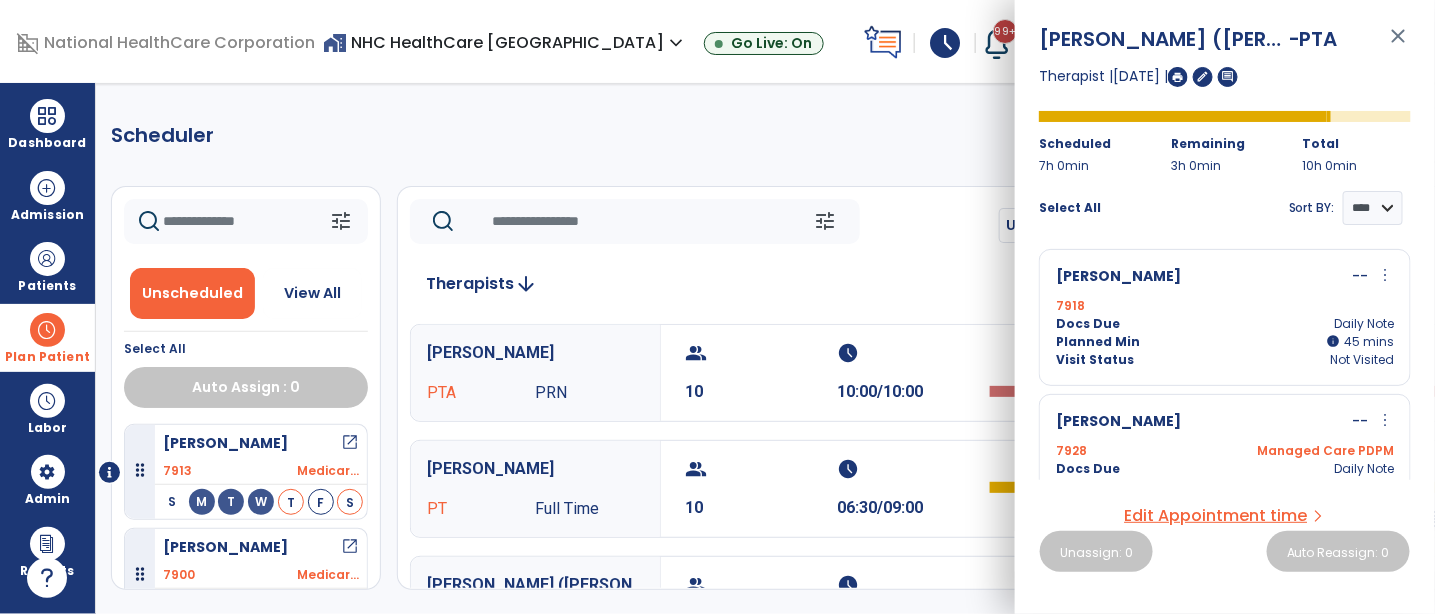 click 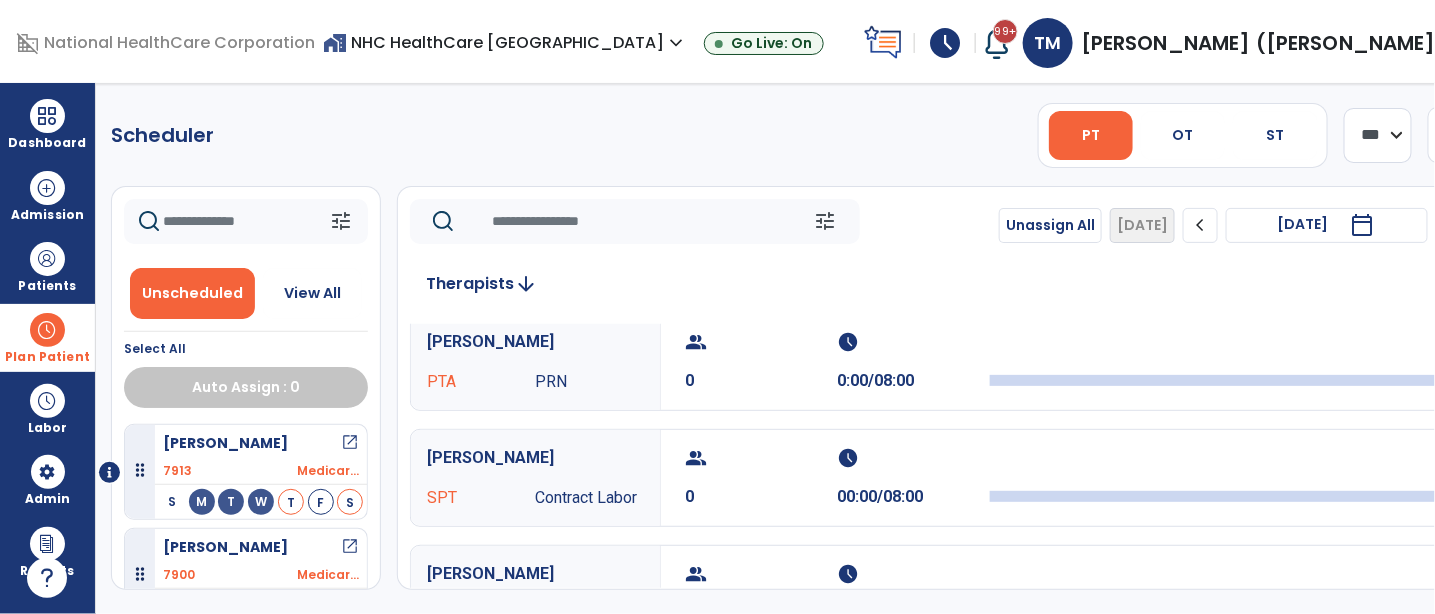 scroll, scrollTop: 436, scrollLeft: 0, axis: vertical 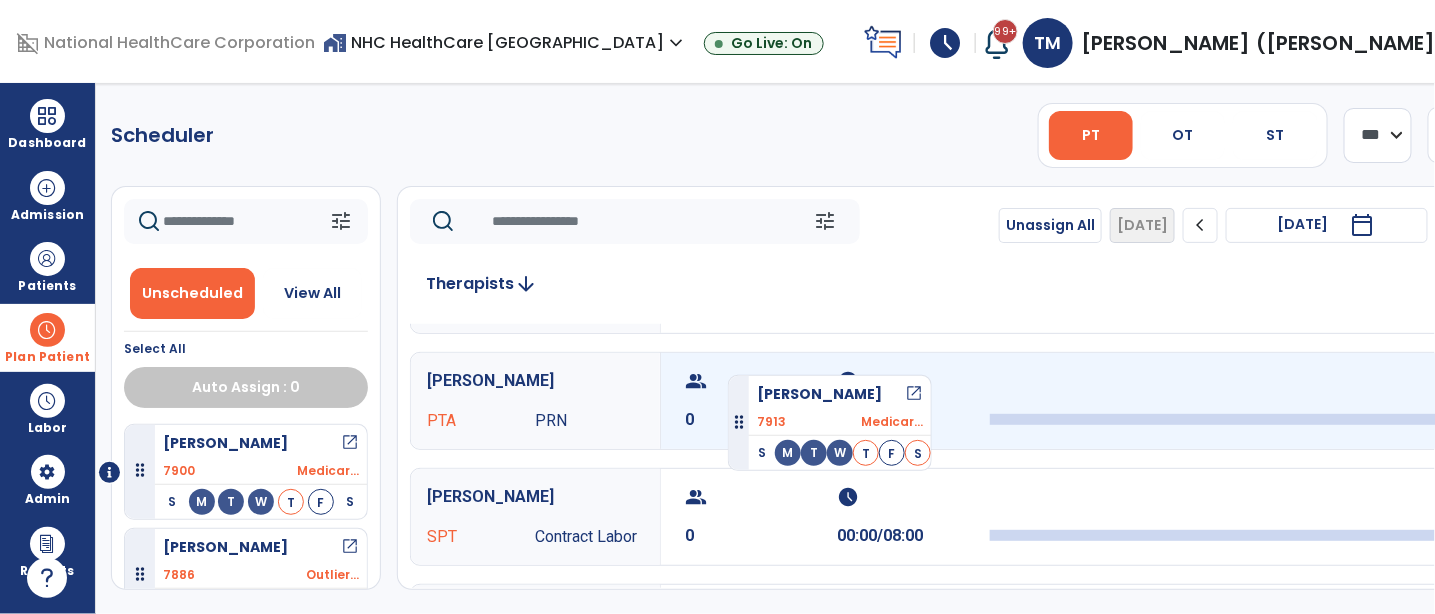 drag, startPoint x: 263, startPoint y: 476, endPoint x: 730, endPoint y: 365, distance: 480.0104 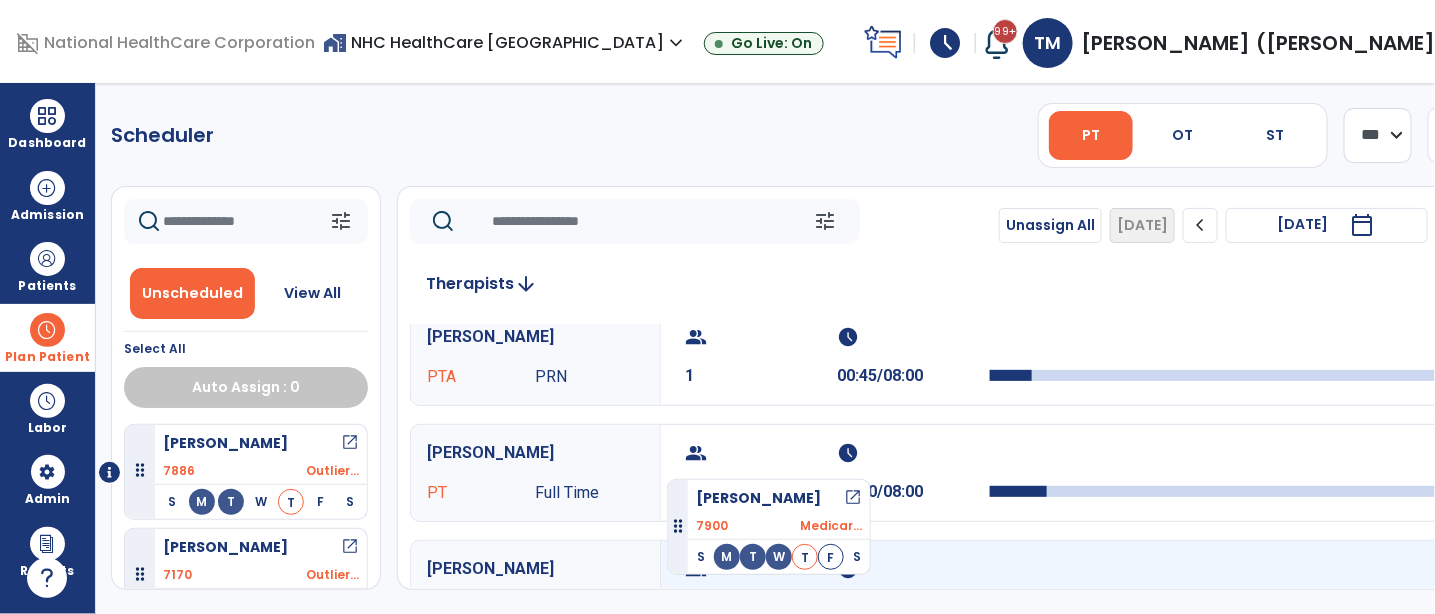 scroll, scrollTop: 325, scrollLeft: 0, axis: vertical 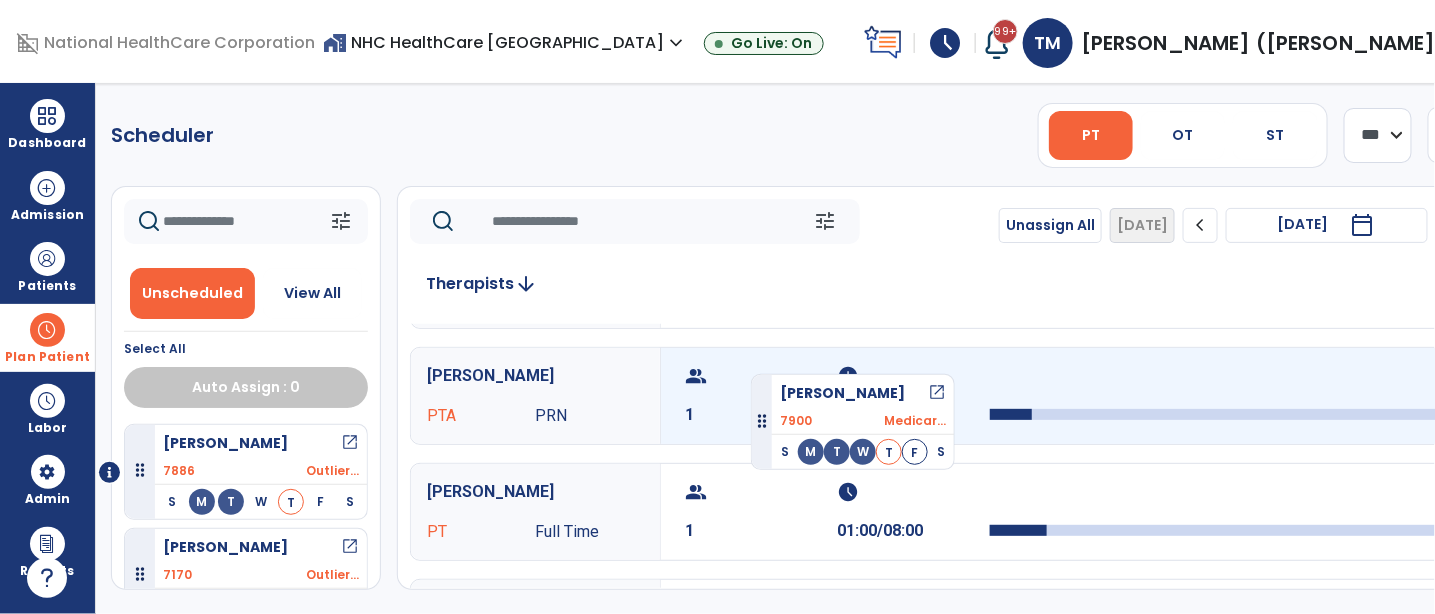drag, startPoint x: 218, startPoint y: 467, endPoint x: 751, endPoint y: 366, distance: 542.48505 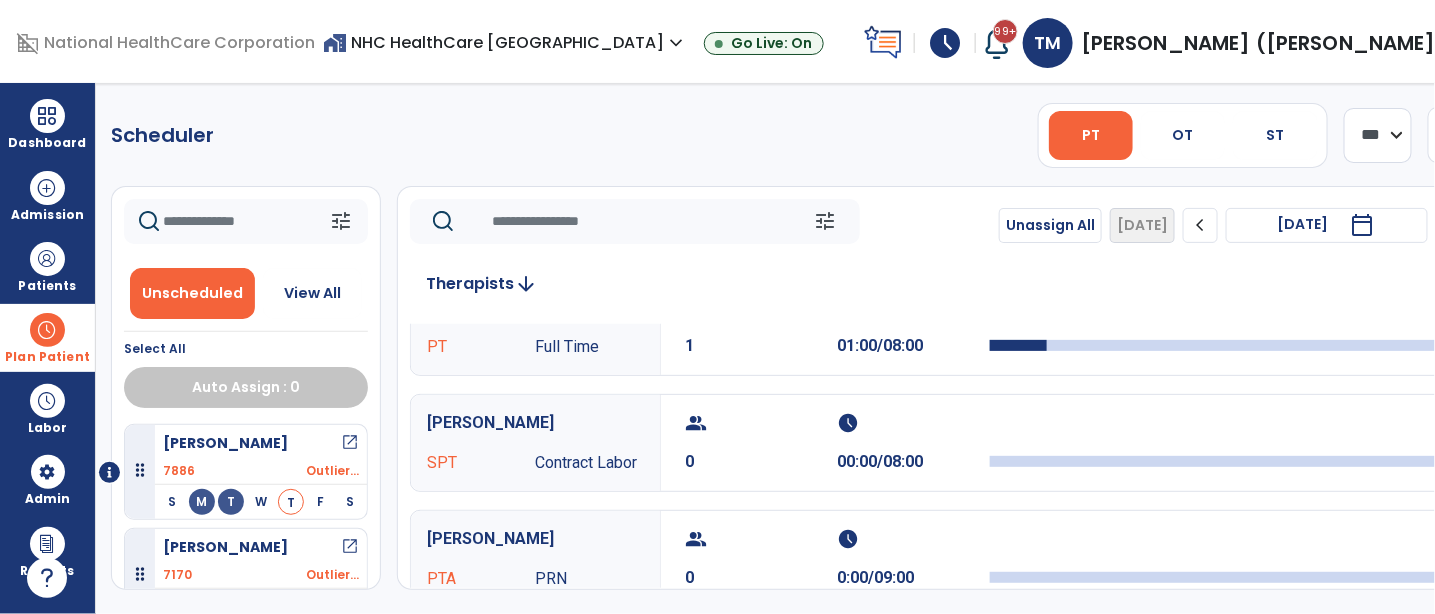 scroll, scrollTop: 547, scrollLeft: 0, axis: vertical 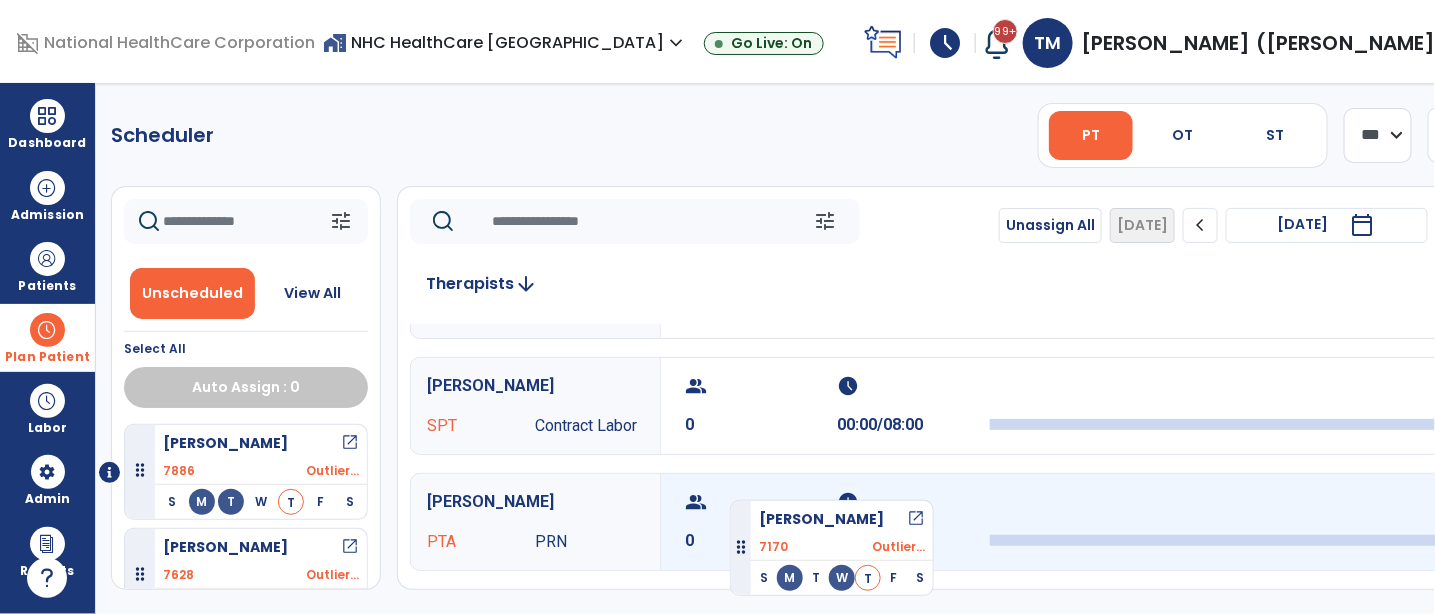 drag, startPoint x: 227, startPoint y: 558, endPoint x: 730, endPoint y: 488, distance: 507.8474 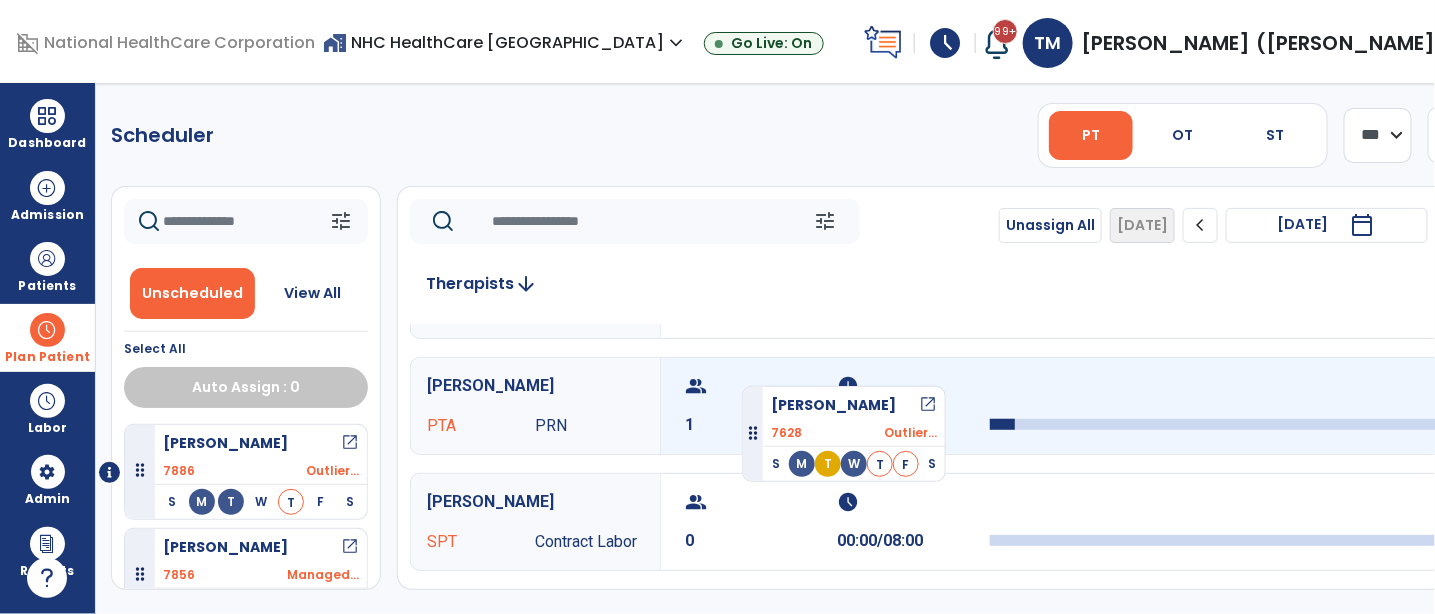 drag, startPoint x: 275, startPoint y: 541, endPoint x: 743, endPoint y: 371, distance: 497.91968 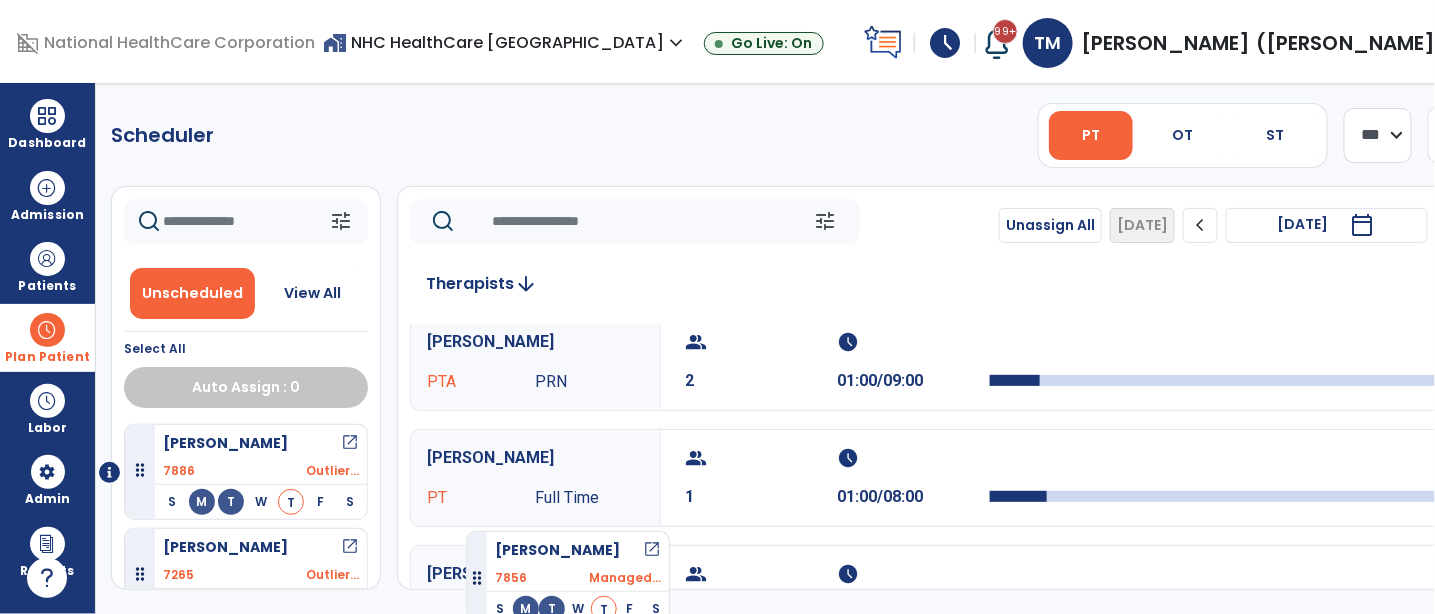 scroll, scrollTop: 436, scrollLeft: 0, axis: vertical 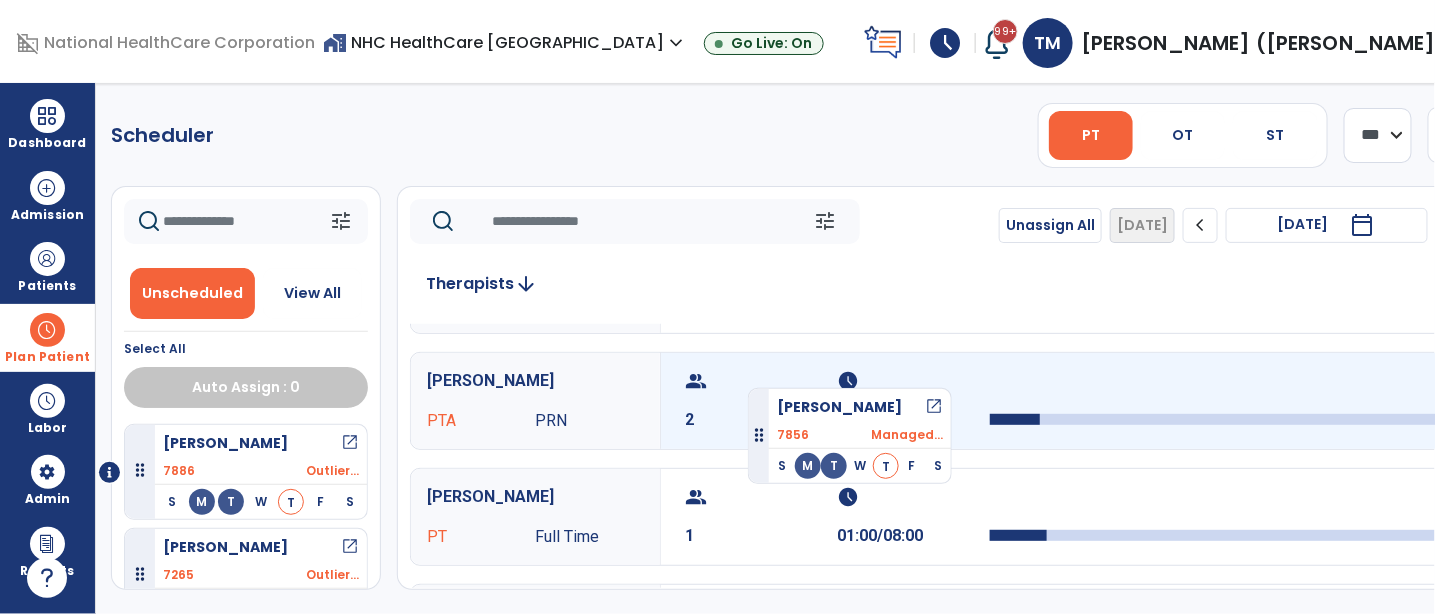 drag, startPoint x: 240, startPoint y: 561, endPoint x: 750, endPoint y: 378, distance: 541.83856 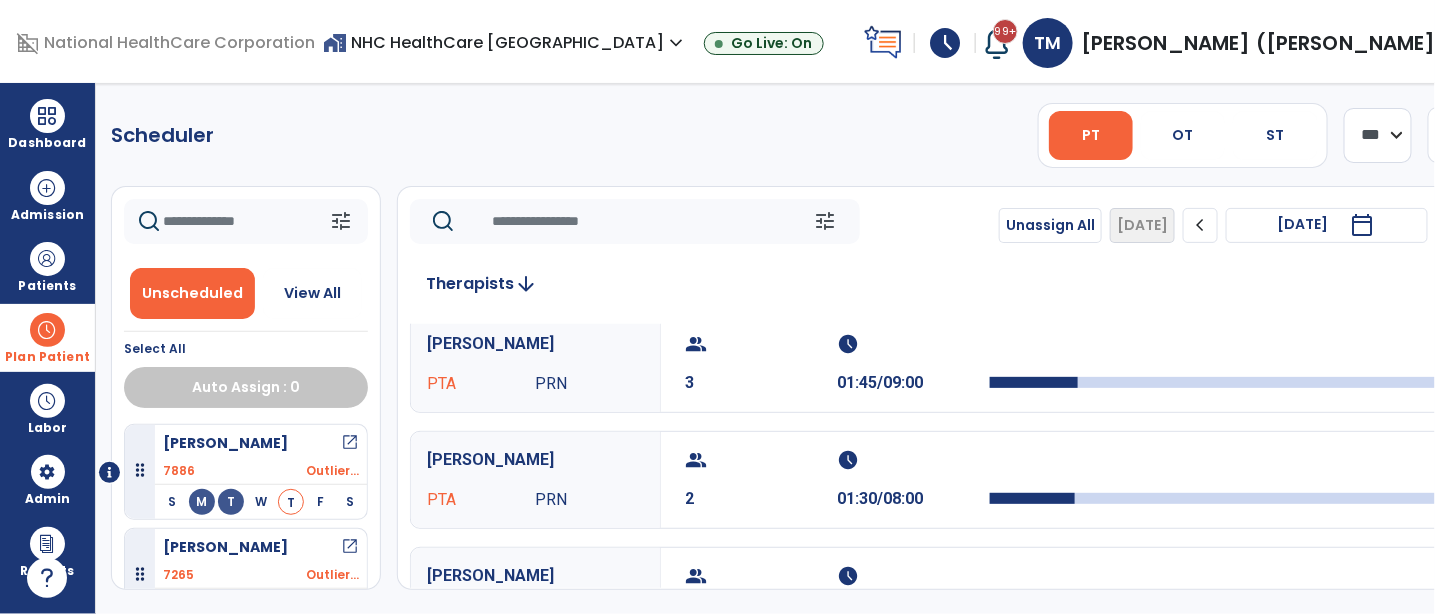 scroll, scrollTop: 325, scrollLeft: 0, axis: vertical 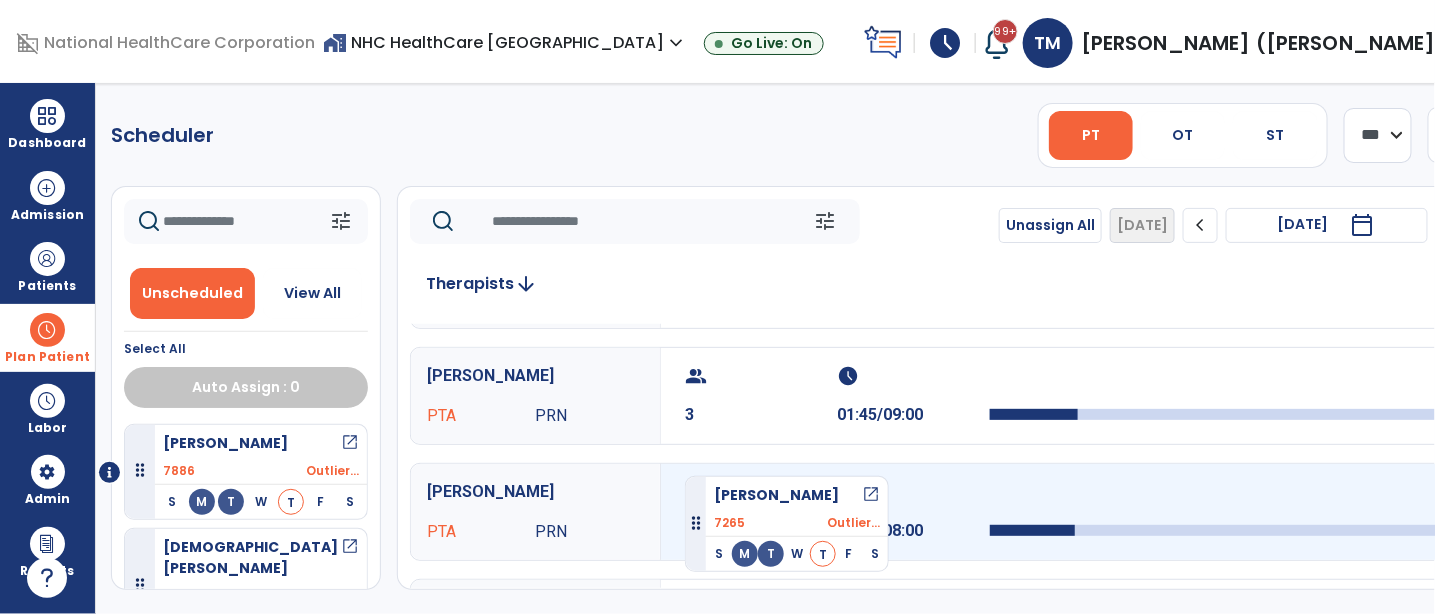 drag, startPoint x: 275, startPoint y: 558, endPoint x: 701, endPoint y: 466, distance: 435.82108 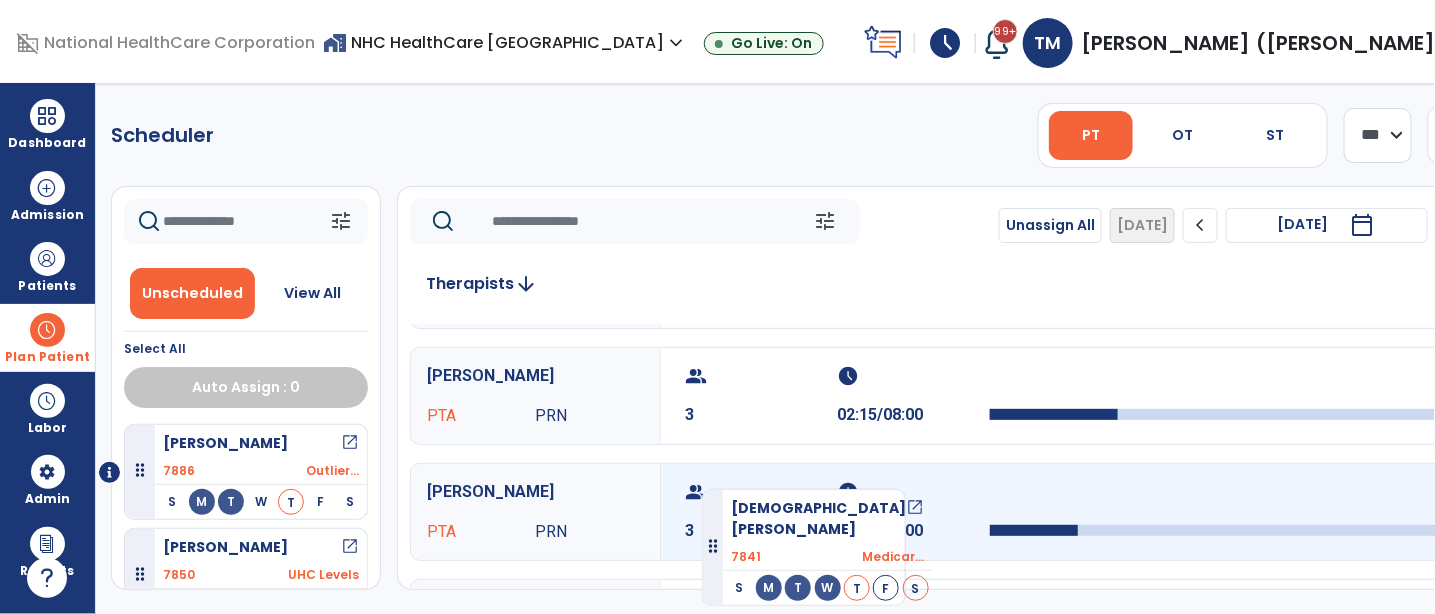 drag, startPoint x: 238, startPoint y: 558, endPoint x: 704, endPoint y: 473, distance: 473.68872 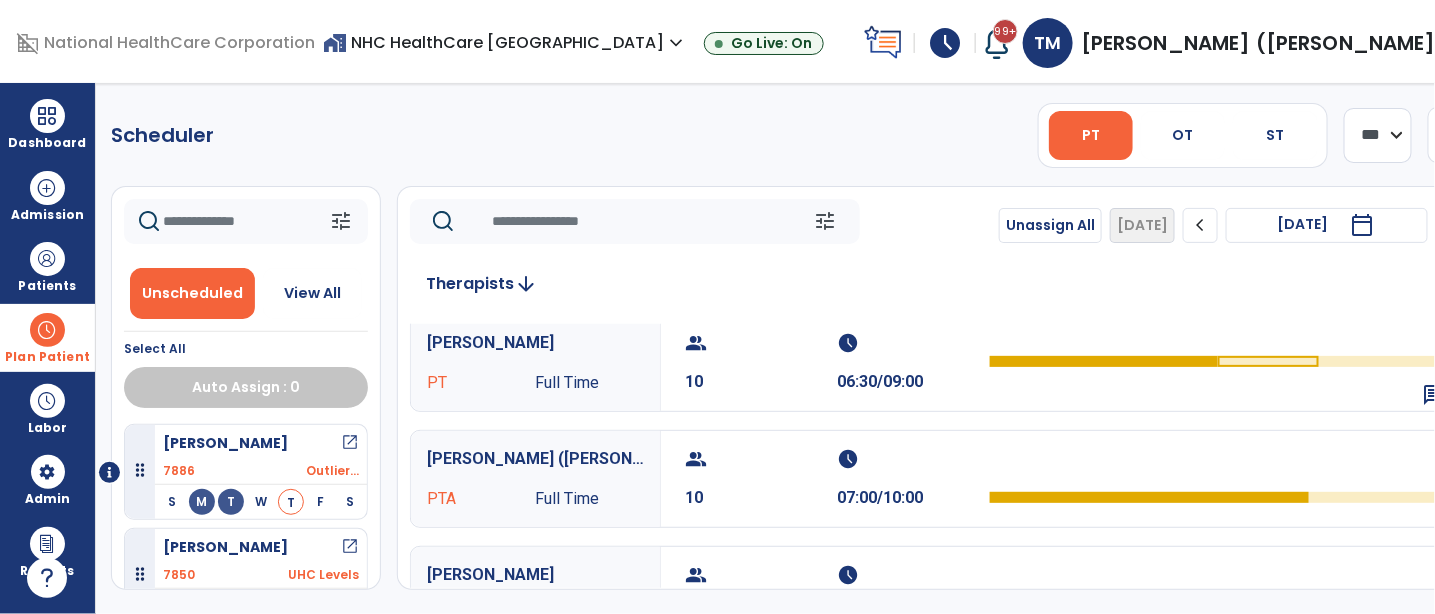 scroll, scrollTop: 103, scrollLeft: 0, axis: vertical 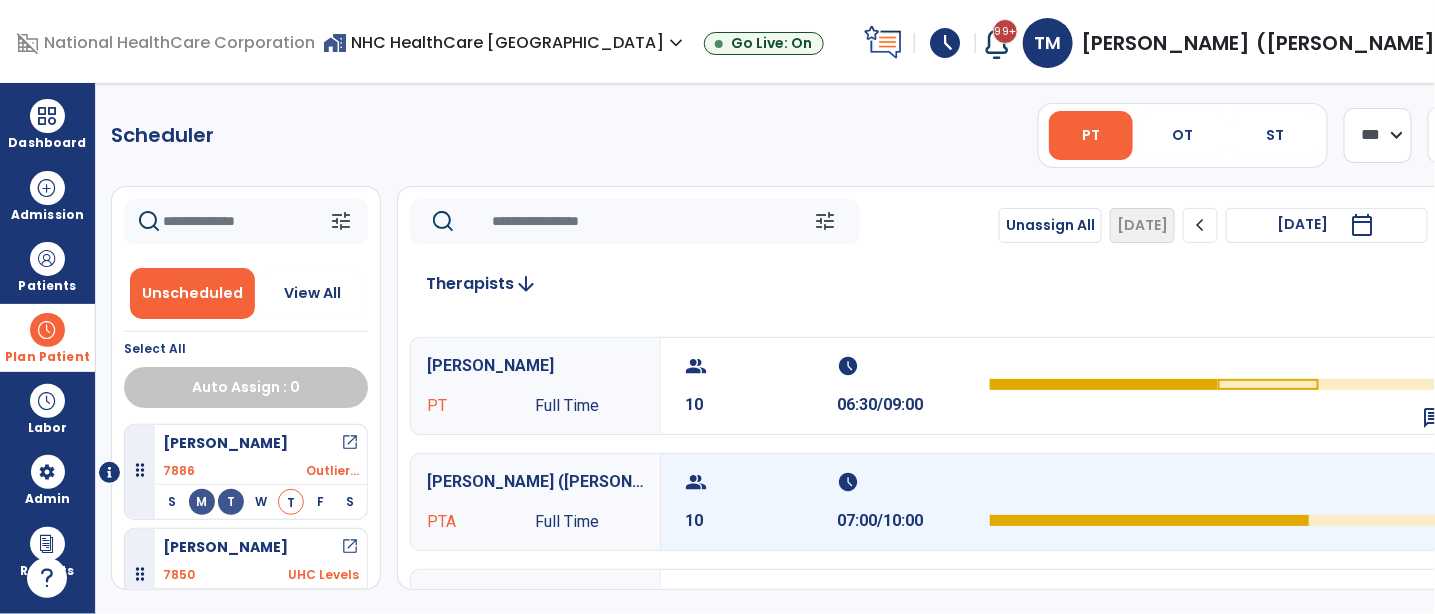 click on "group" at bounding box center (758, 482) 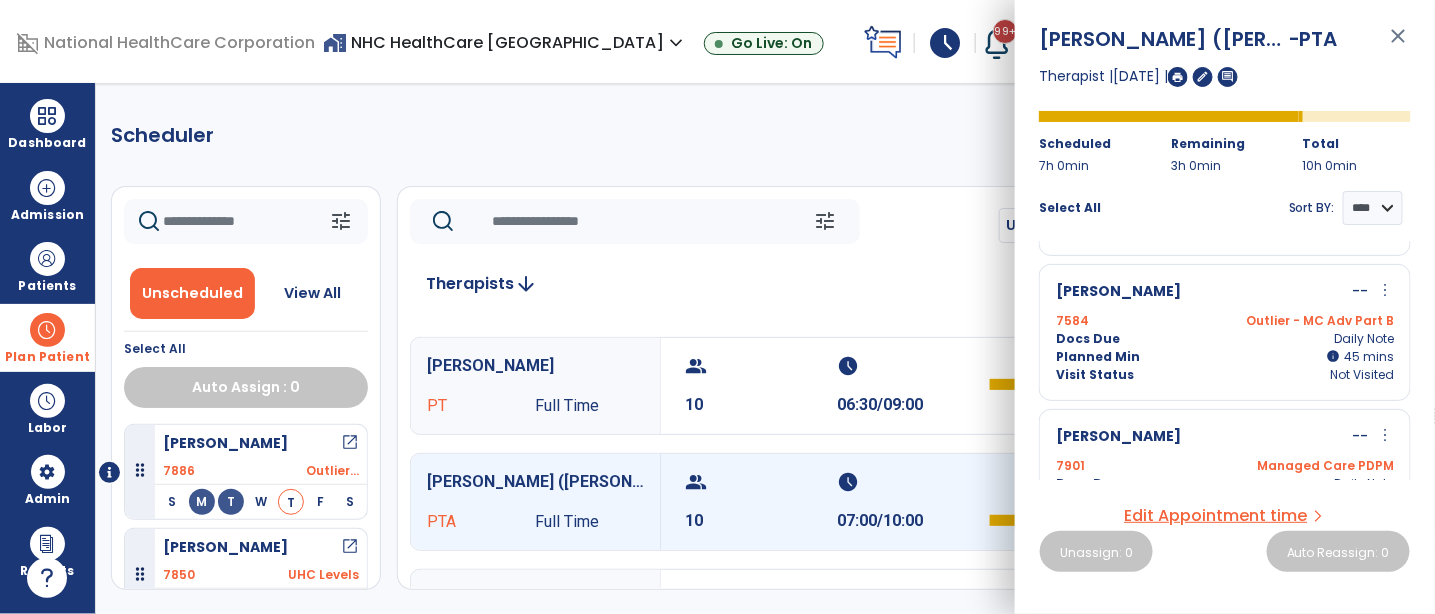 scroll, scrollTop: 1111, scrollLeft: 0, axis: vertical 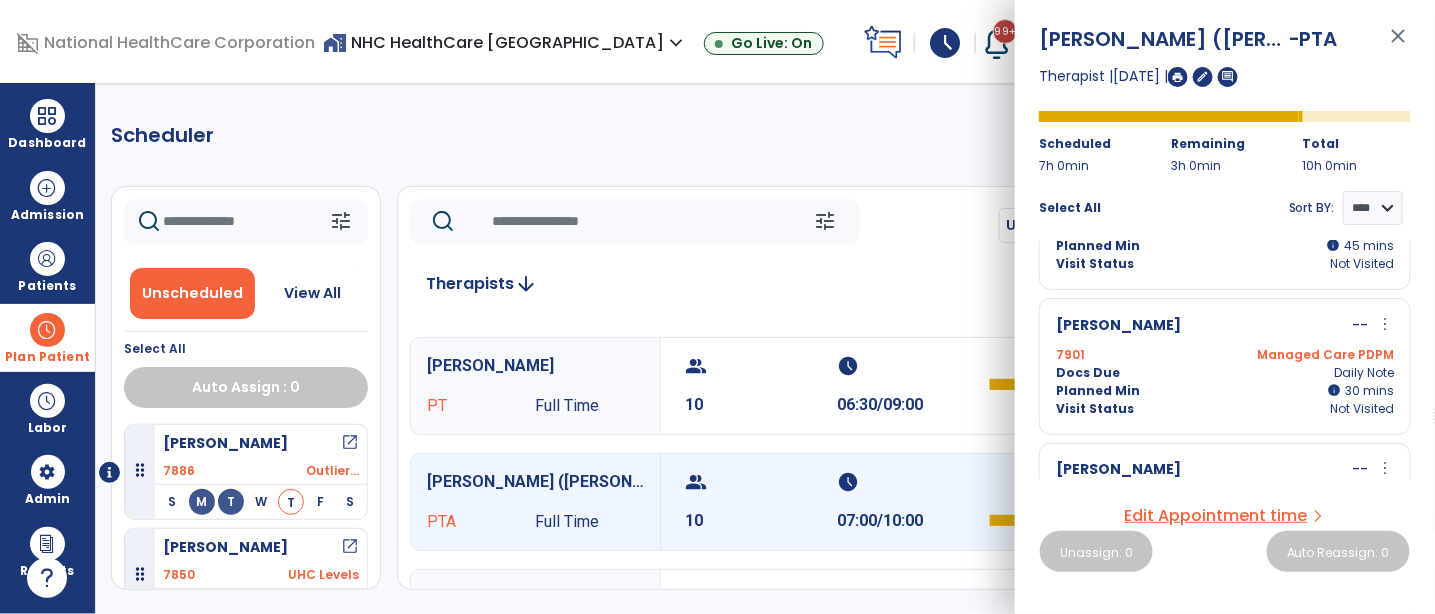 click on "[PERSON_NAME]   --  more_vert  edit   Edit Session   alt_route   Split Minutes  7901 Managed Care PDPM  Docs Due Daily Note   Planned Min  info   30 I 30 mins  Visit Status  Not Visited" at bounding box center (1225, 366) 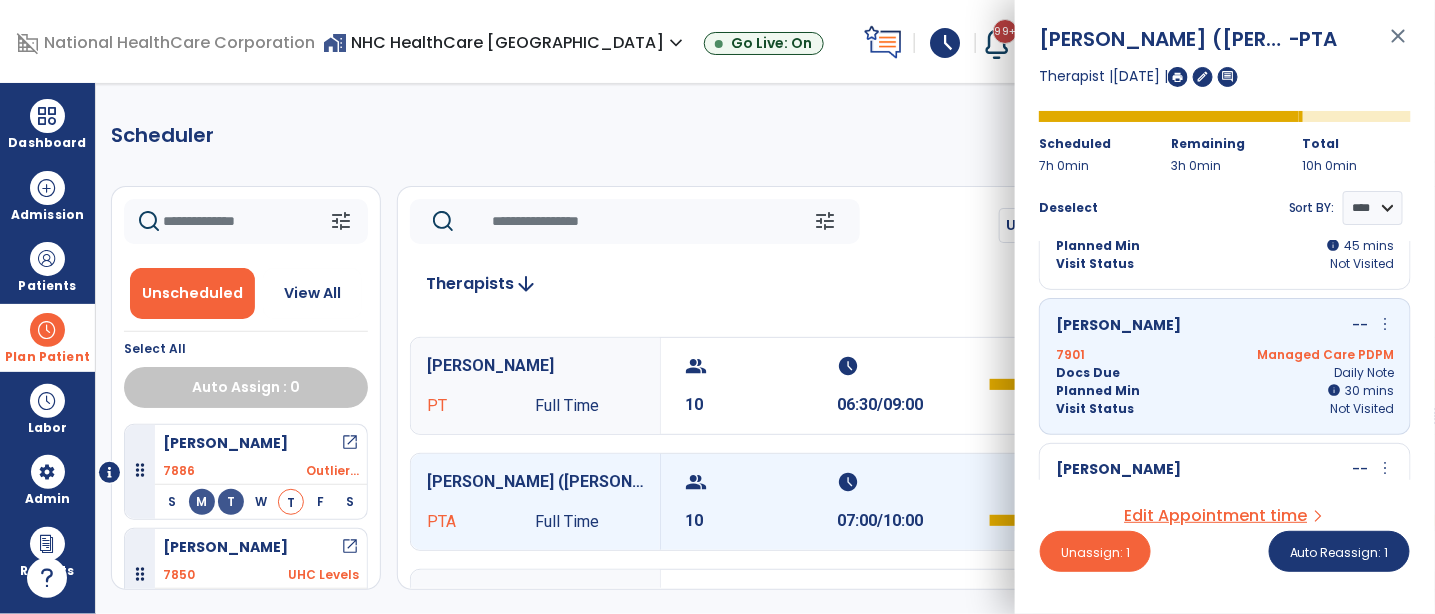 scroll, scrollTop: 1217, scrollLeft: 0, axis: vertical 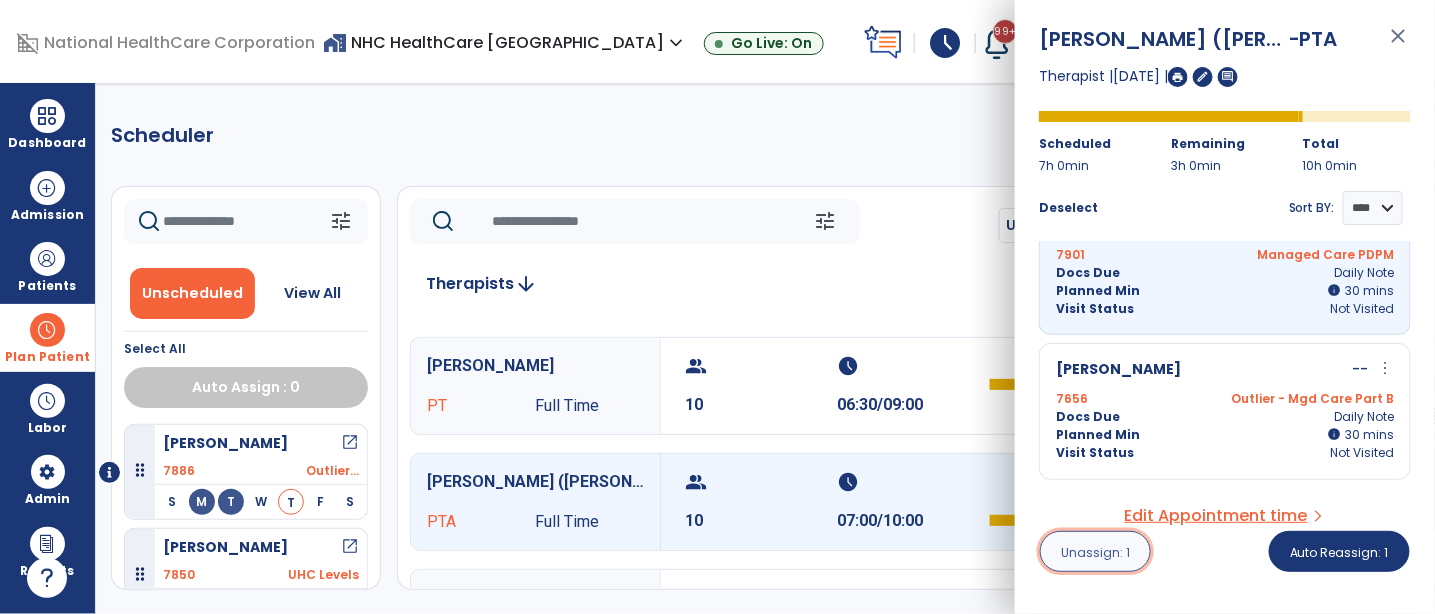 click on "Unassign: 1" at bounding box center [1095, 552] 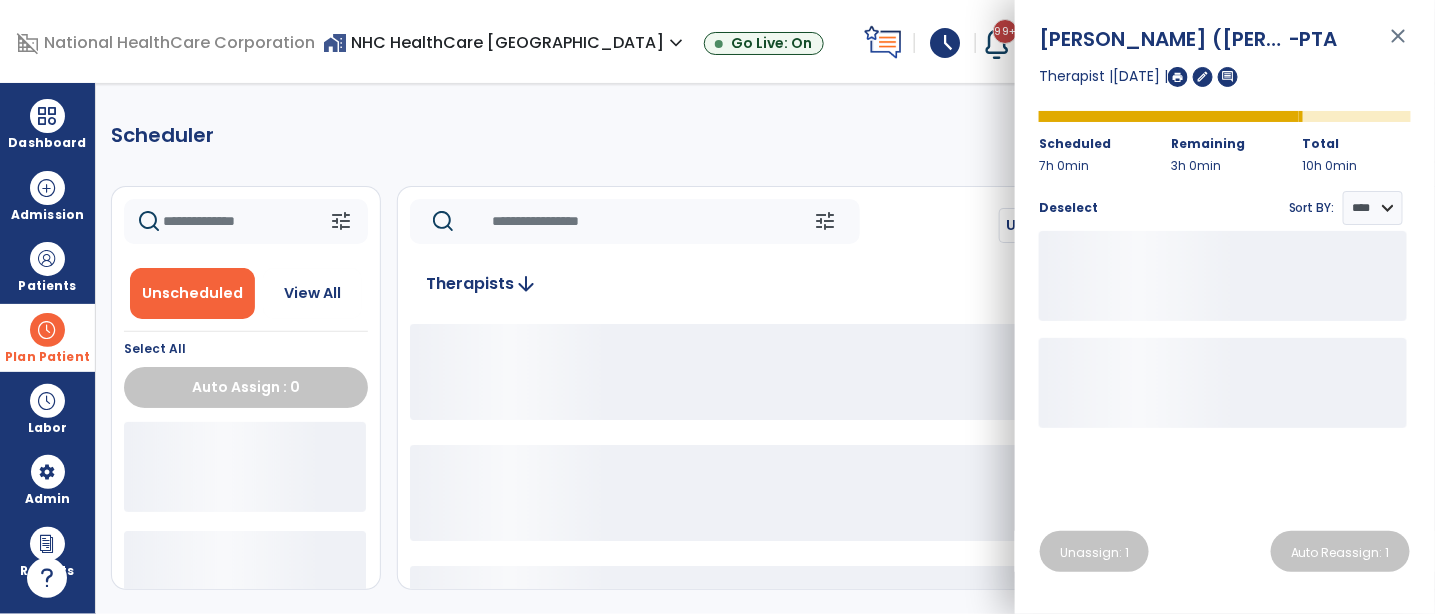 click on "close" at bounding box center [1399, 45] 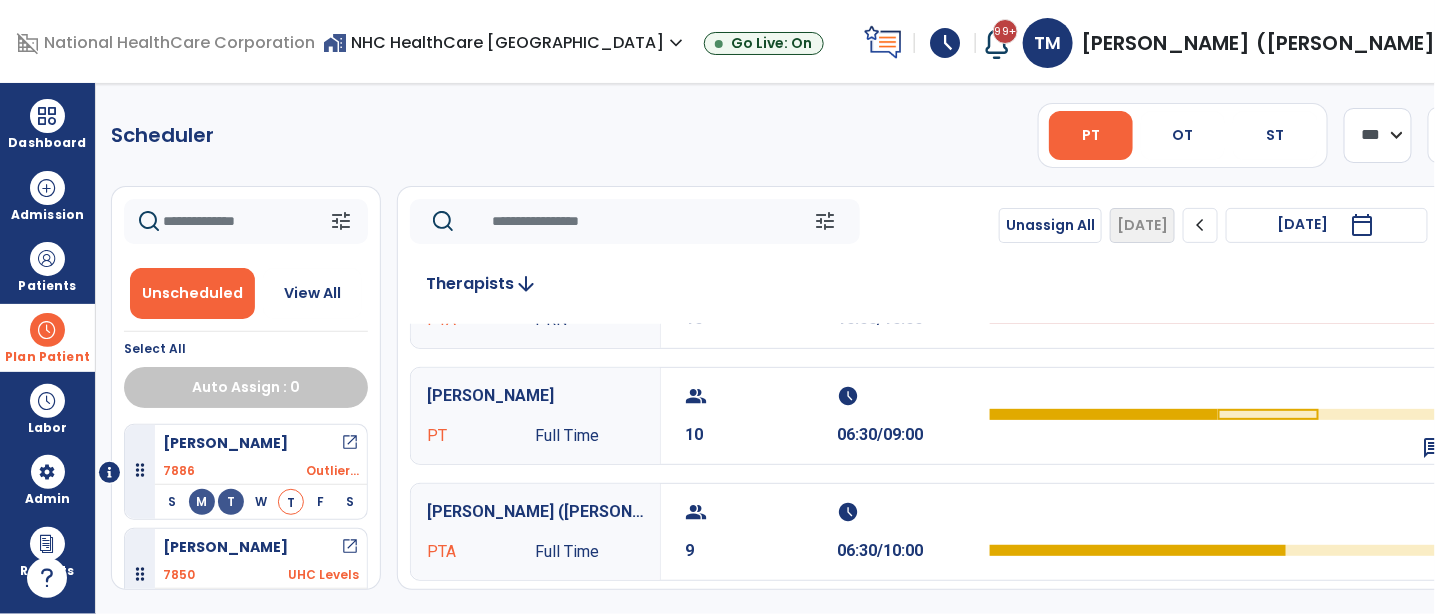 scroll, scrollTop: 111, scrollLeft: 0, axis: vertical 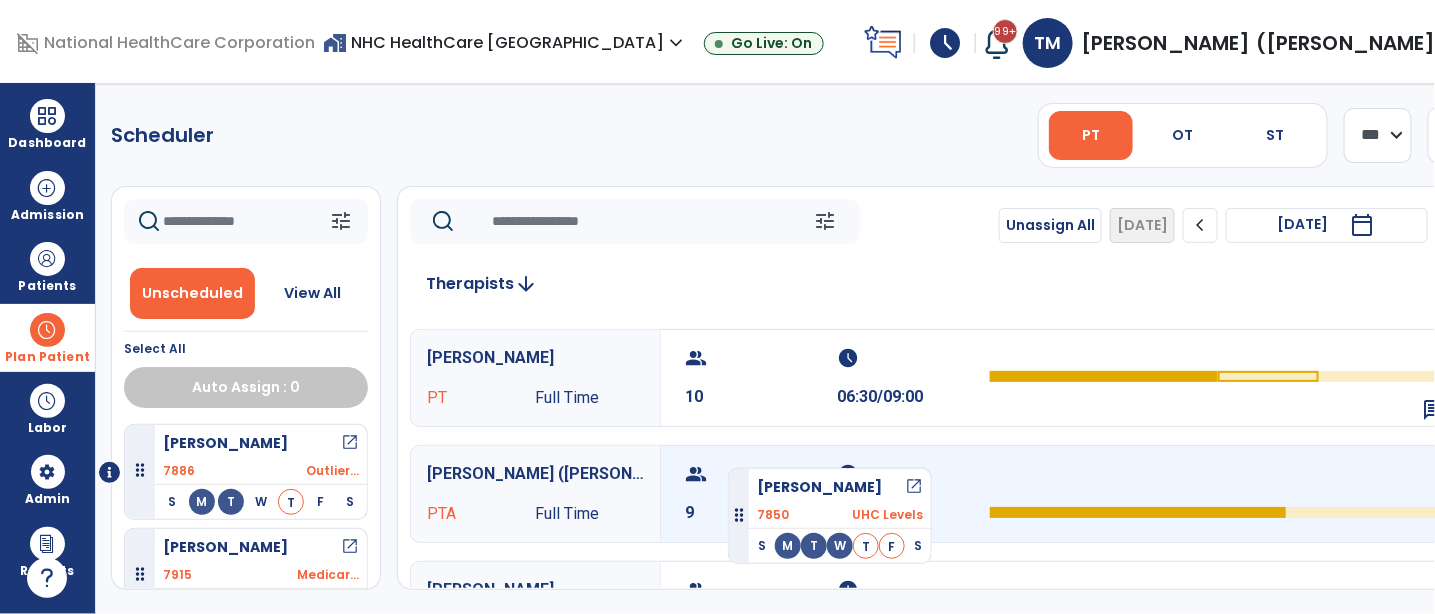 drag, startPoint x: 237, startPoint y: 571, endPoint x: 728, endPoint y: 460, distance: 503.3905 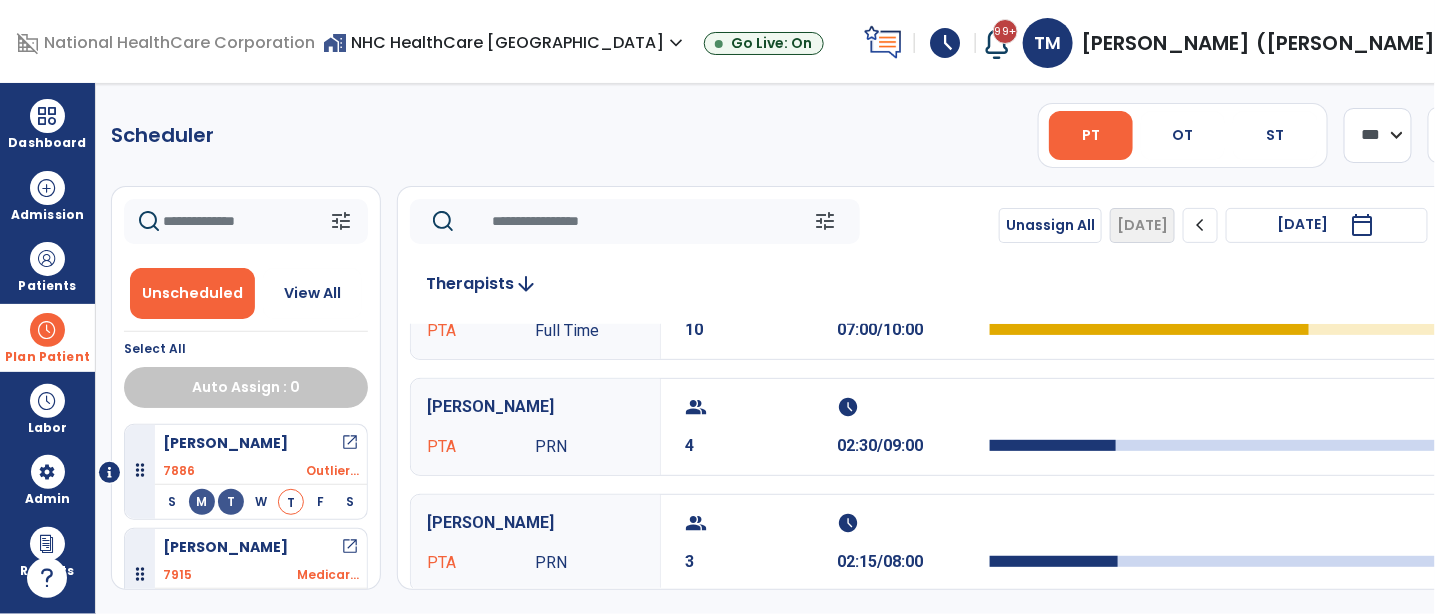scroll, scrollTop: 333, scrollLeft: 0, axis: vertical 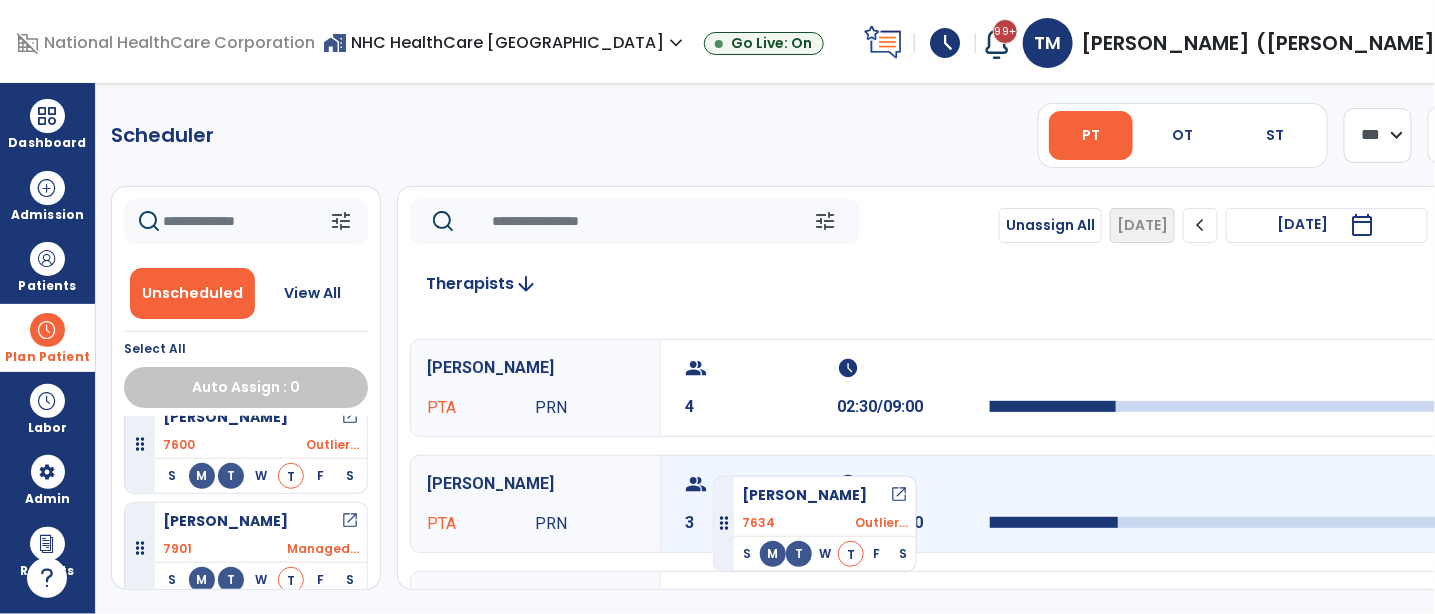 drag, startPoint x: 254, startPoint y: 538, endPoint x: 713, endPoint y: 468, distance: 464.307 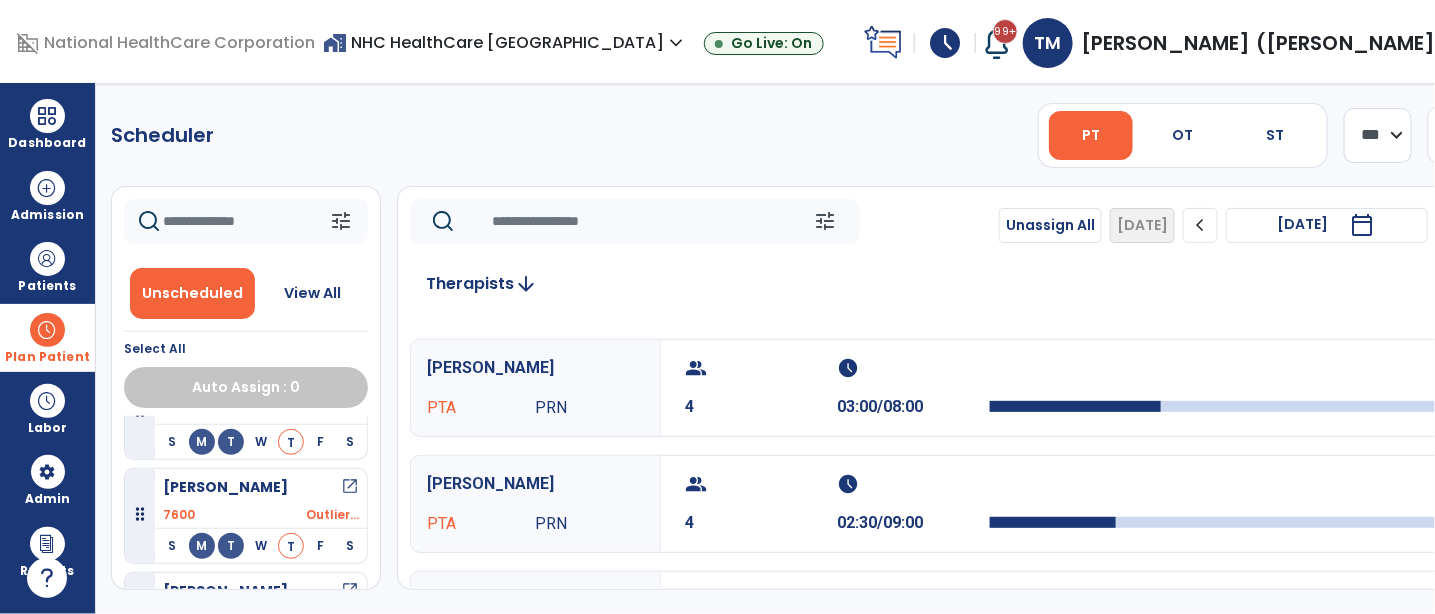 scroll, scrollTop: 853, scrollLeft: 0, axis: vertical 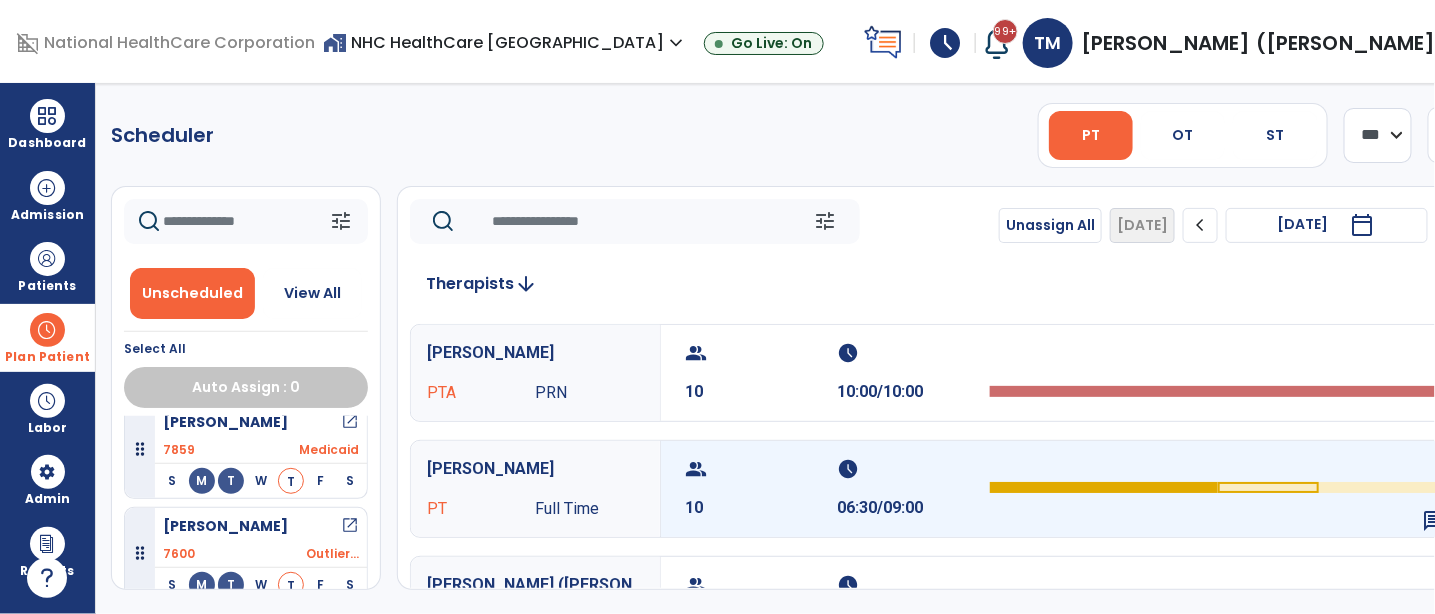 click on "group" at bounding box center (758, 469) 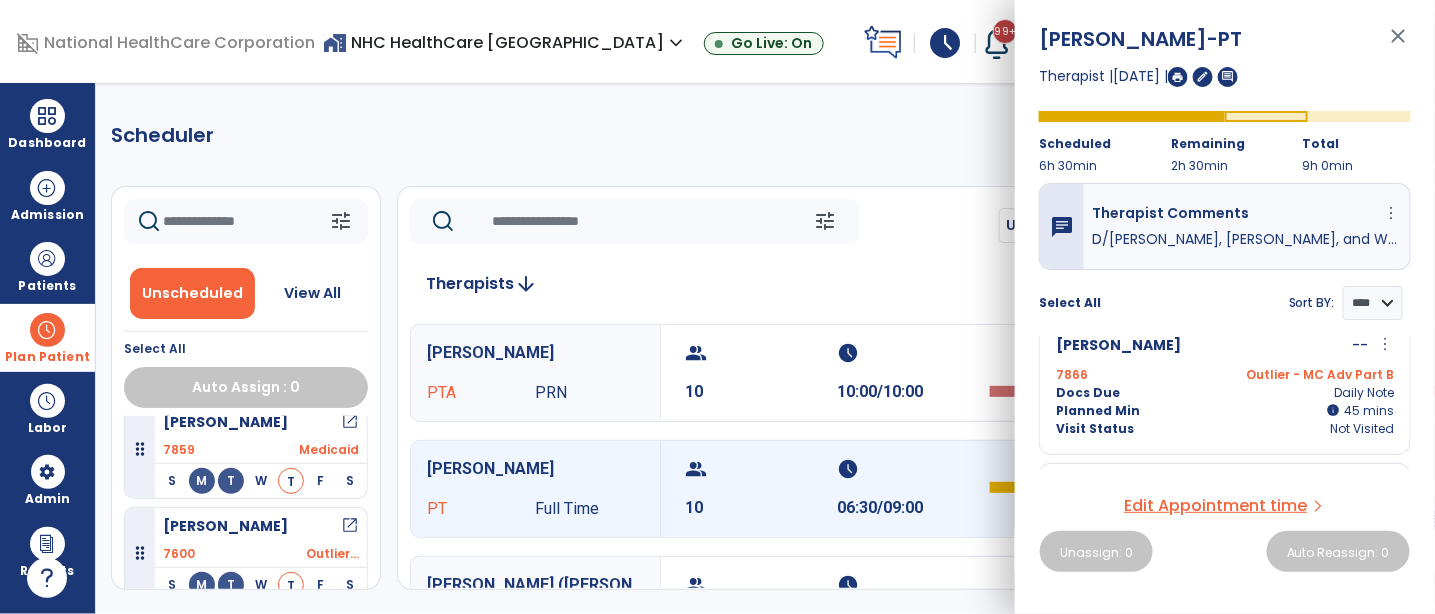 scroll, scrollTop: 0, scrollLeft: 0, axis: both 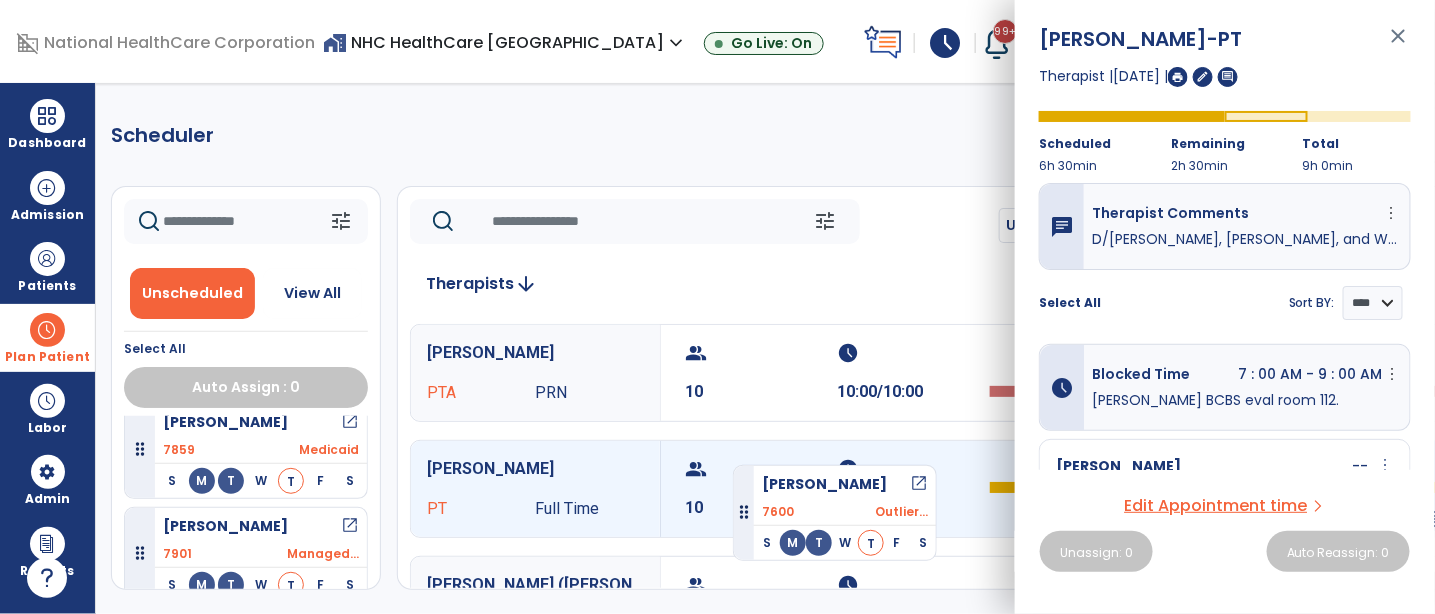 drag, startPoint x: 217, startPoint y: 555, endPoint x: 733, endPoint y: 454, distance: 525.7918 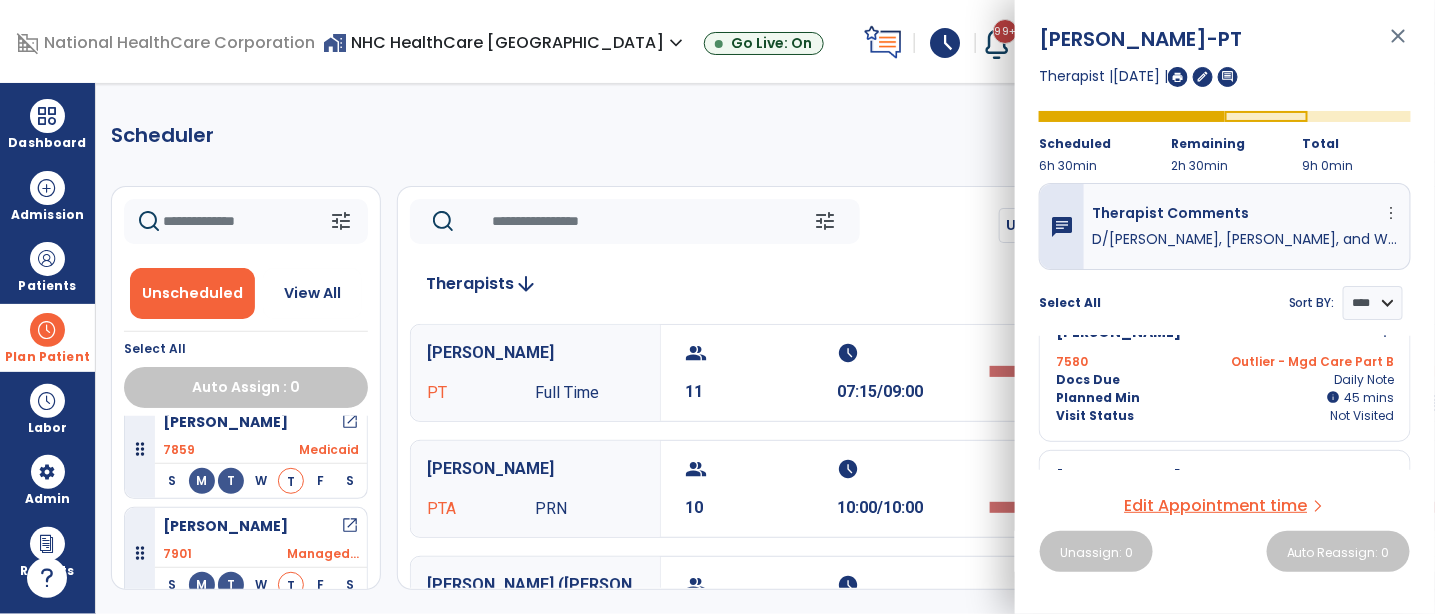 scroll, scrollTop: 333, scrollLeft: 0, axis: vertical 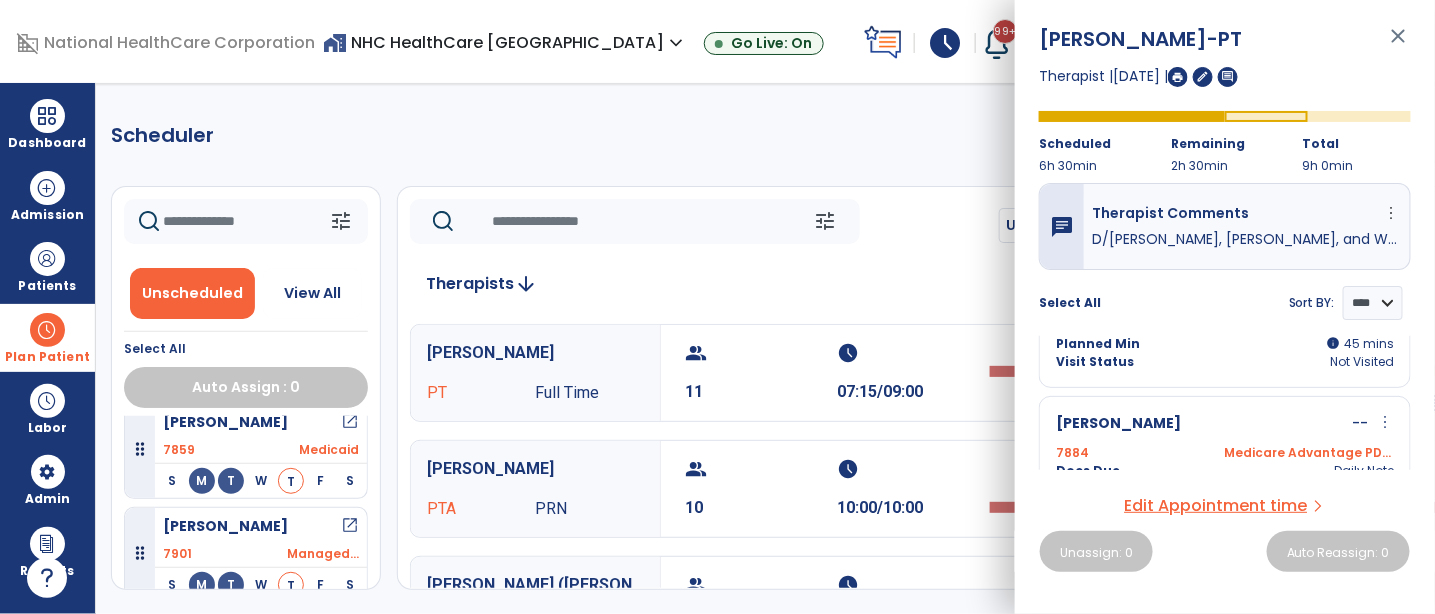 click on "[PERSON_NAME]   --  more_vert  edit   Edit Session   alt_route   Split Minutes" at bounding box center [1225, 424] 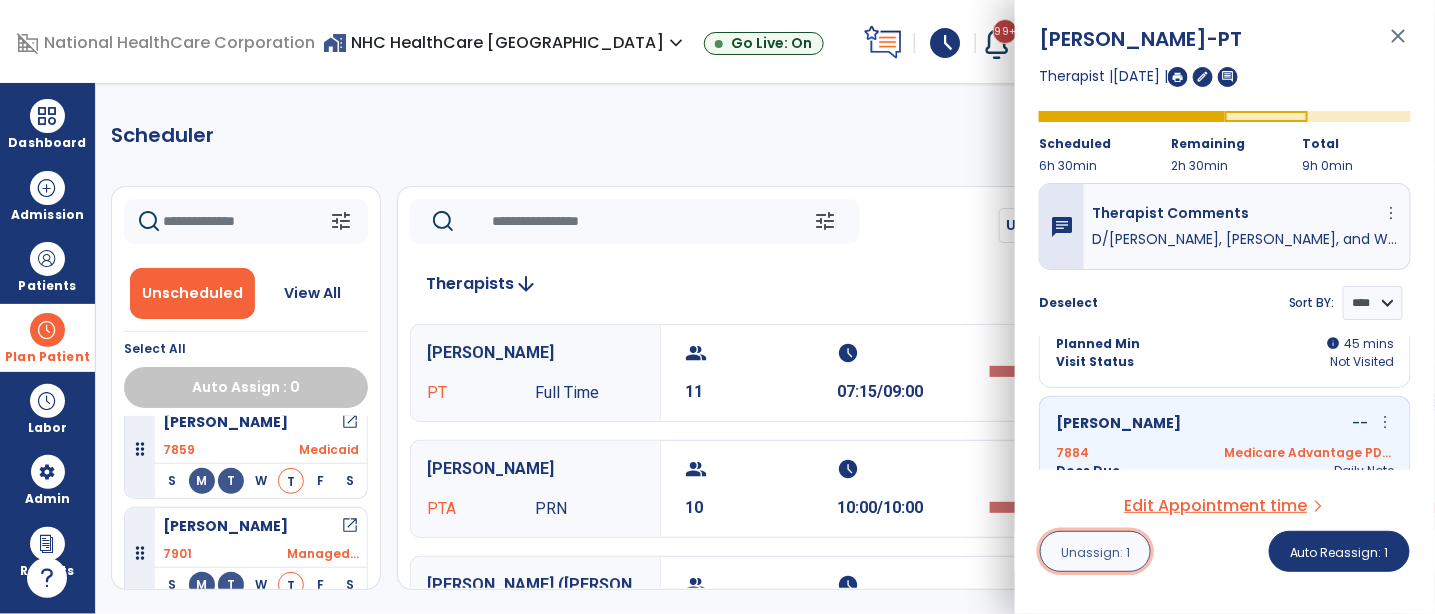 click on "Unassign: 1" at bounding box center [1095, 552] 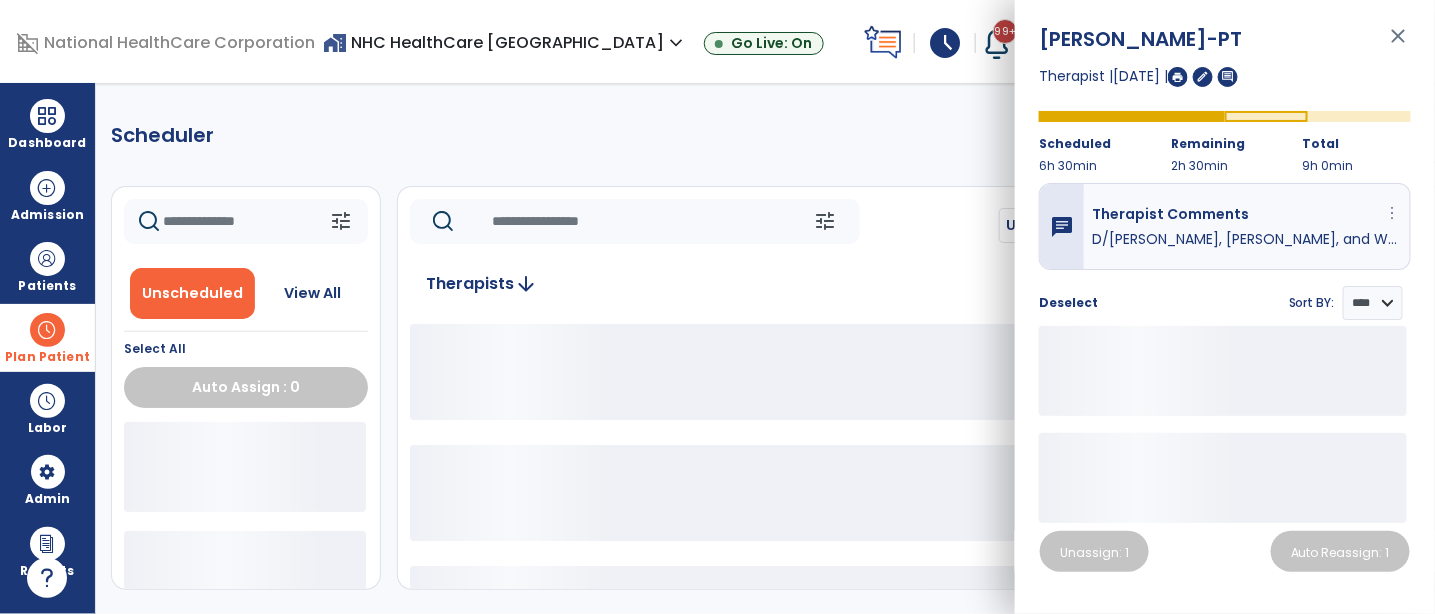 click on "more_vert" at bounding box center (1393, 213) 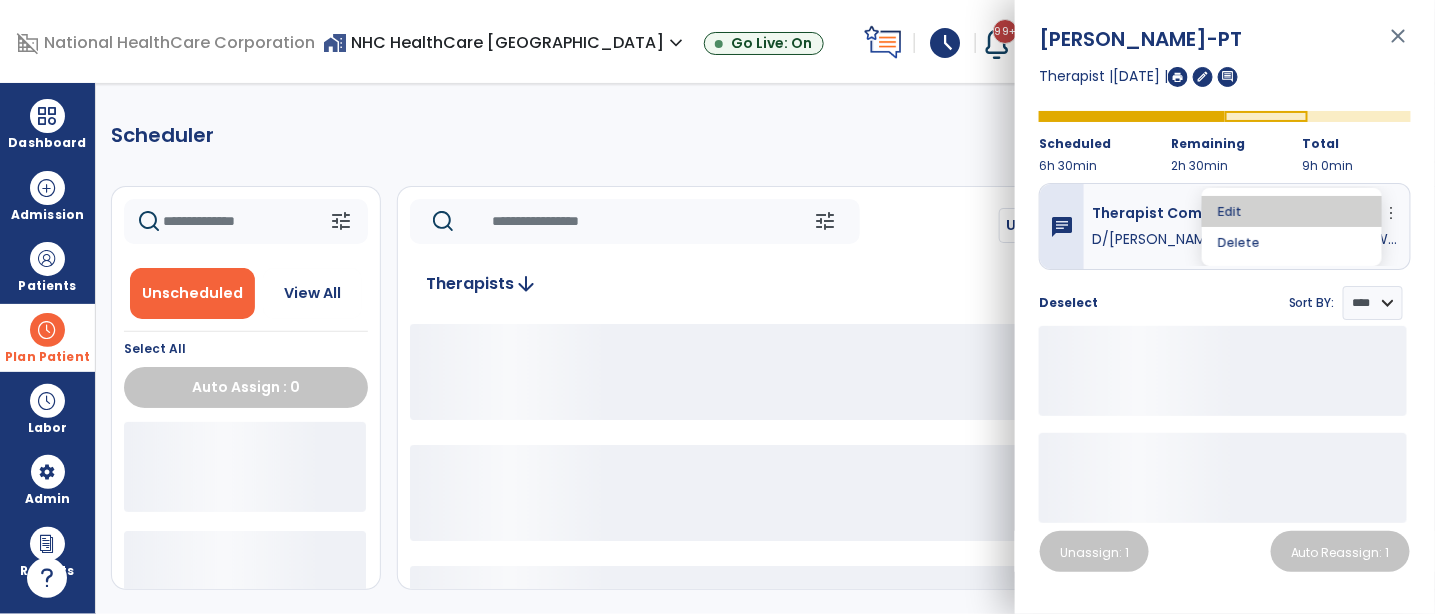 click on "Edit" at bounding box center (1292, 211) 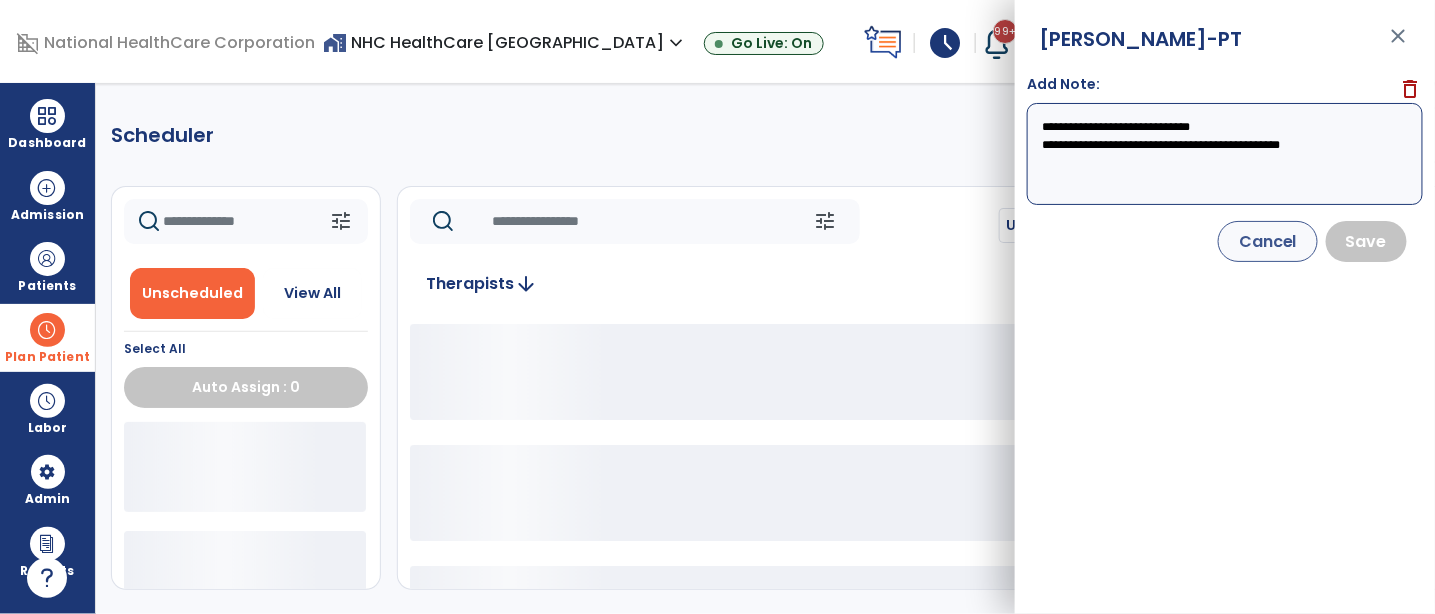 drag, startPoint x: 1225, startPoint y: 143, endPoint x: 1256, endPoint y: 146, distance: 31.144823 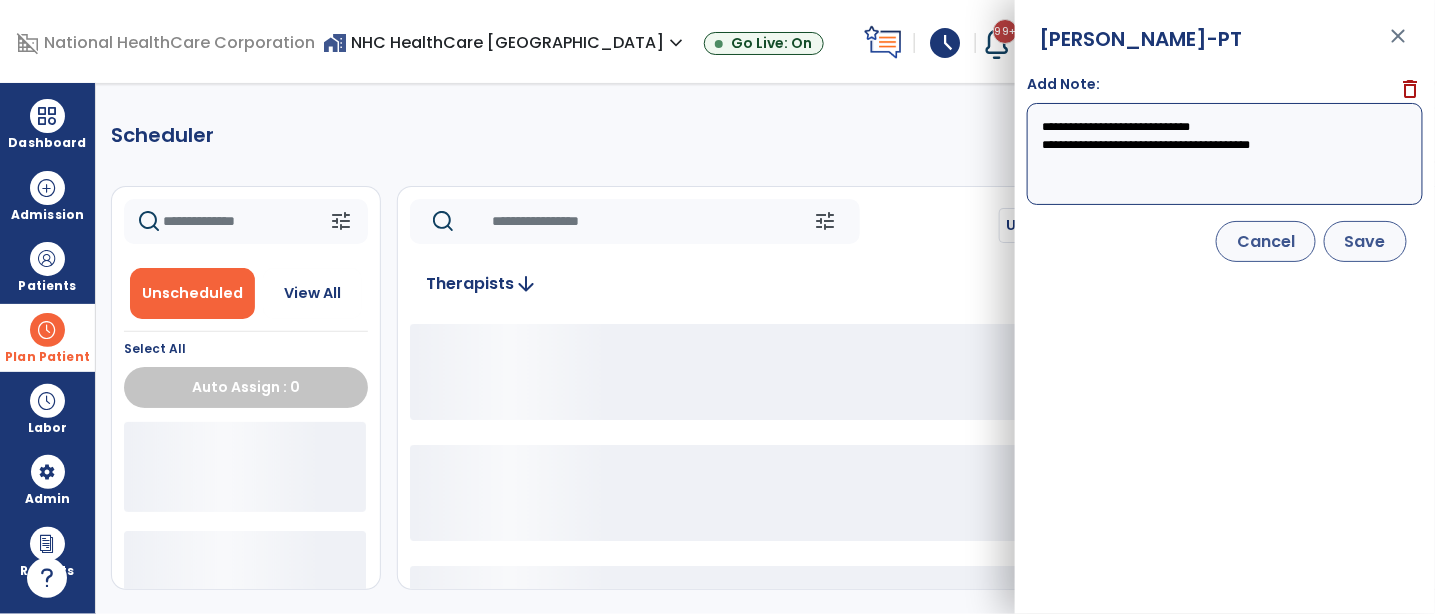 type on "**********" 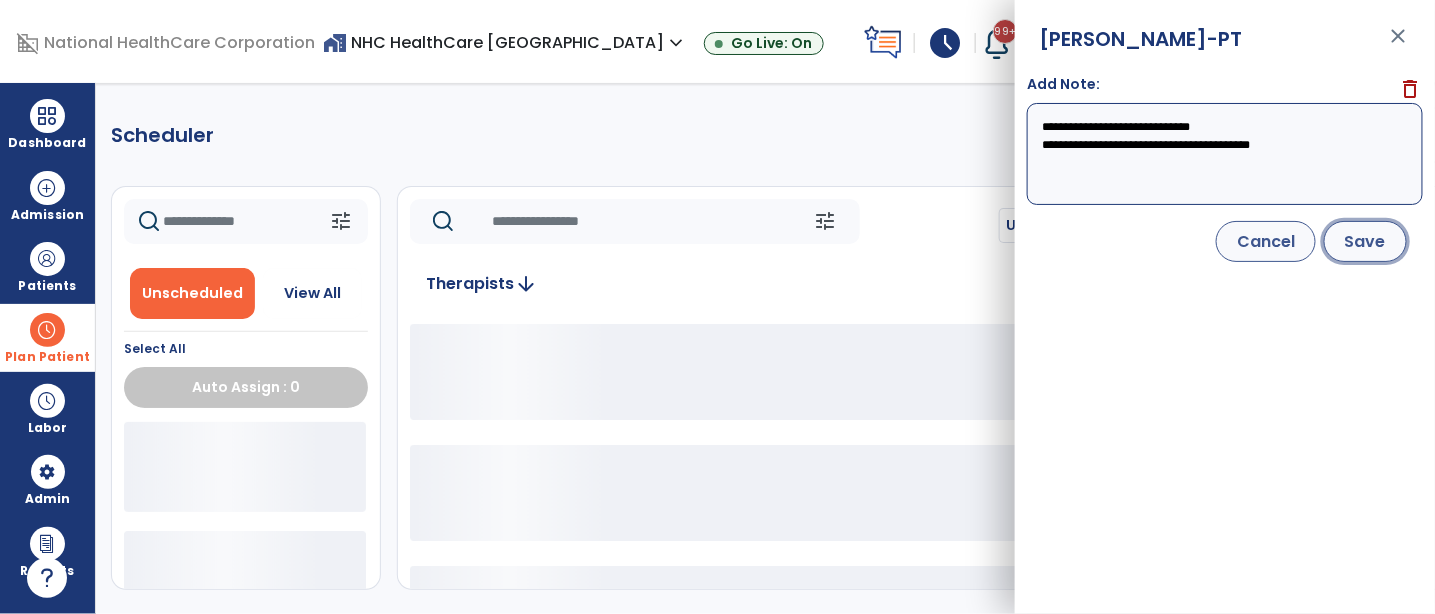 click on "Save" at bounding box center (1365, 241) 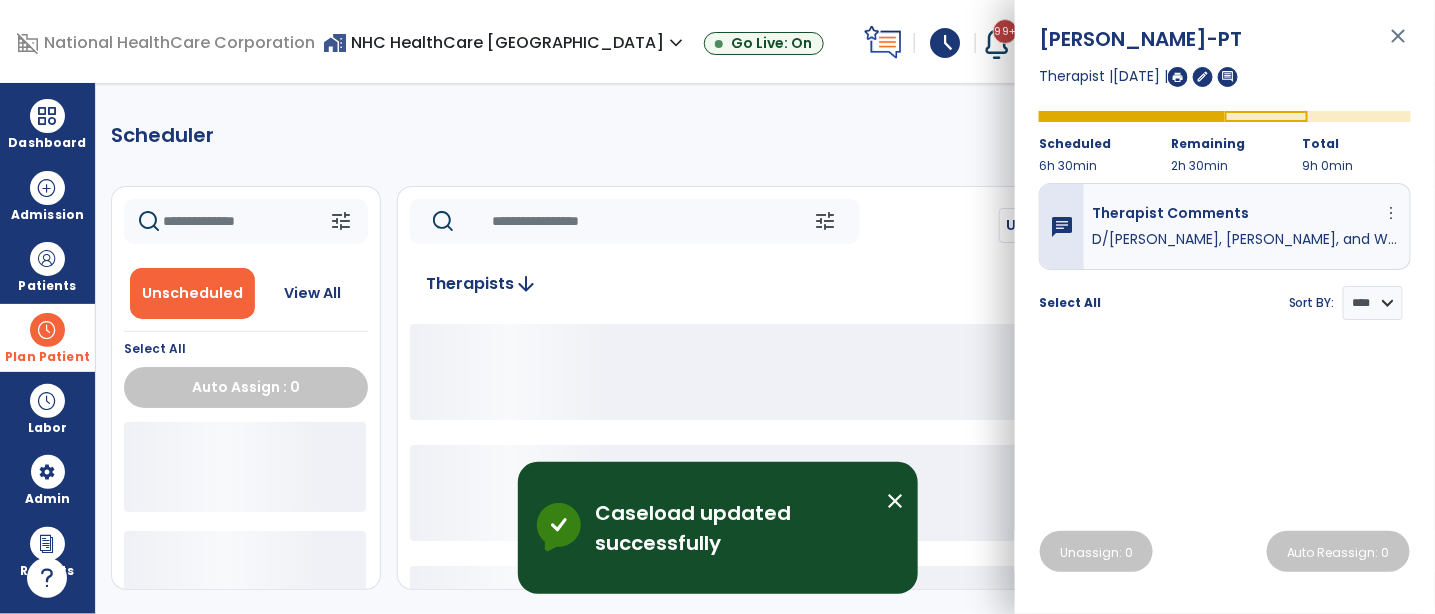 click 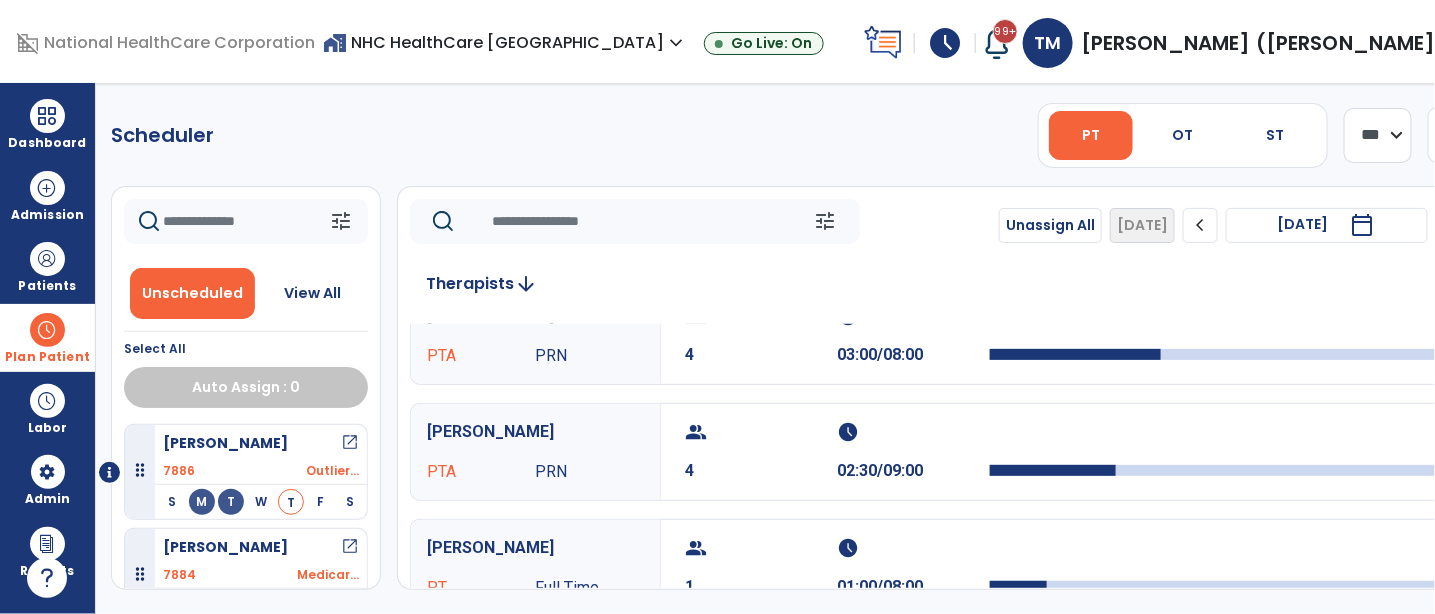 scroll, scrollTop: 331, scrollLeft: 0, axis: vertical 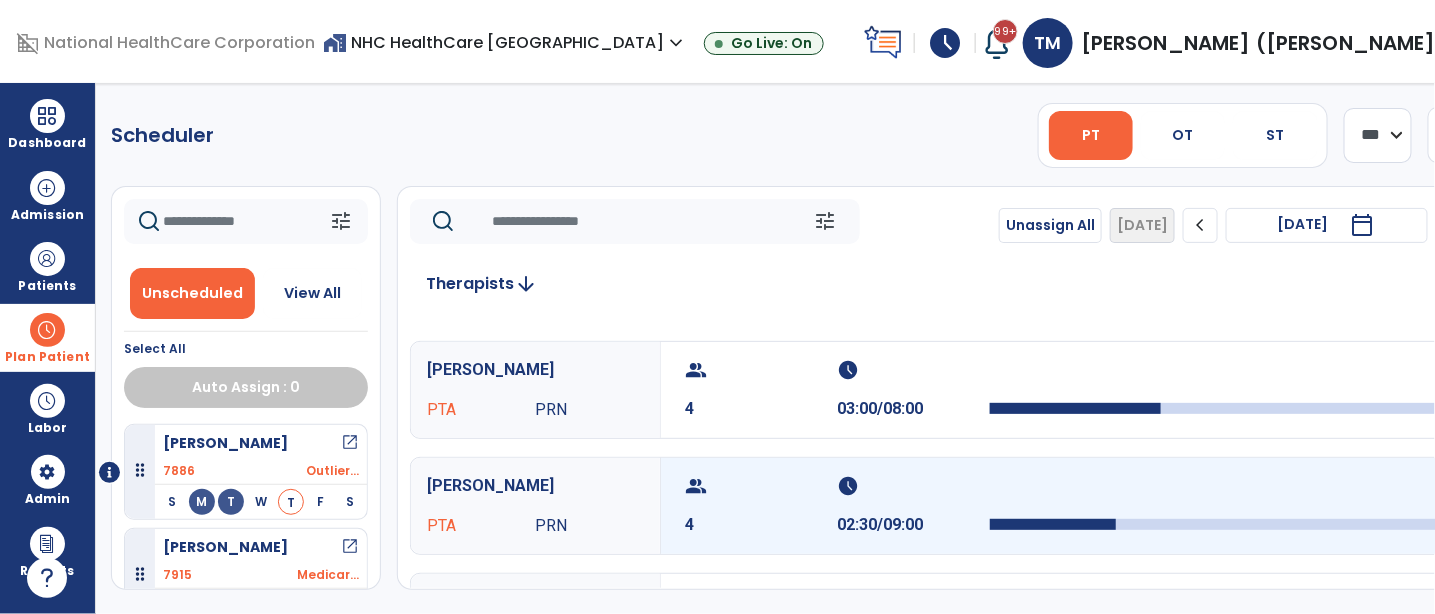 drag, startPoint x: 192, startPoint y: 476, endPoint x: 703, endPoint y: 495, distance: 511.35312 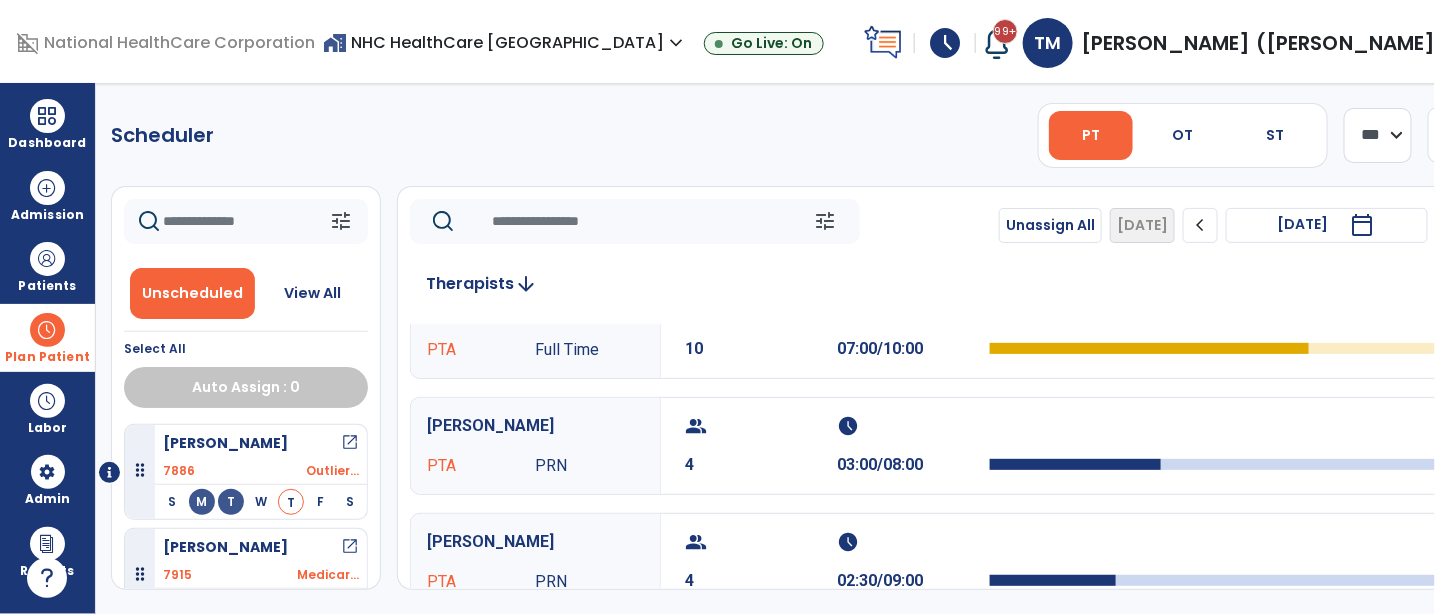 scroll, scrollTop: 220, scrollLeft: 0, axis: vertical 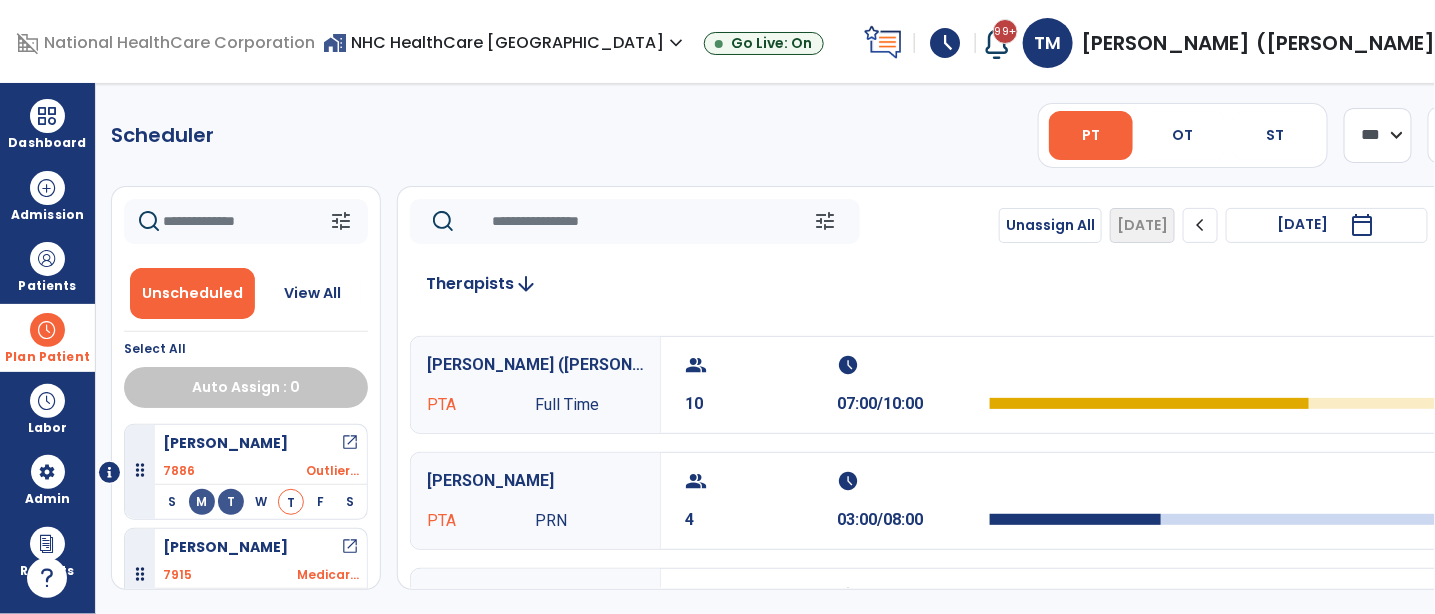 drag, startPoint x: 158, startPoint y: 462, endPoint x: 482, endPoint y: 458, distance: 324.0247 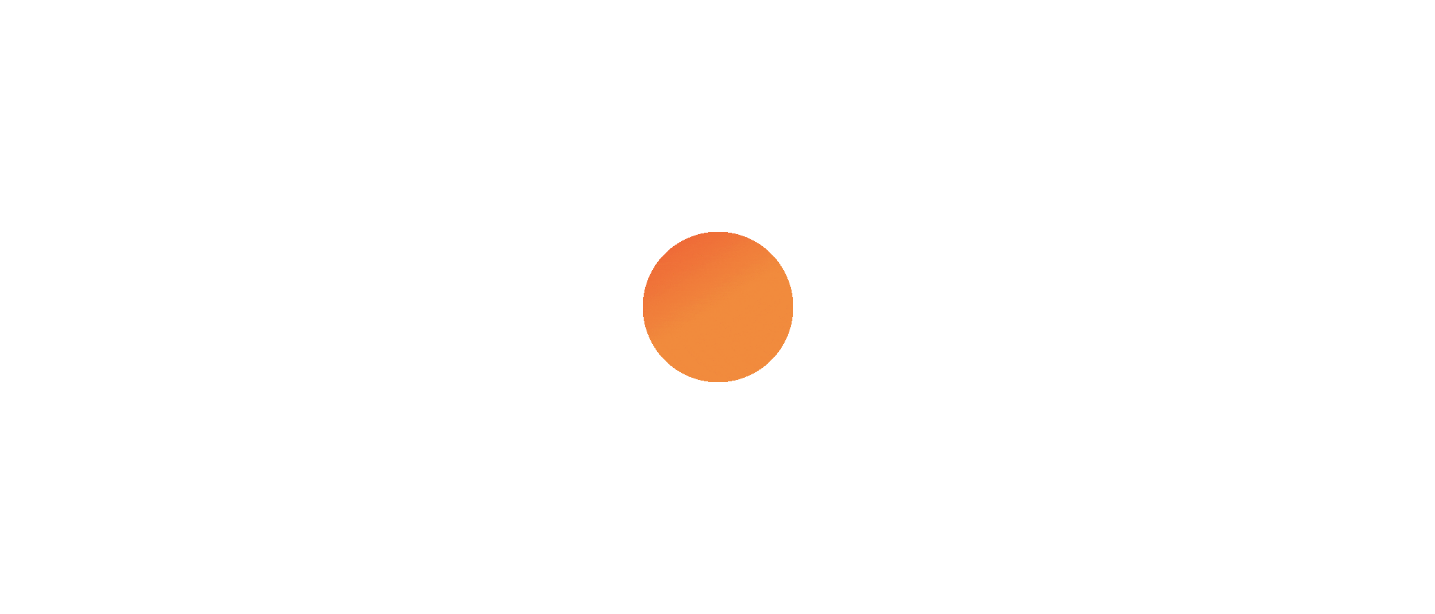 scroll, scrollTop: 0, scrollLeft: 0, axis: both 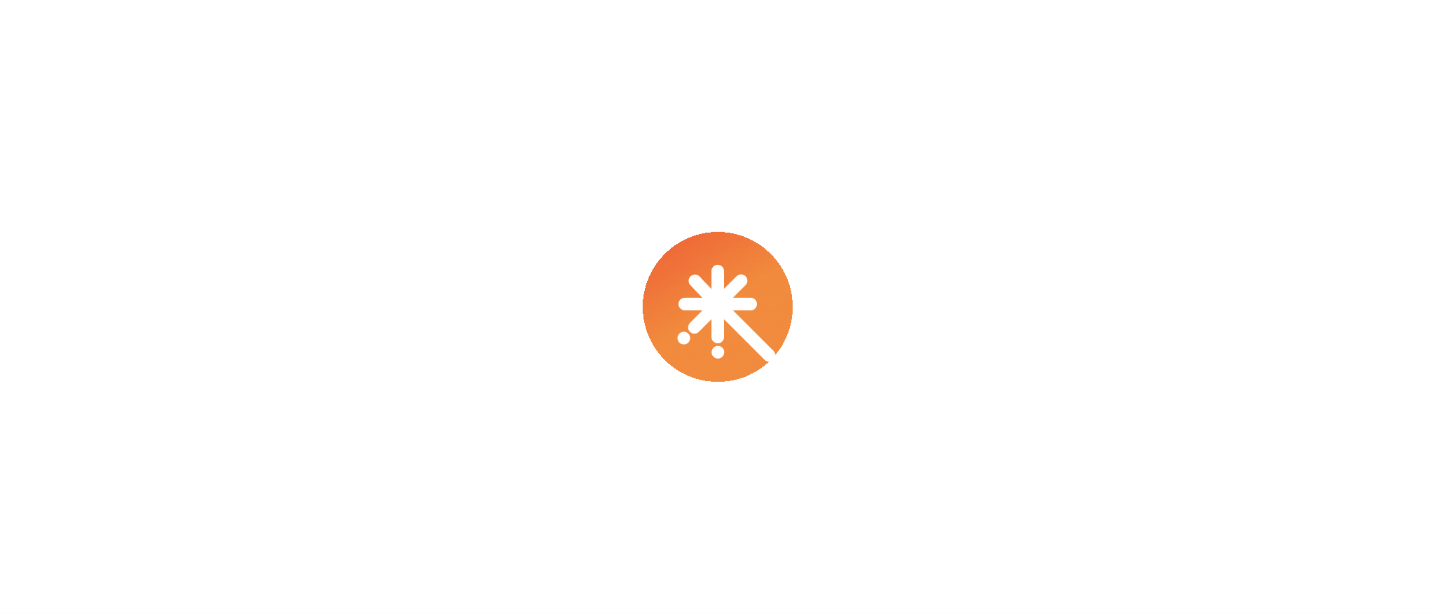 select on "***" 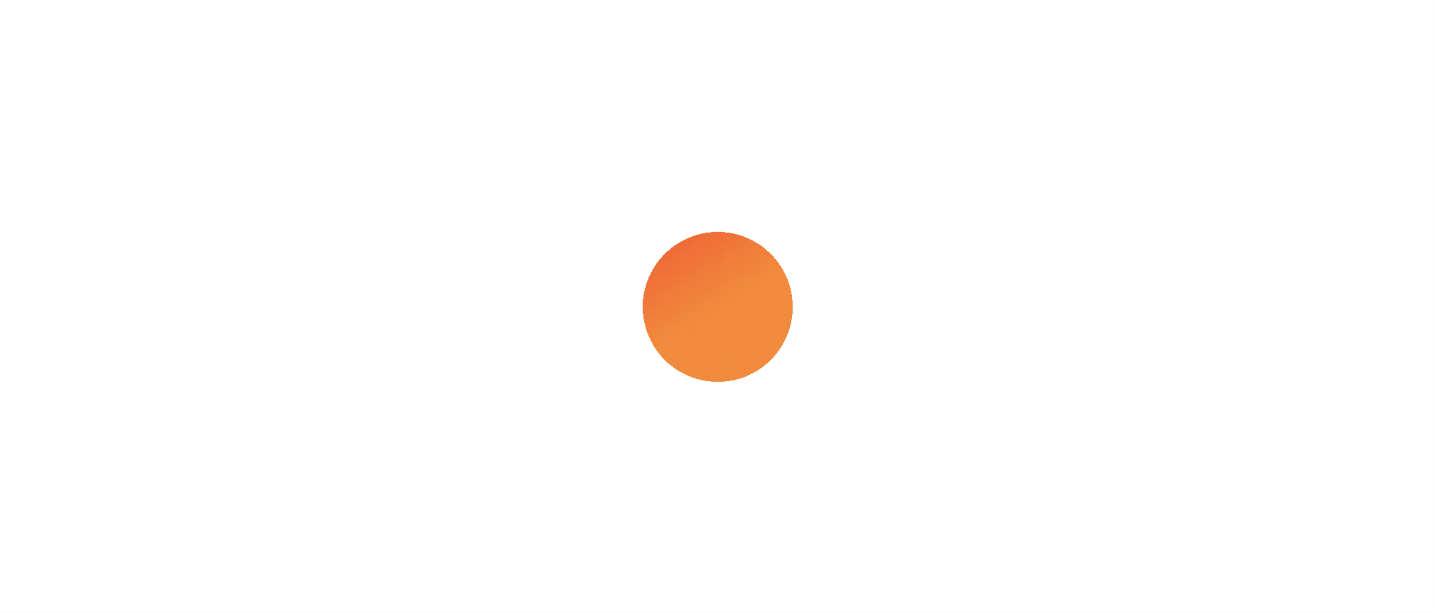 select on "****" 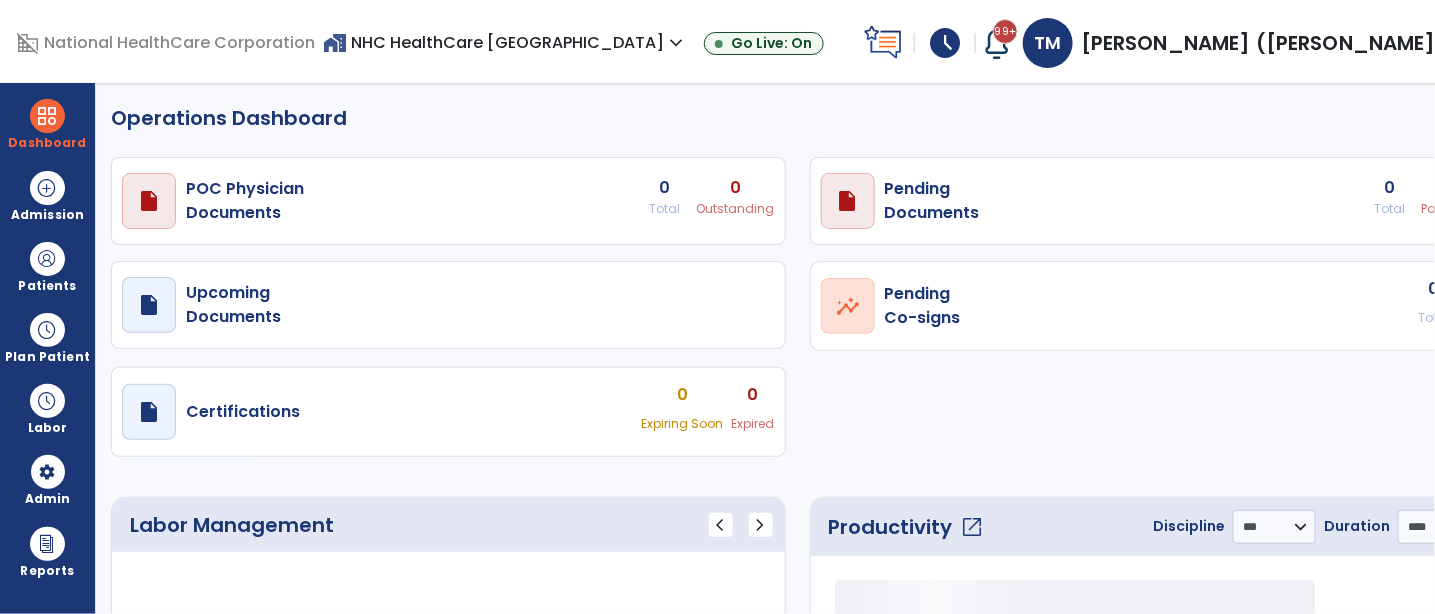 select on "***" 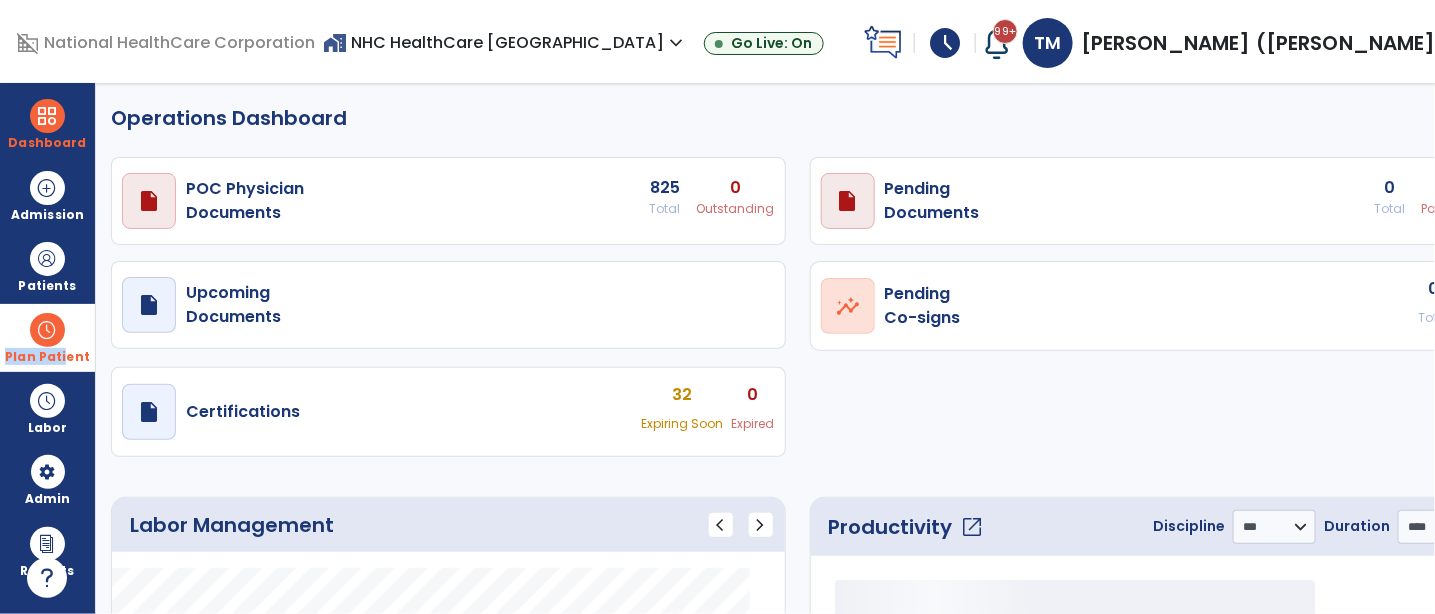 click on "Plan Patient" at bounding box center (47, 266) 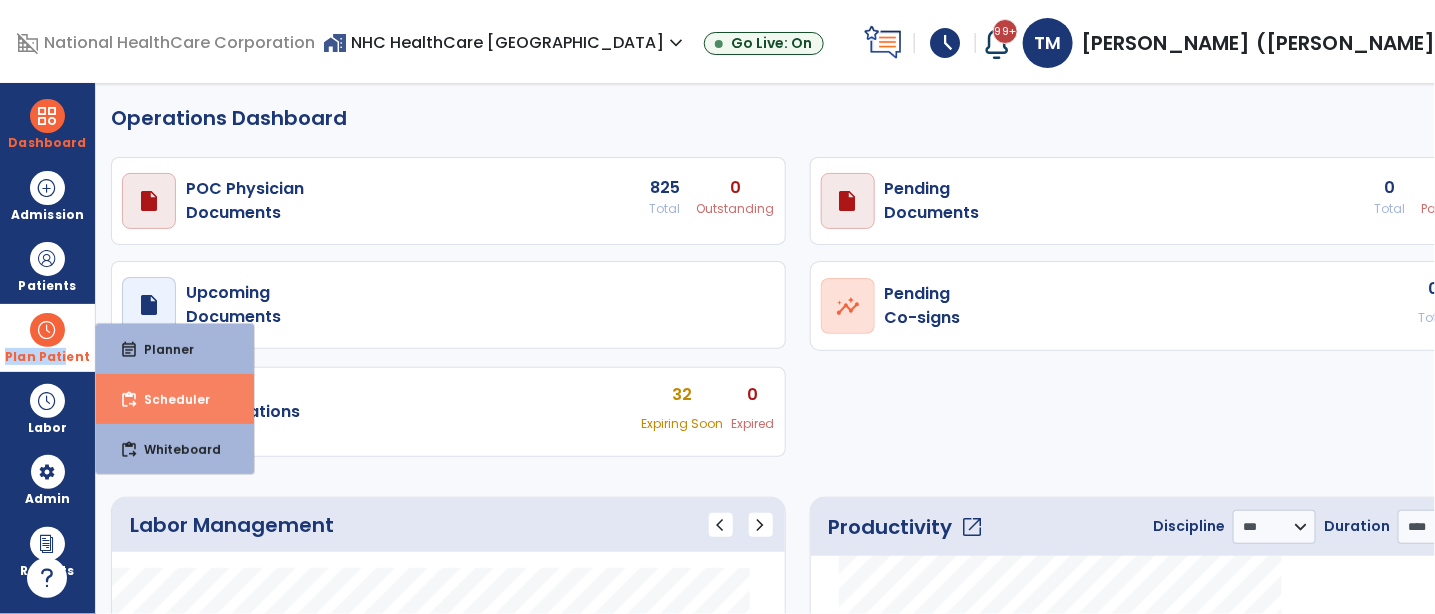 click on "Scheduler" at bounding box center [169, 399] 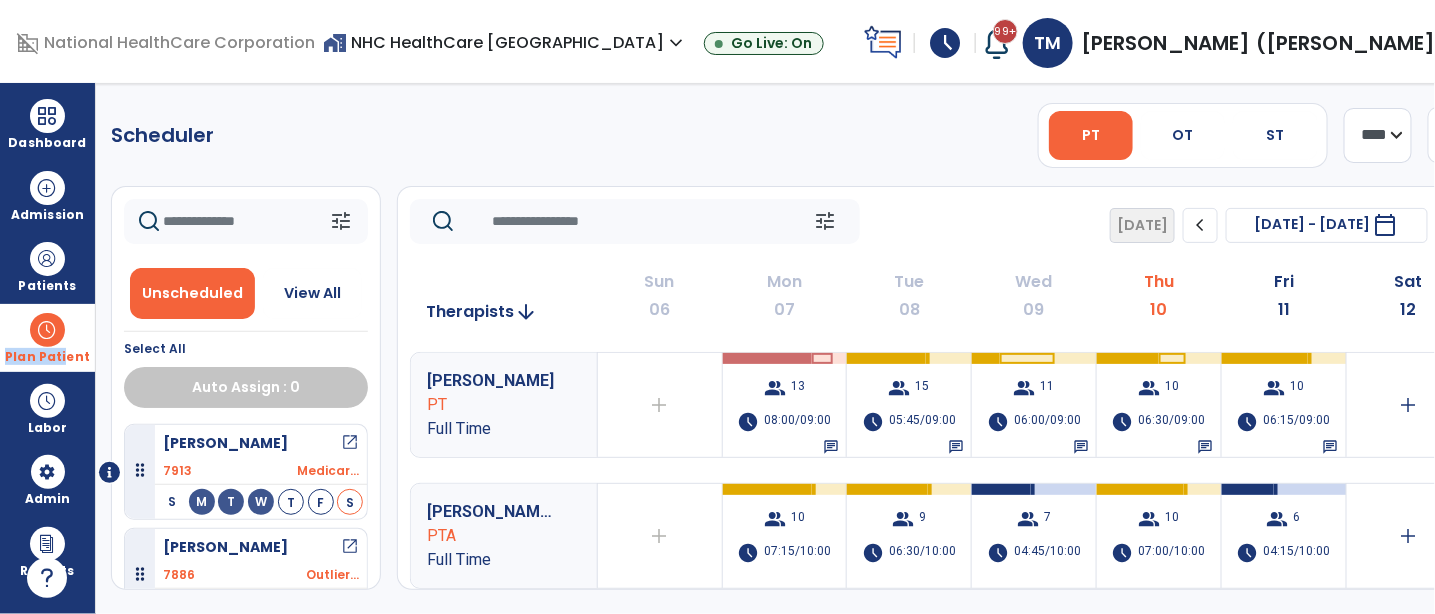 click on "**** ***" 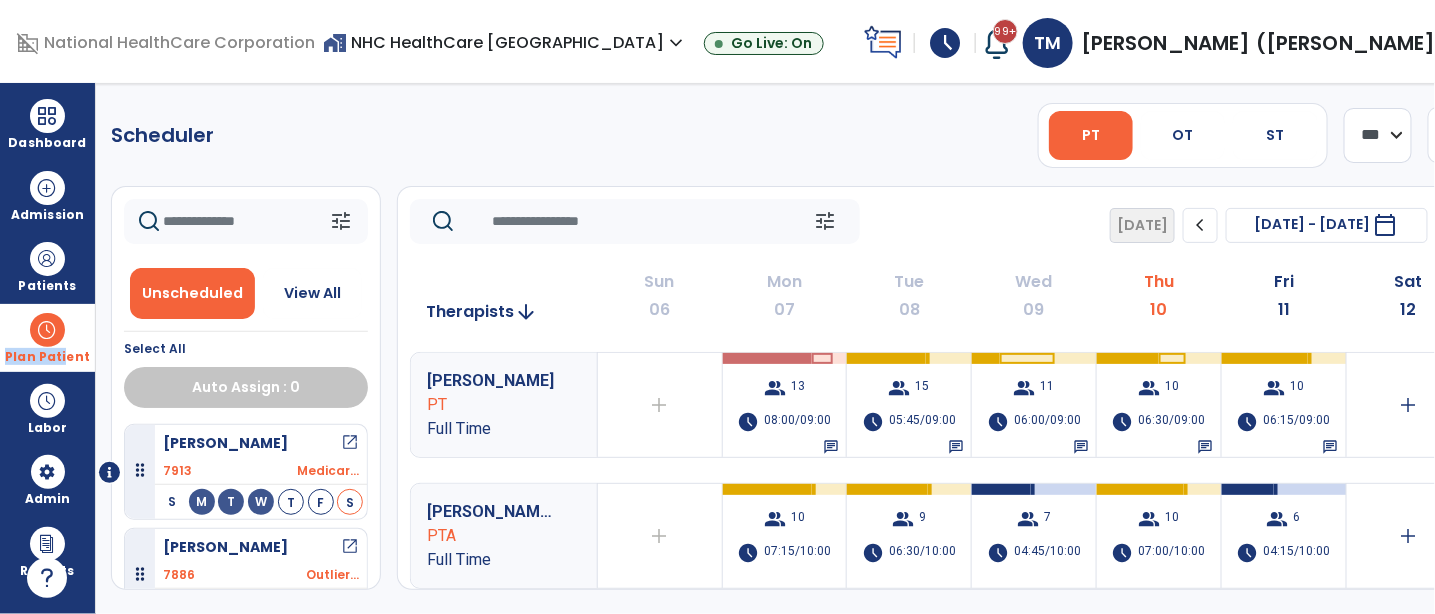 click on "**** ***" 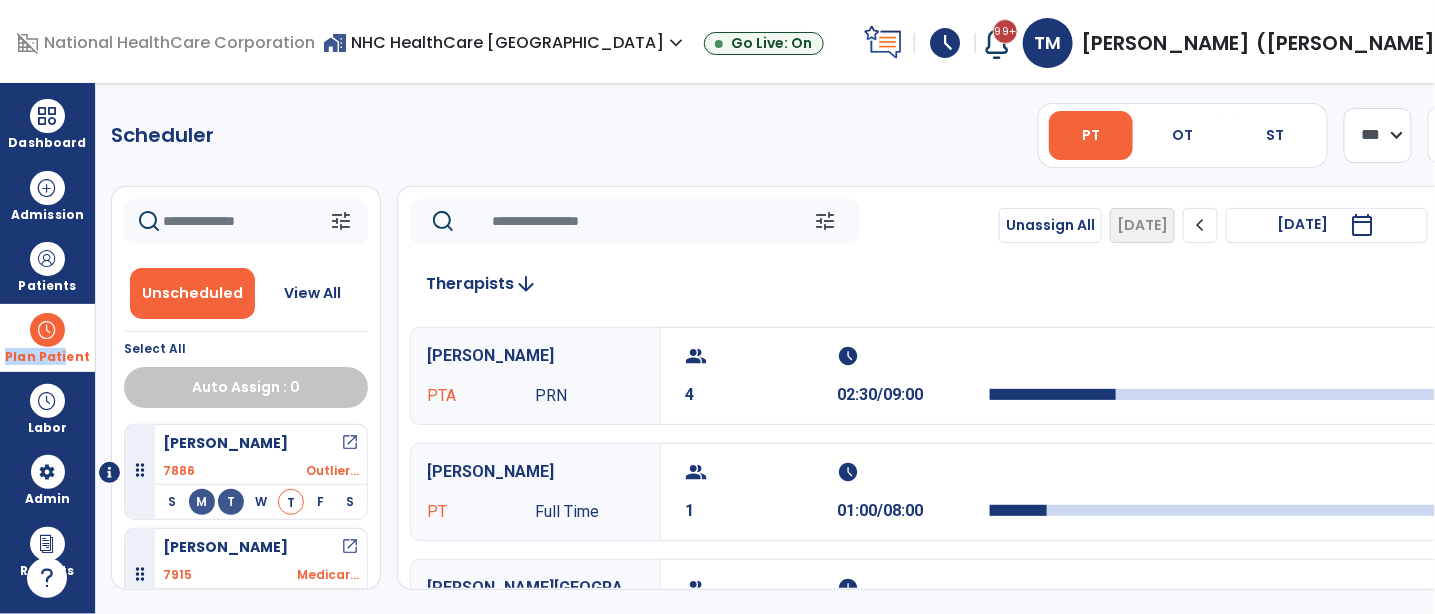 scroll, scrollTop: 442, scrollLeft: 0, axis: vertical 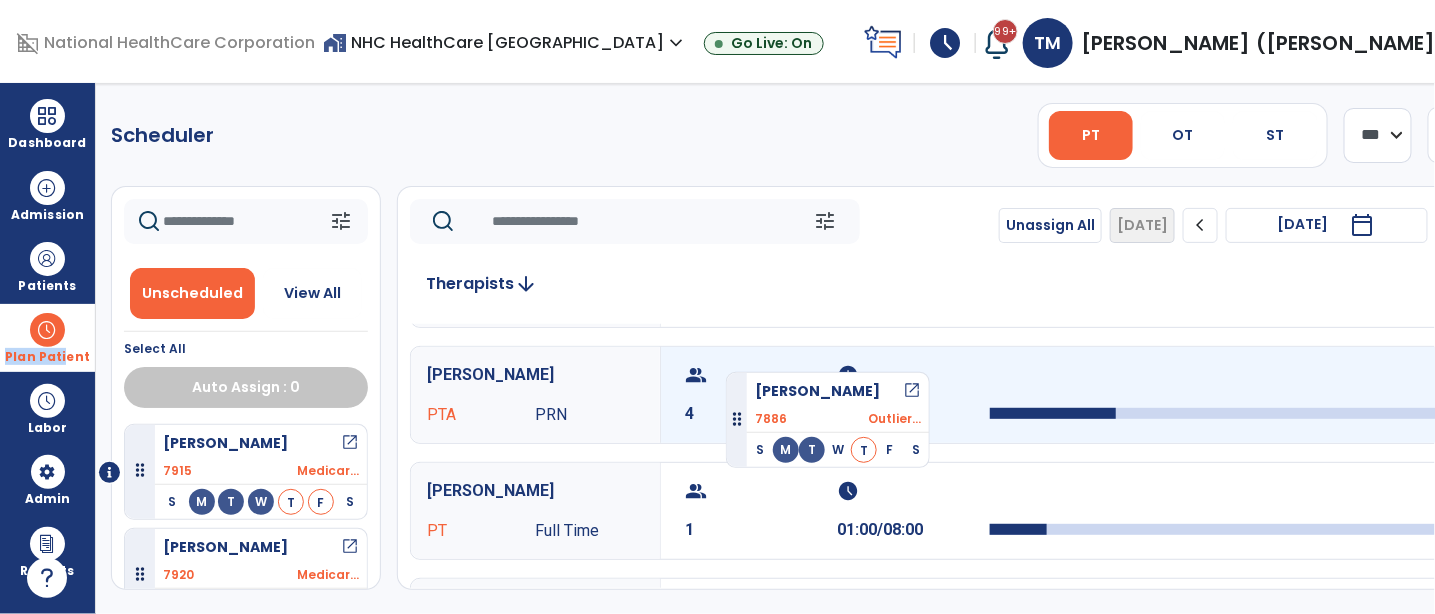 drag, startPoint x: 184, startPoint y: 477, endPoint x: 726, endPoint y: 364, distance: 553.65424 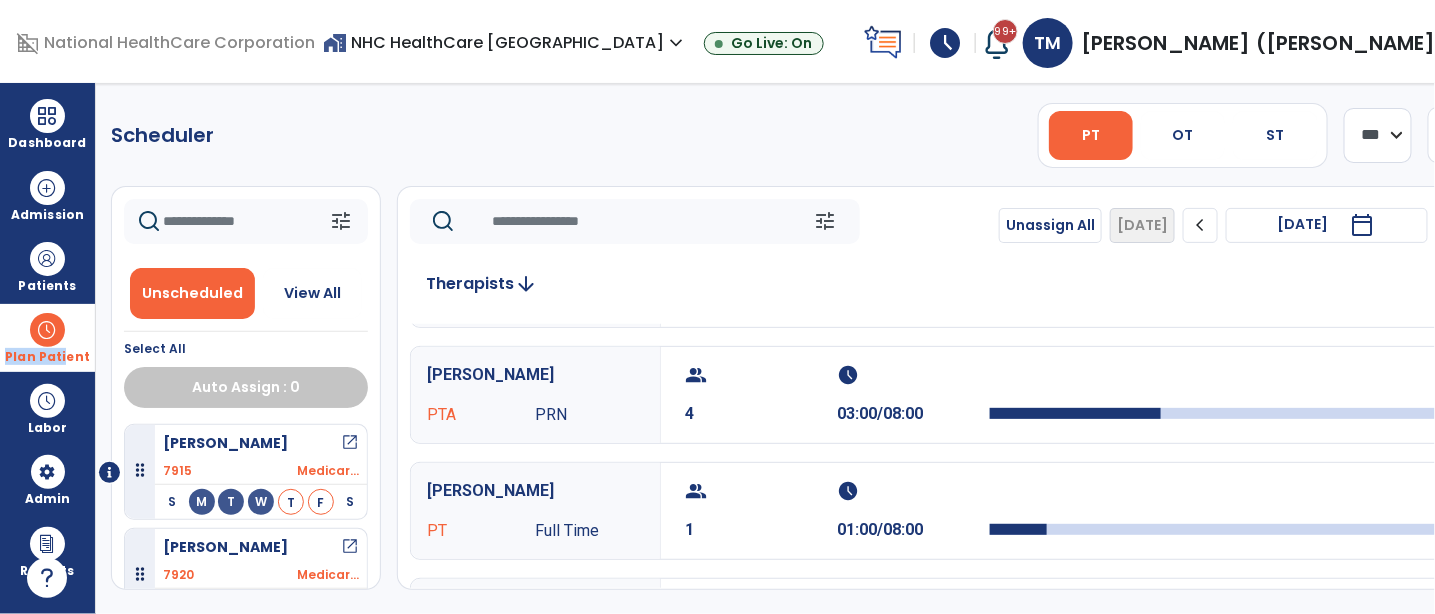 scroll, scrollTop: 331, scrollLeft: 0, axis: vertical 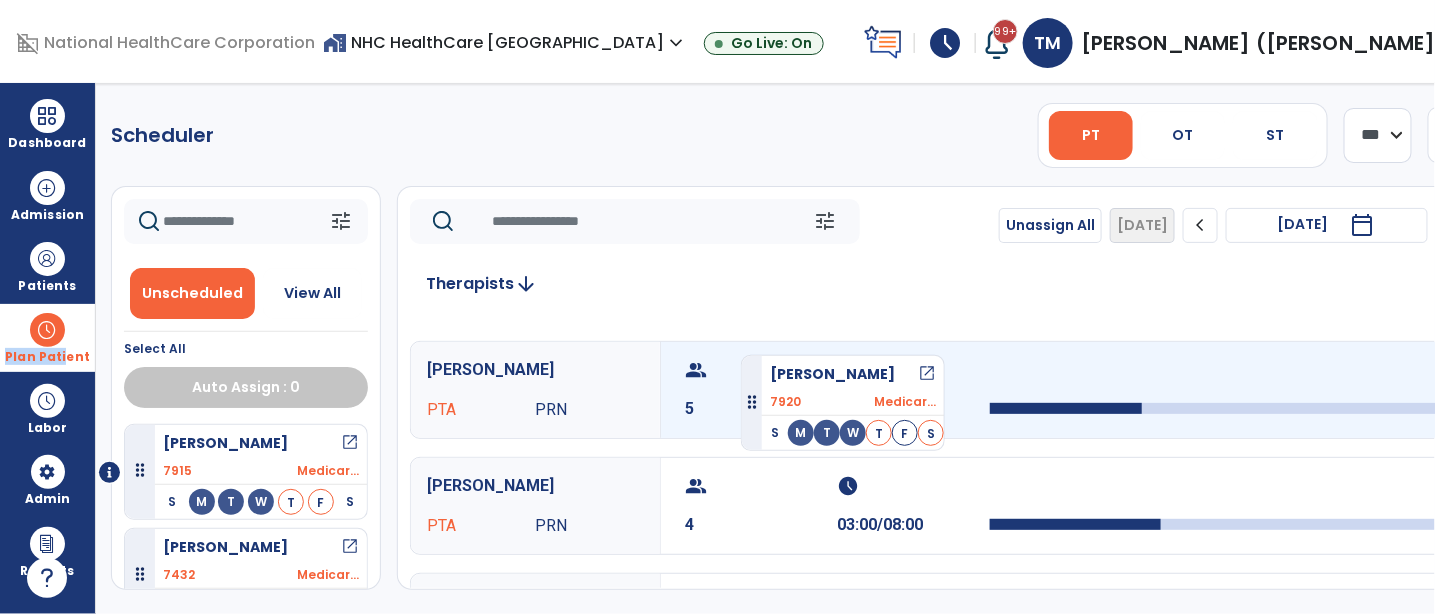 drag, startPoint x: 218, startPoint y: 562, endPoint x: 740, endPoint y: 345, distance: 565.30786 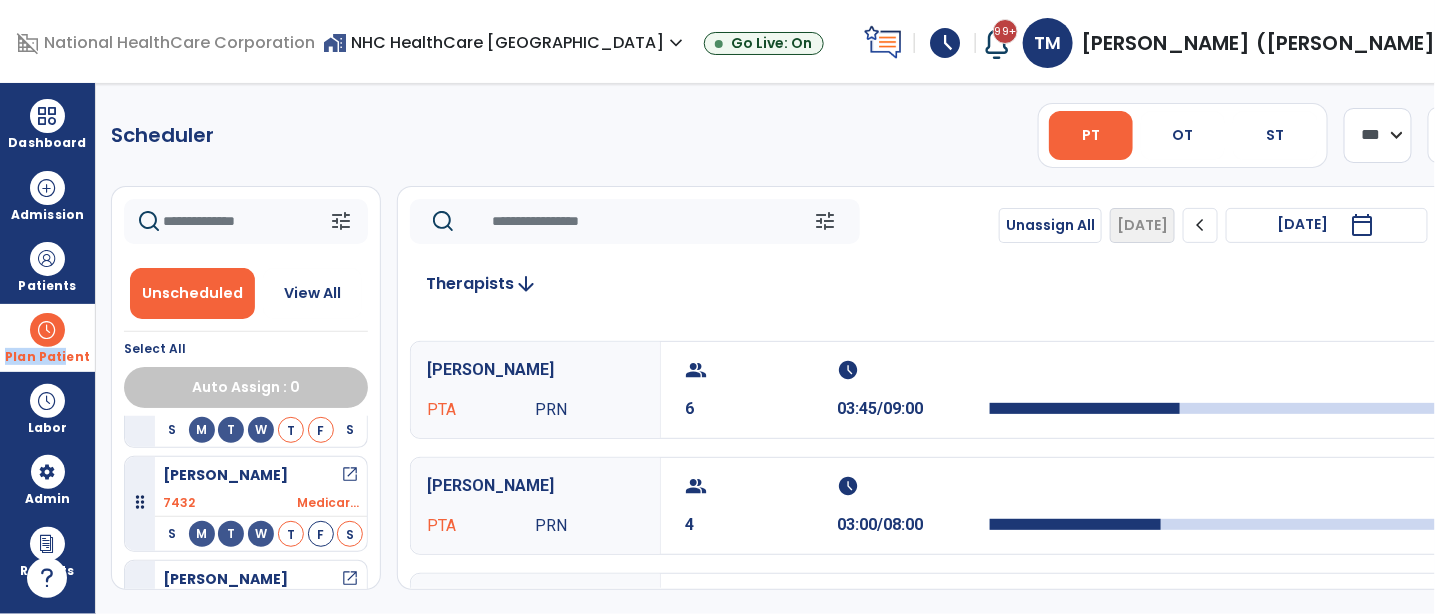 scroll, scrollTop: 111, scrollLeft: 0, axis: vertical 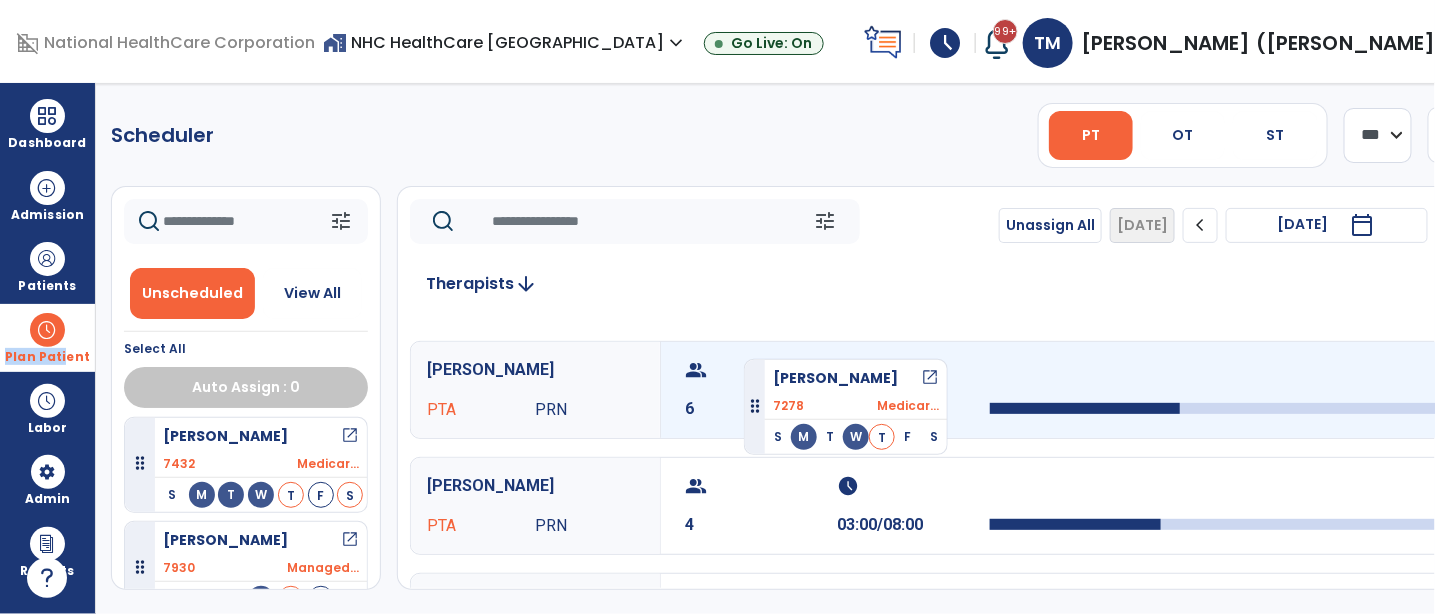 drag, startPoint x: 213, startPoint y: 555, endPoint x: 744, endPoint y: 351, distance: 568.8383 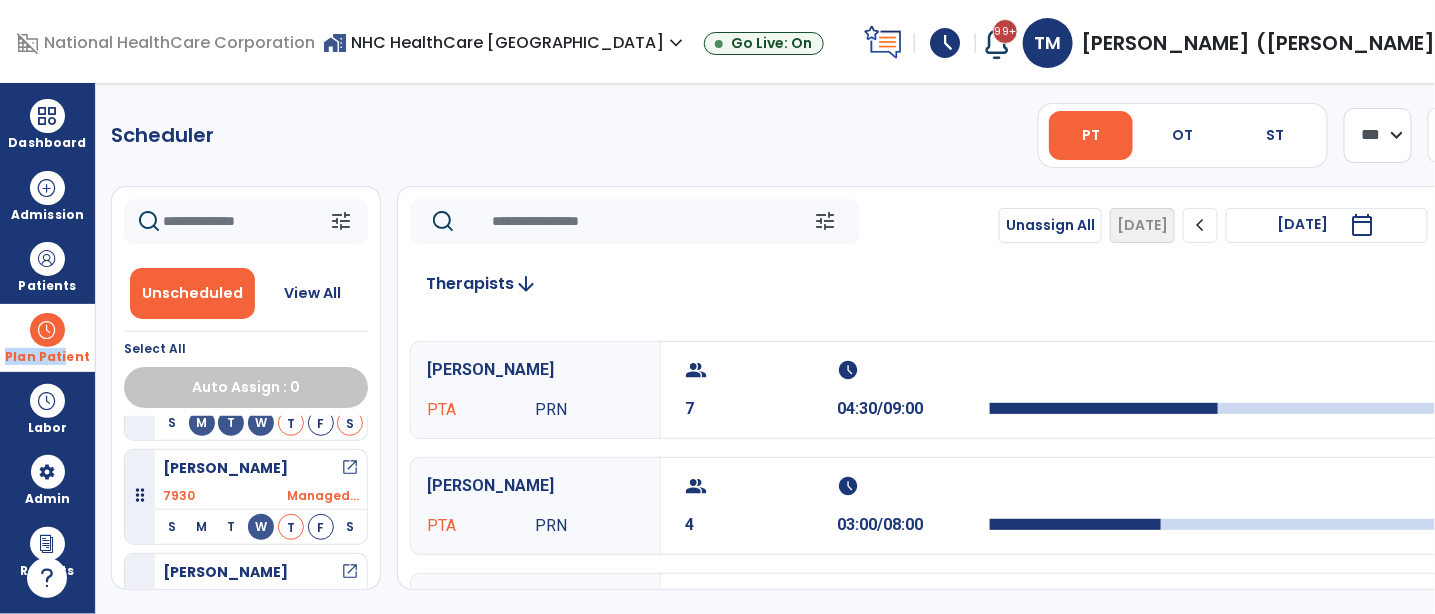 scroll, scrollTop: 222, scrollLeft: 0, axis: vertical 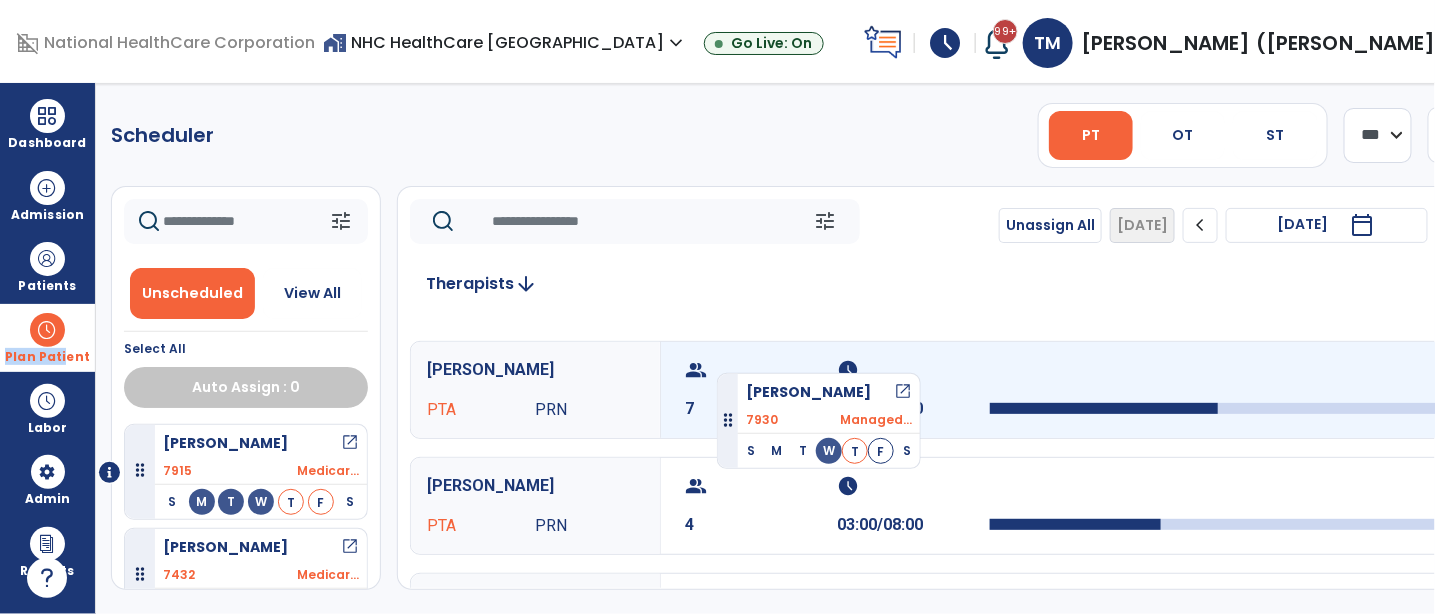 drag, startPoint x: 178, startPoint y: 446, endPoint x: 717, endPoint y: 364, distance: 545.2018 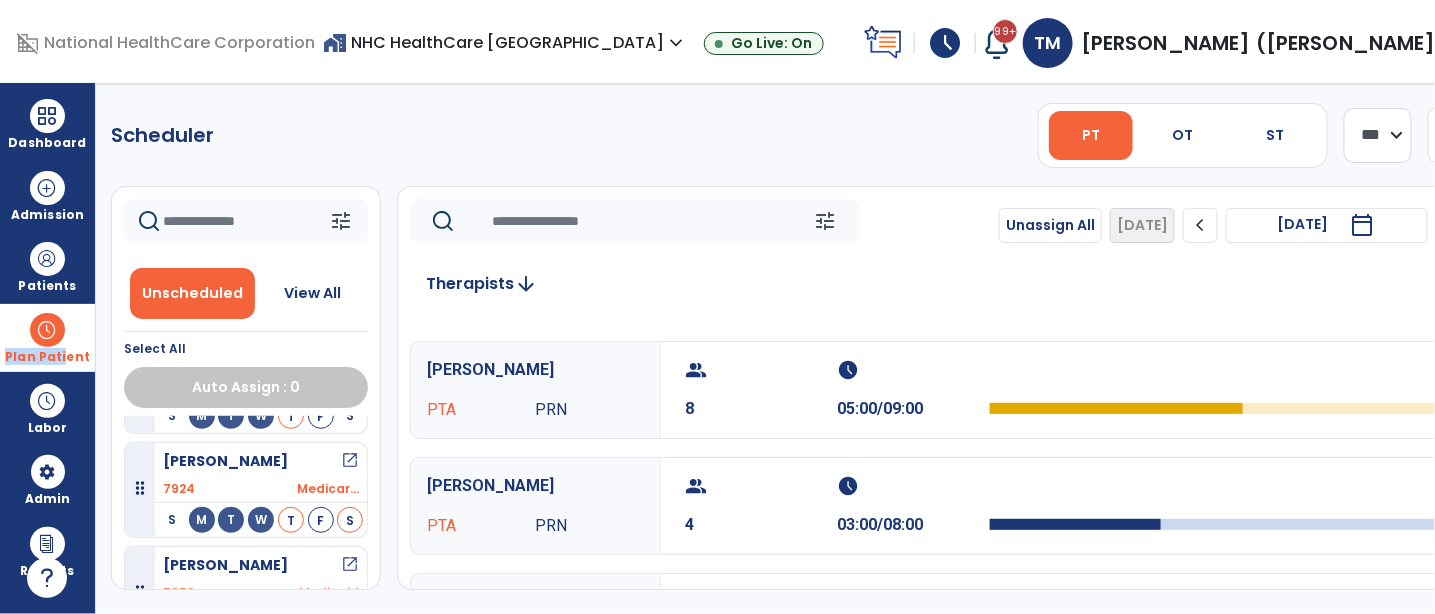 scroll, scrollTop: 333, scrollLeft: 0, axis: vertical 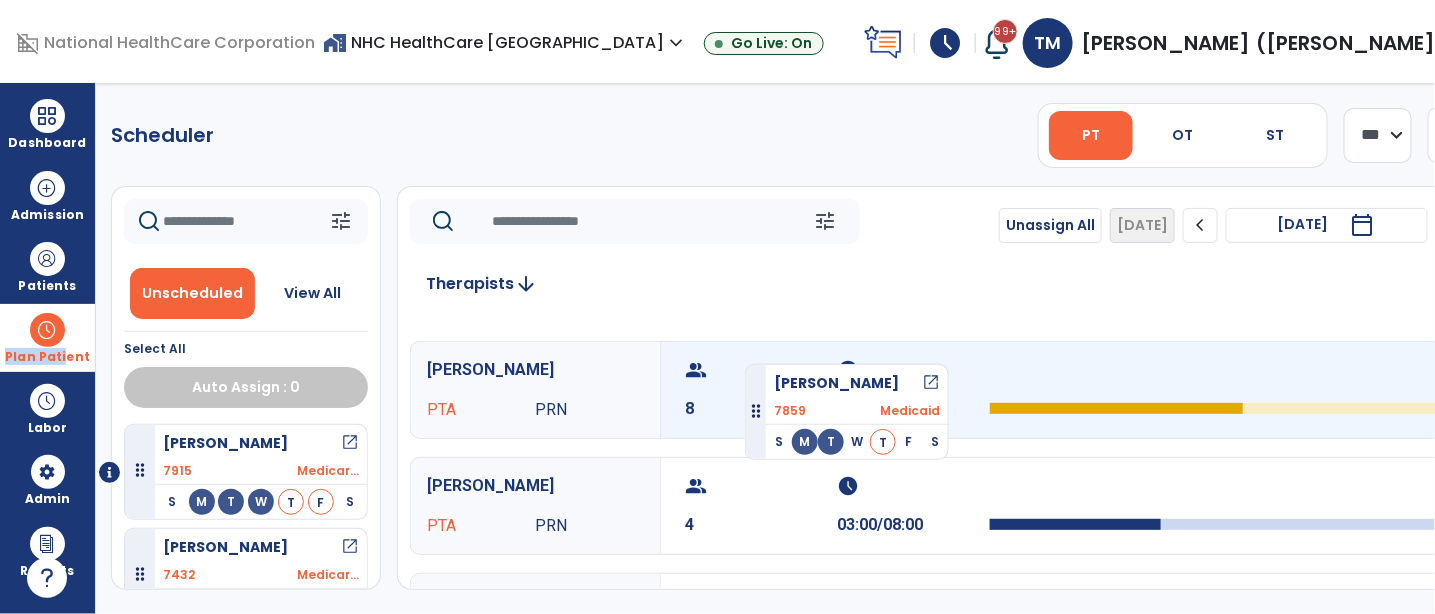 drag, startPoint x: 212, startPoint y: 551, endPoint x: 743, endPoint y: 354, distance: 566.3656 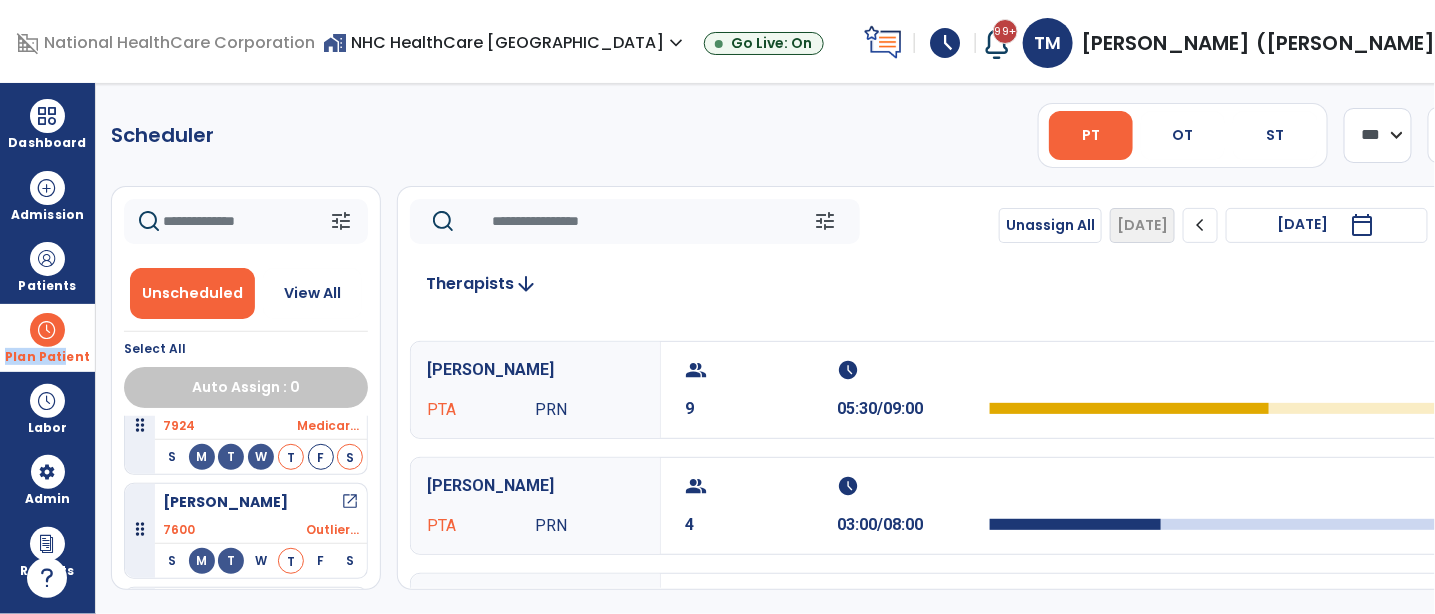 scroll, scrollTop: 333, scrollLeft: 0, axis: vertical 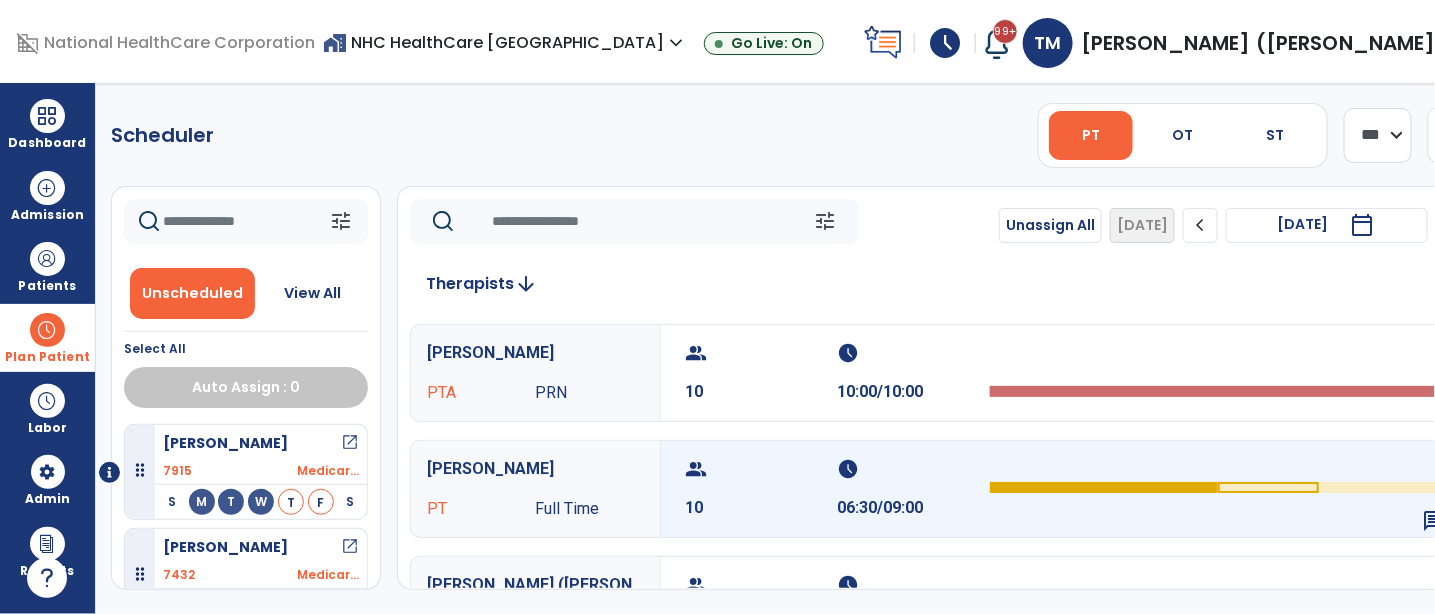 click on "group" at bounding box center (758, 469) 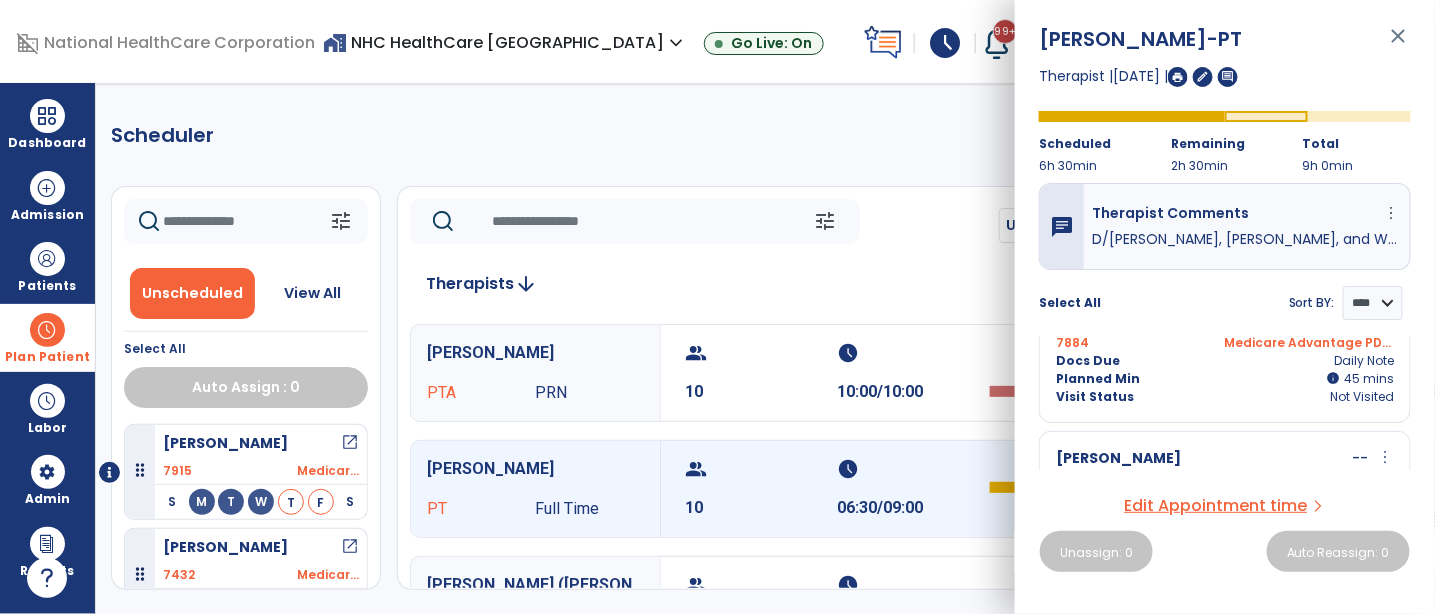 scroll, scrollTop: 444, scrollLeft: 0, axis: vertical 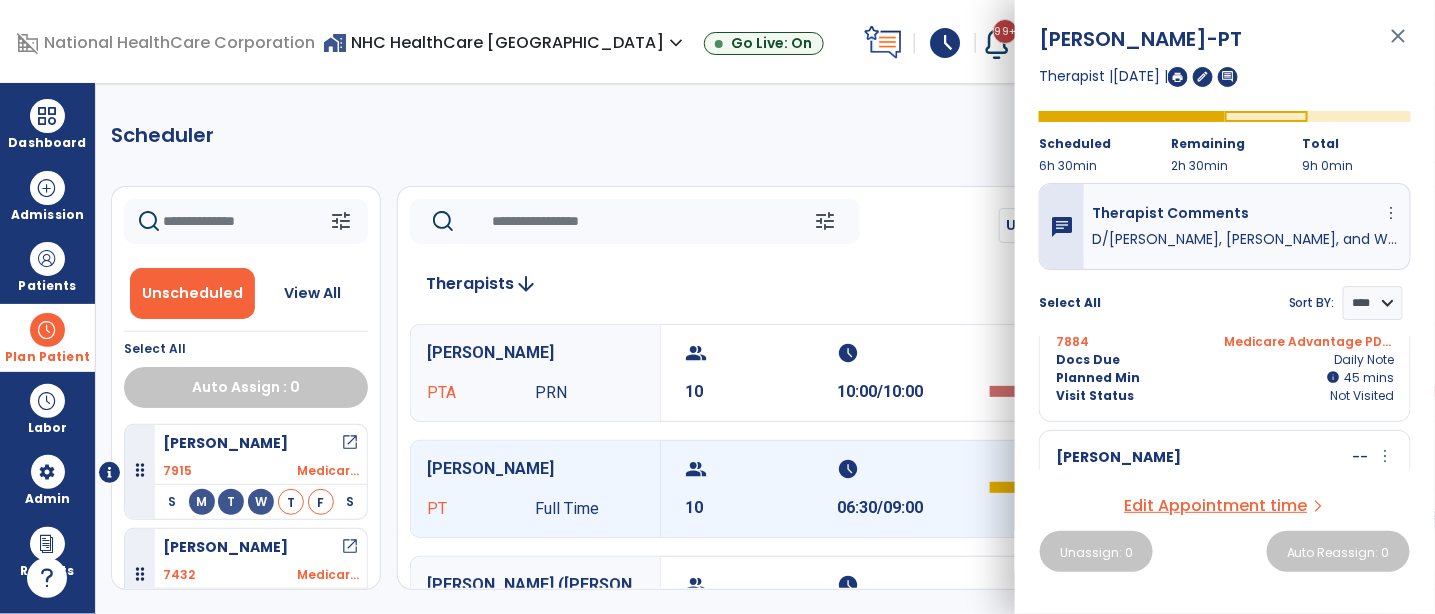 click on "Planned Min  info   45 I 45 mins" at bounding box center [1225, 378] 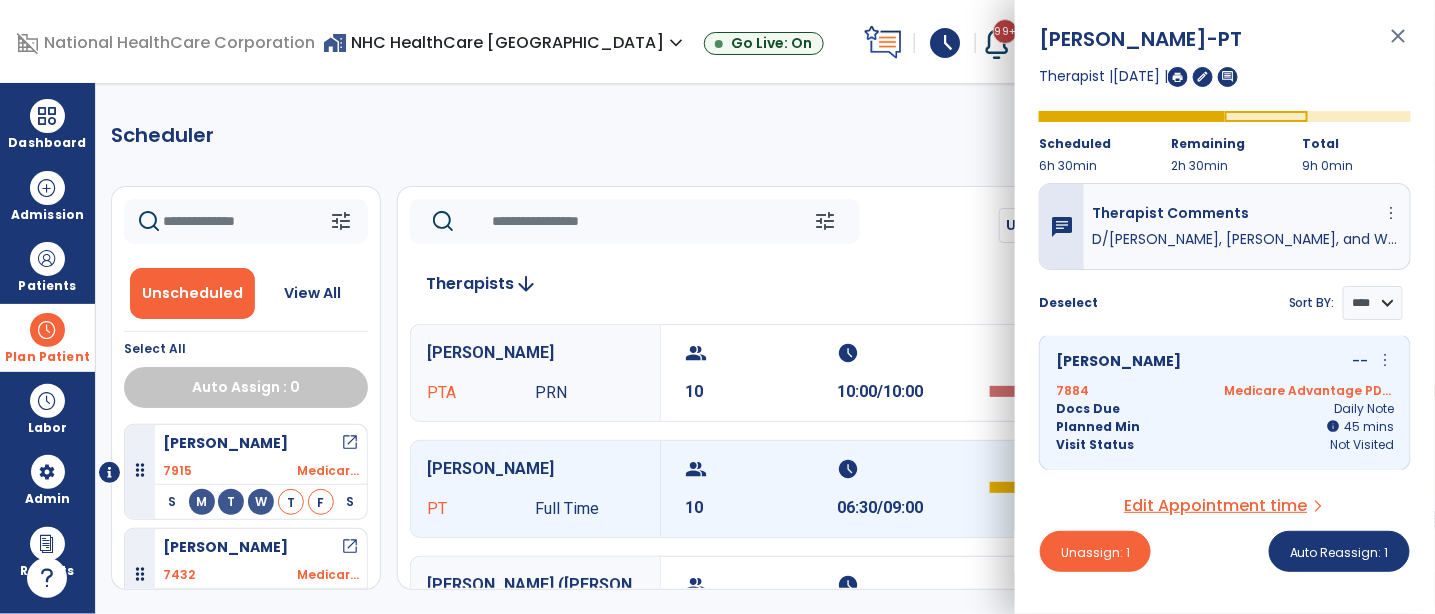 scroll, scrollTop: 333, scrollLeft: 0, axis: vertical 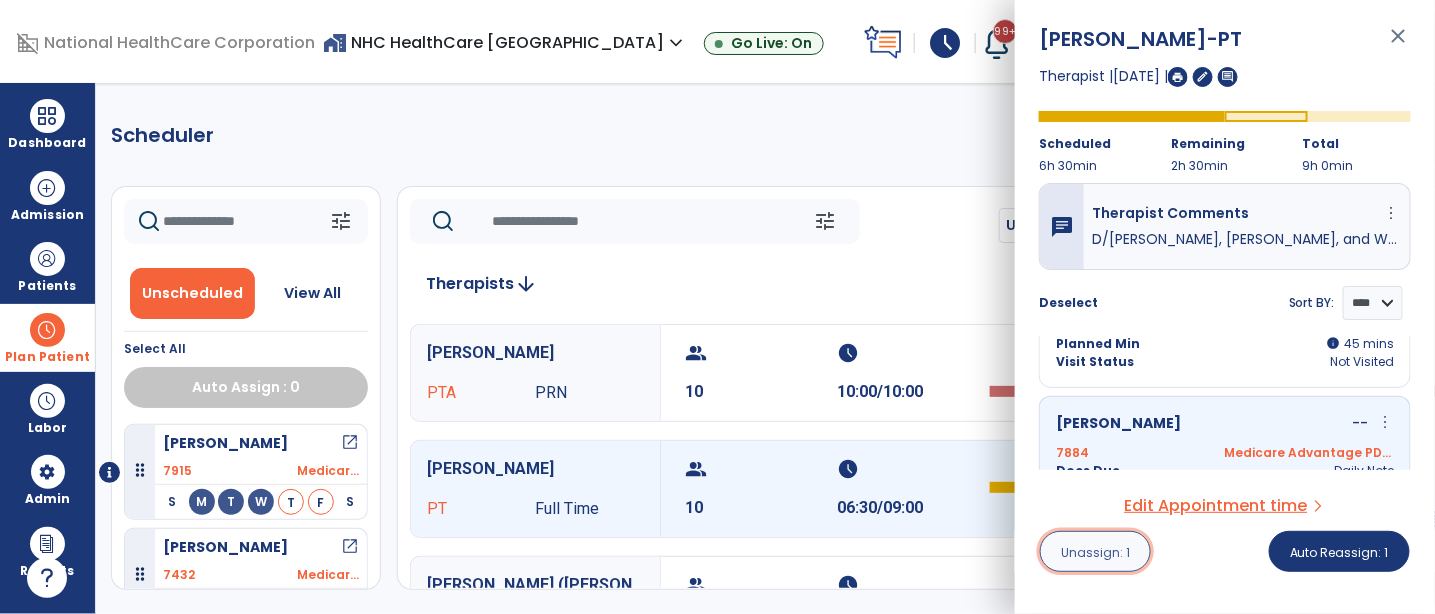 click on "Unassign: 1" at bounding box center [1095, 552] 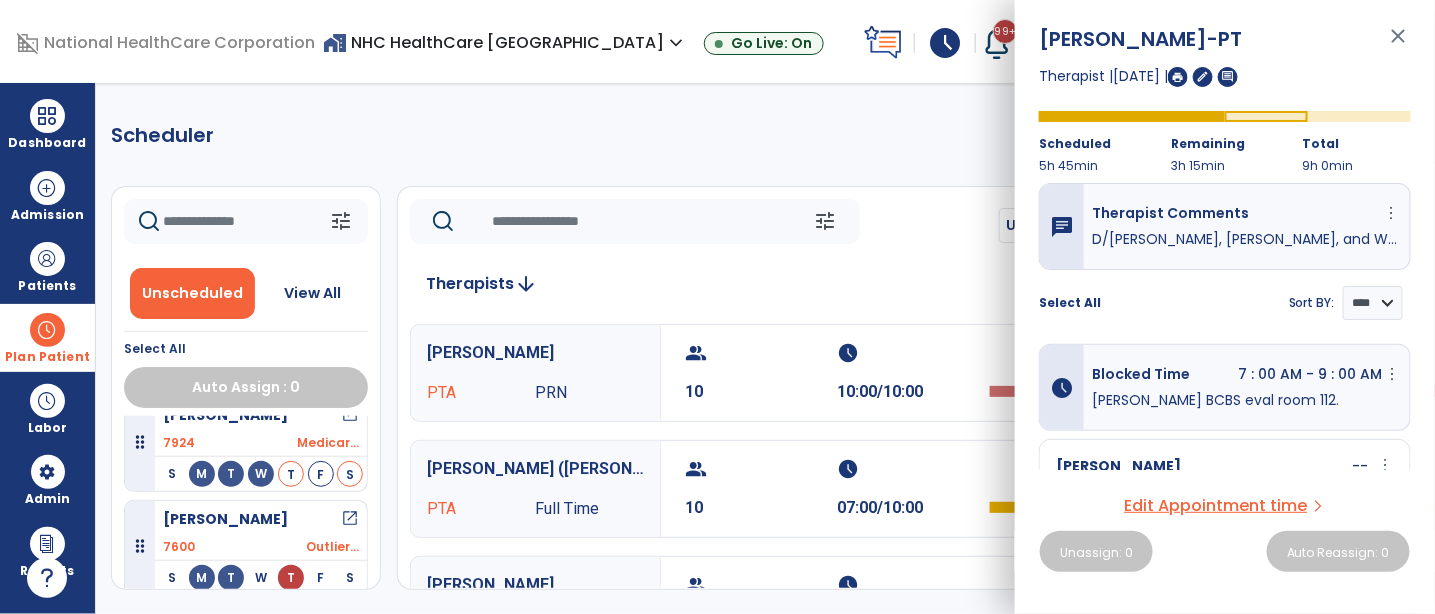 scroll, scrollTop: 547, scrollLeft: 0, axis: vertical 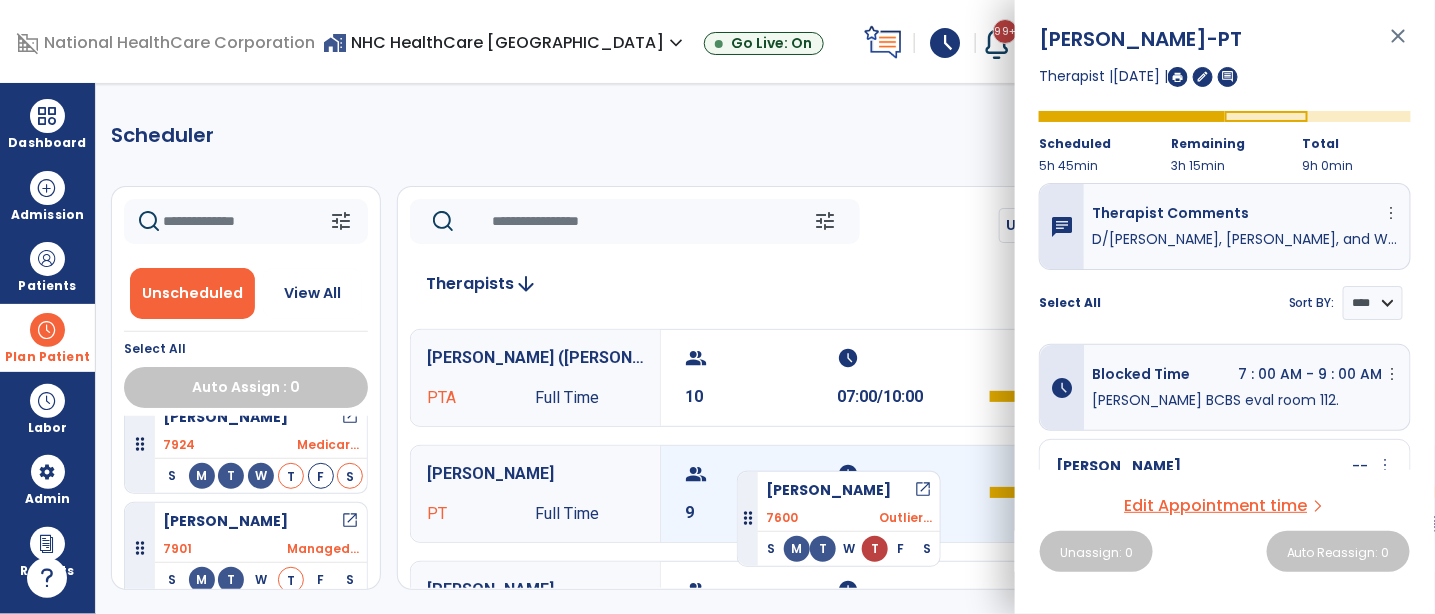 drag, startPoint x: 203, startPoint y: 453, endPoint x: 736, endPoint y: 461, distance: 533.06006 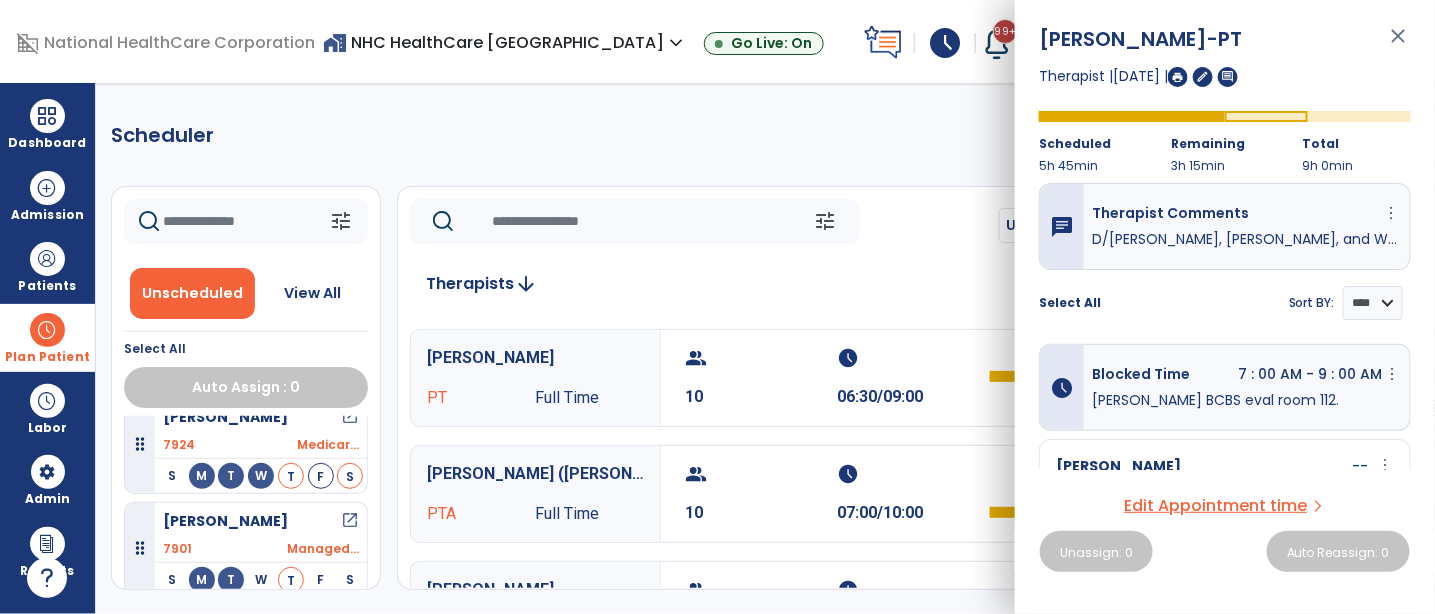 scroll, scrollTop: 443, scrollLeft: 0, axis: vertical 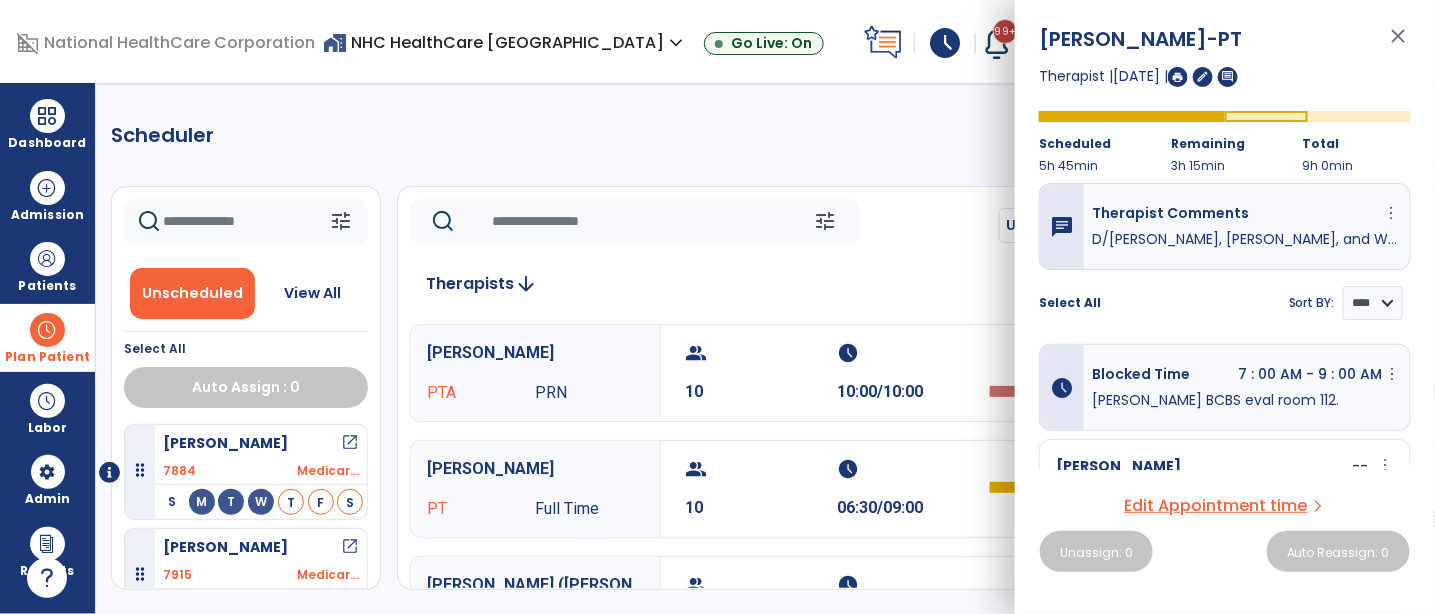 click 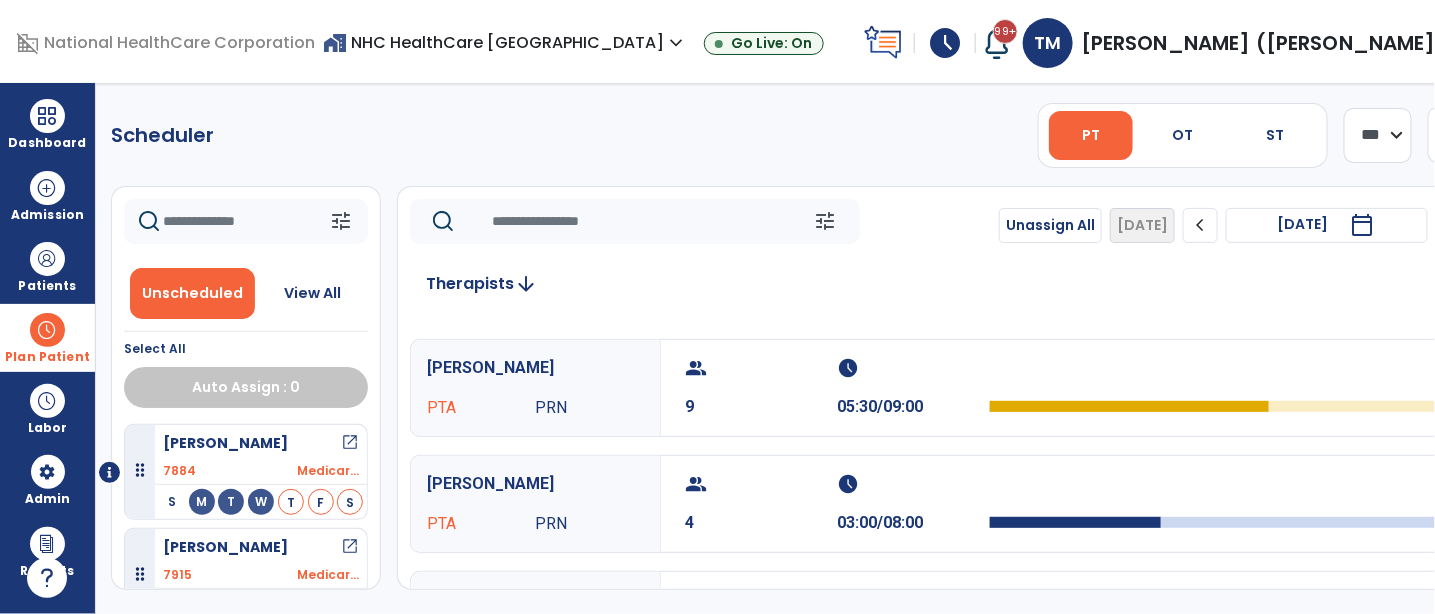scroll, scrollTop: 444, scrollLeft: 0, axis: vertical 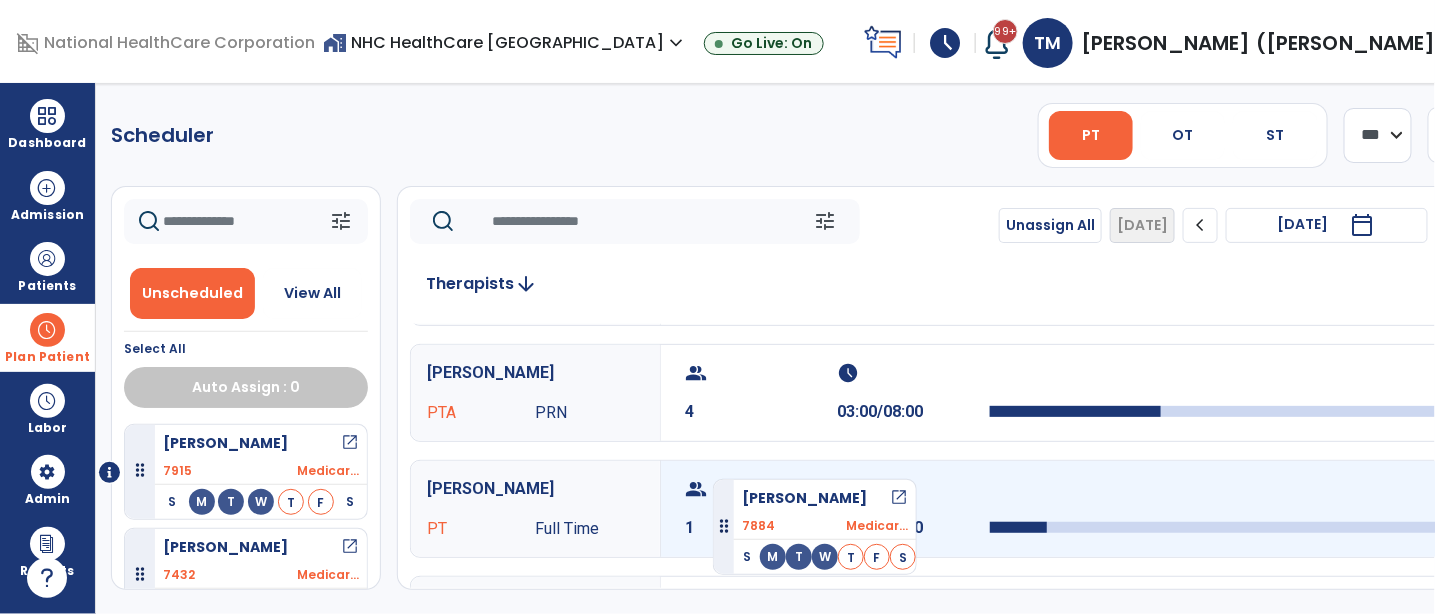 drag, startPoint x: 205, startPoint y: 473, endPoint x: 713, endPoint y: 471, distance: 508.00394 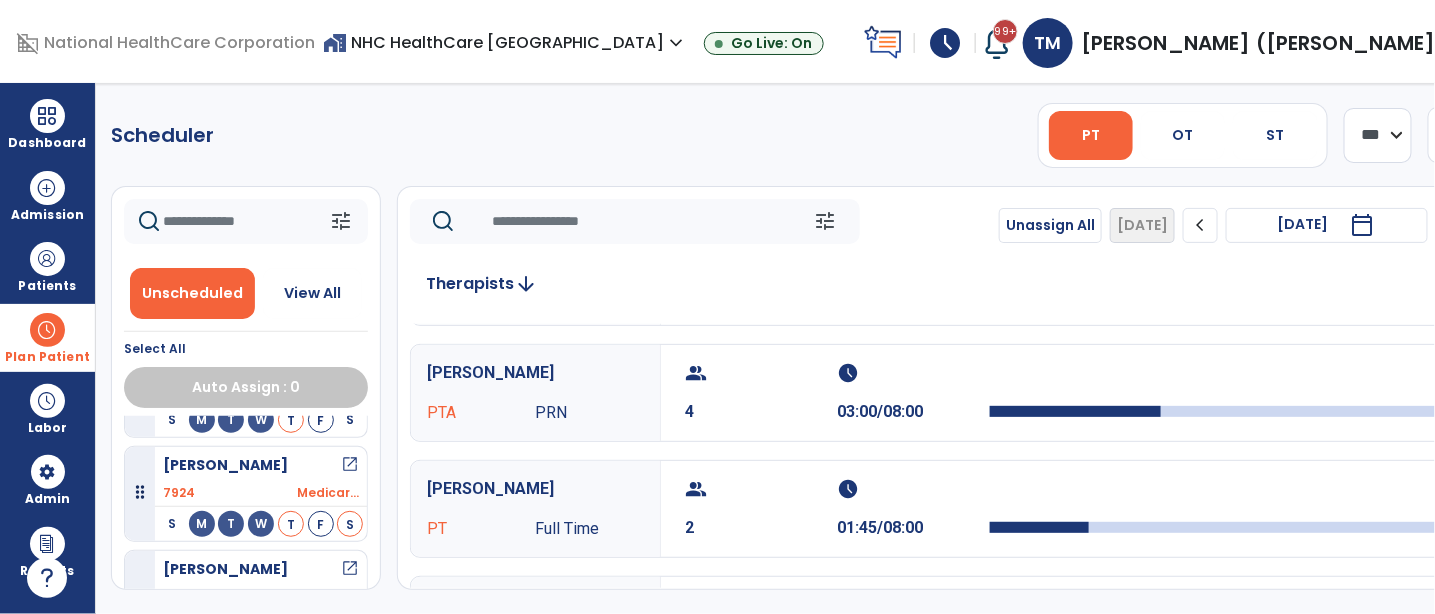 scroll, scrollTop: 338, scrollLeft: 0, axis: vertical 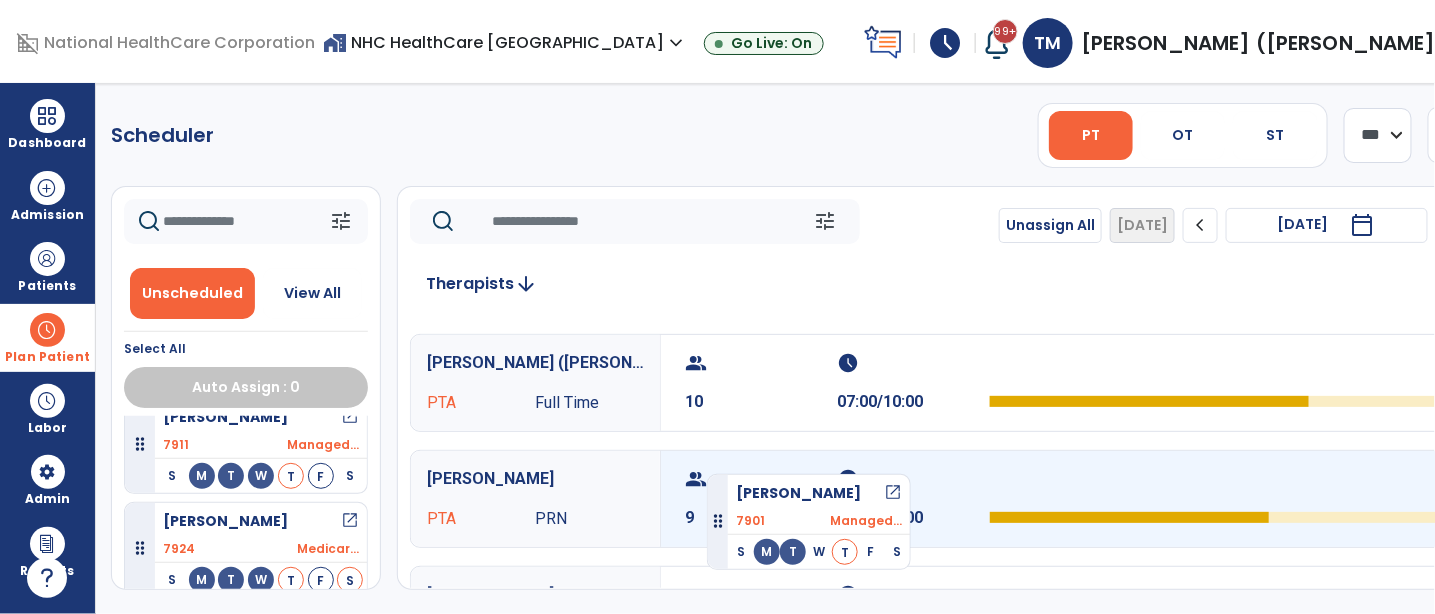 drag, startPoint x: 195, startPoint y: 544, endPoint x: 708, endPoint y: 465, distance: 519.0472 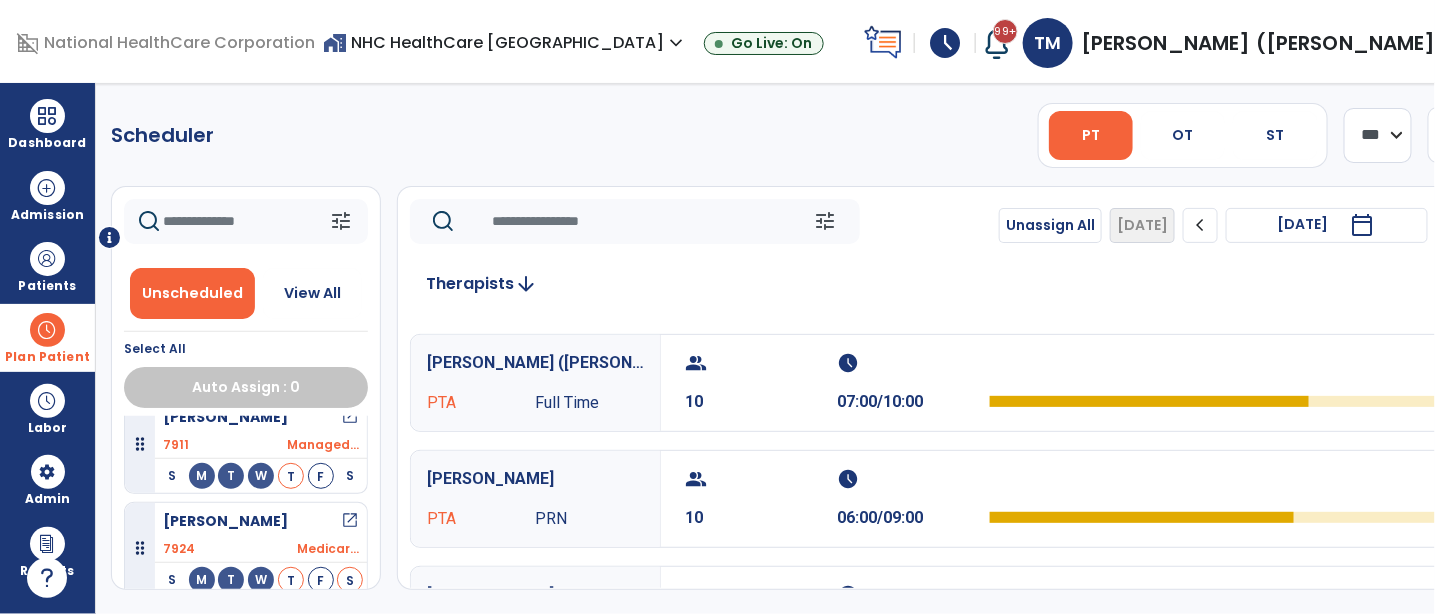 scroll, scrollTop: 234, scrollLeft: 0, axis: vertical 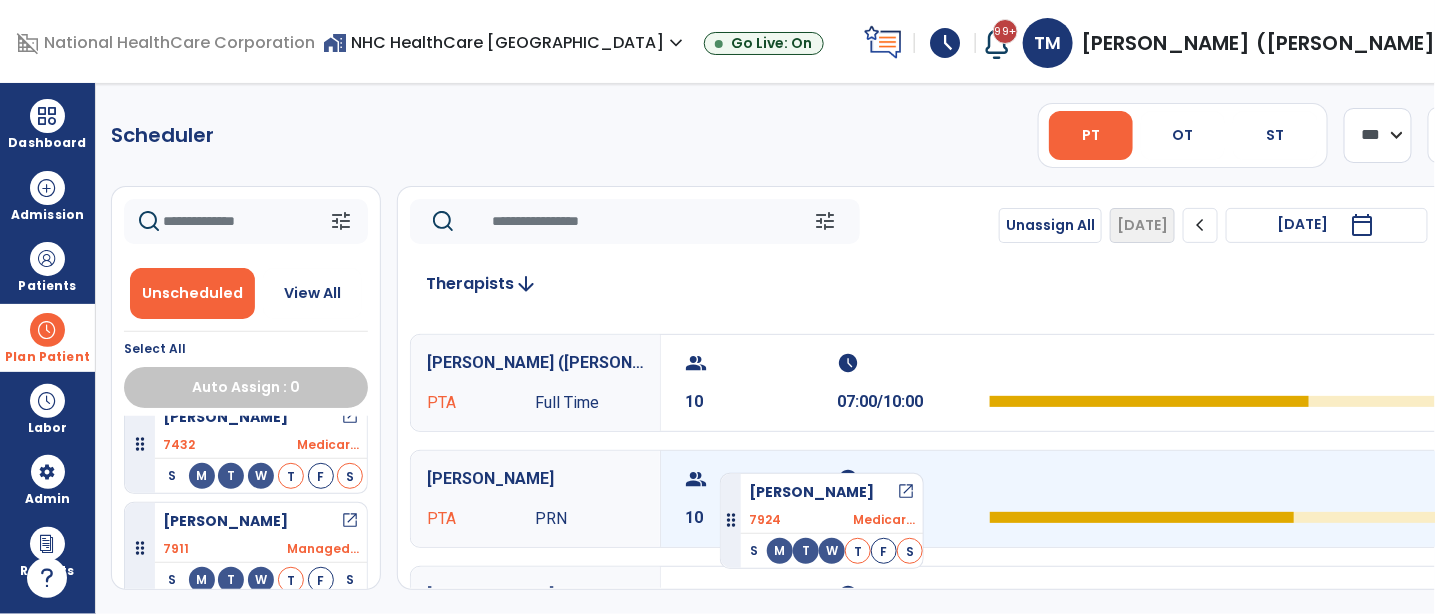 drag, startPoint x: 237, startPoint y: 554, endPoint x: 715, endPoint y: 465, distance: 486.21497 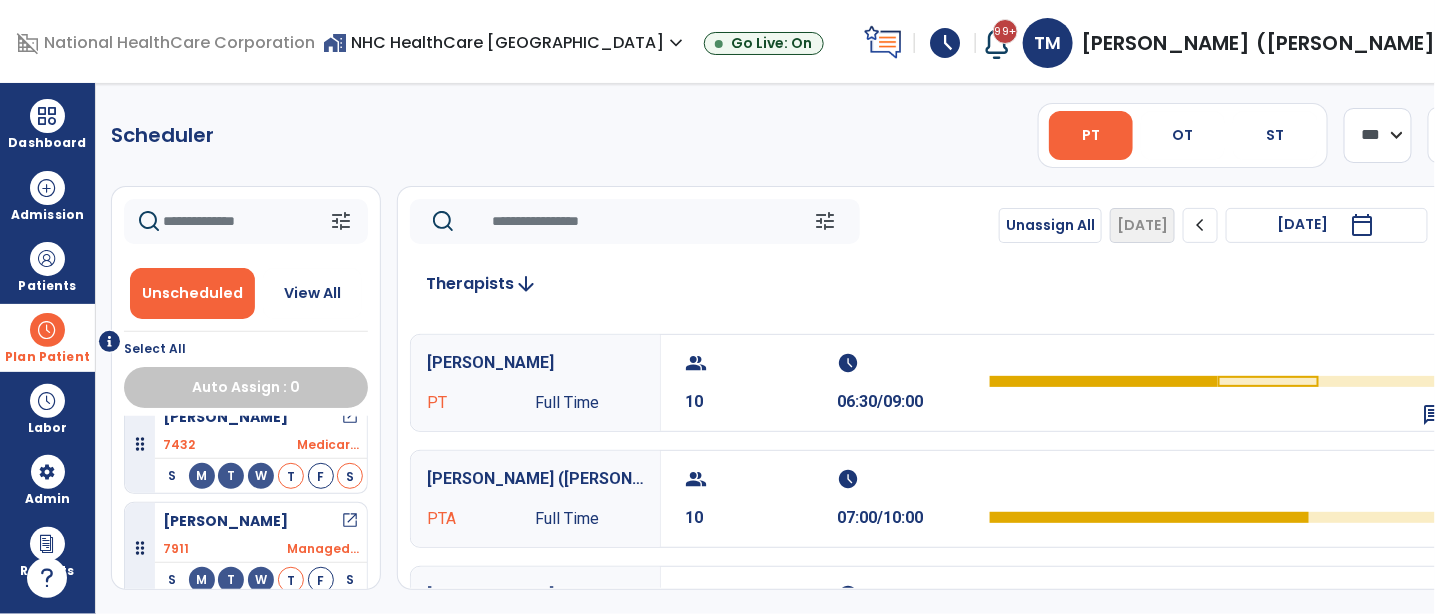 scroll, scrollTop: 131, scrollLeft: 0, axis: vertical 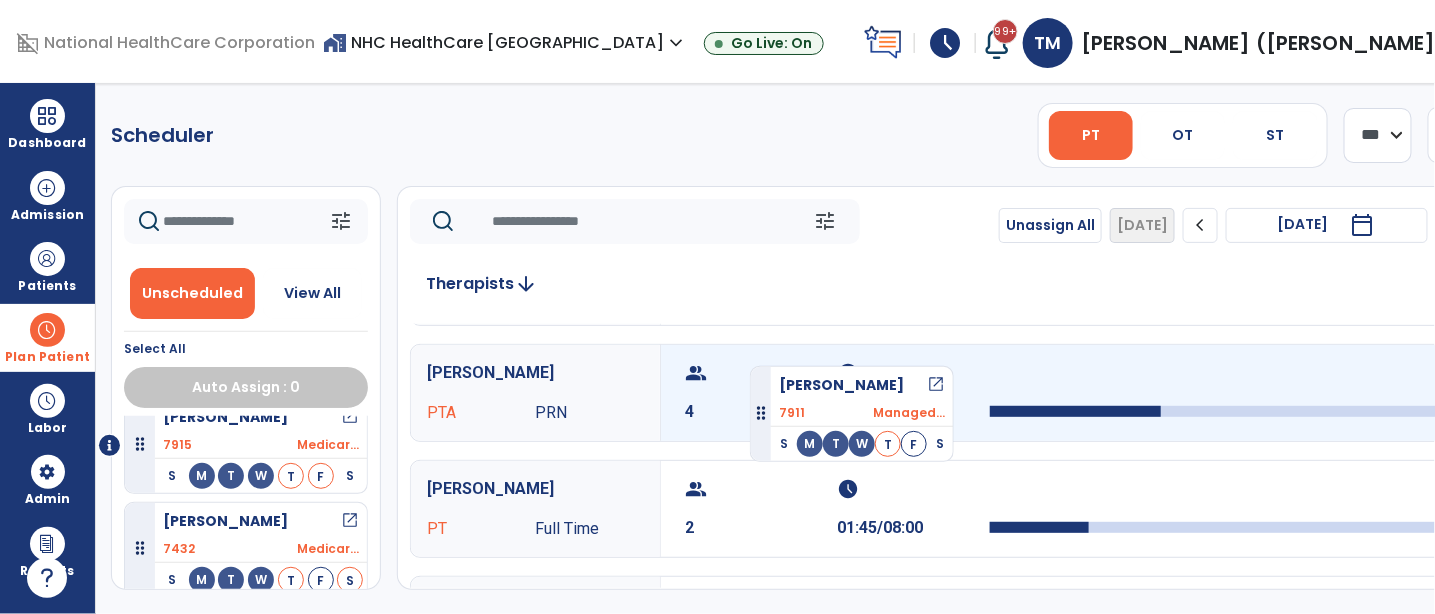 drag, startPoint x: 267, startPoint y: 544, endPoint x: 747, endPoint y: 357, distance: 515.1398 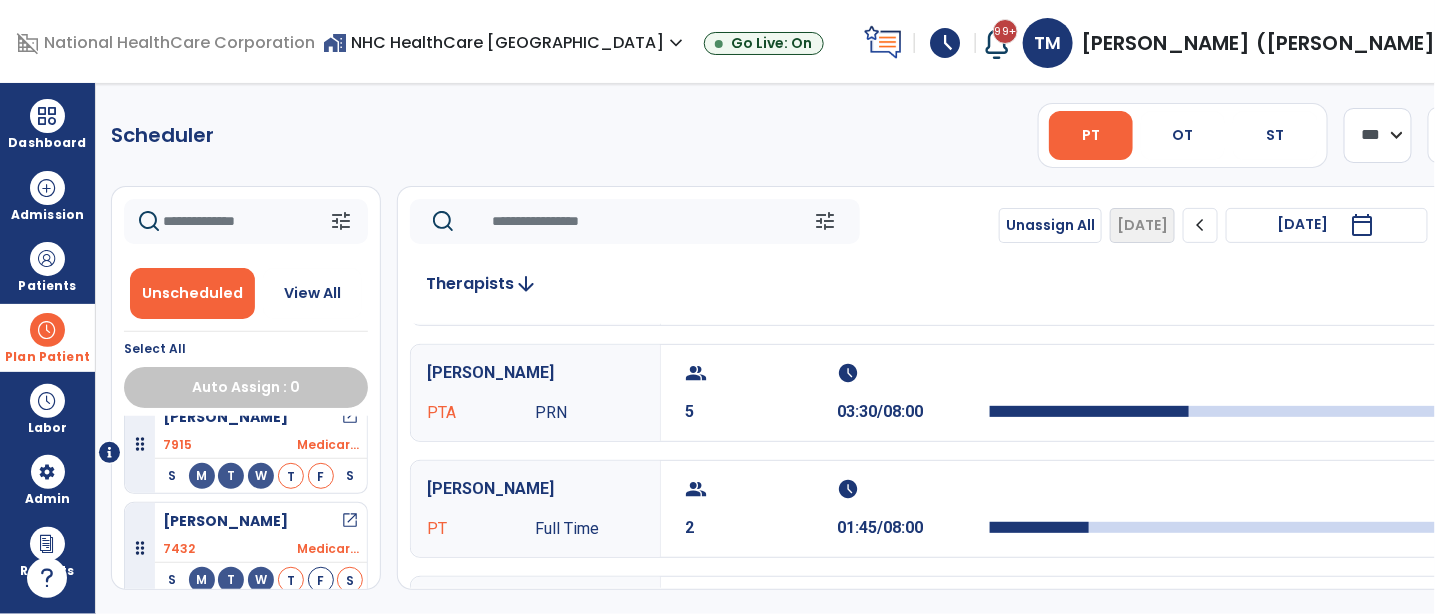 scroll, scrollTop: 5, scrollLeft: 0, axis: vertical 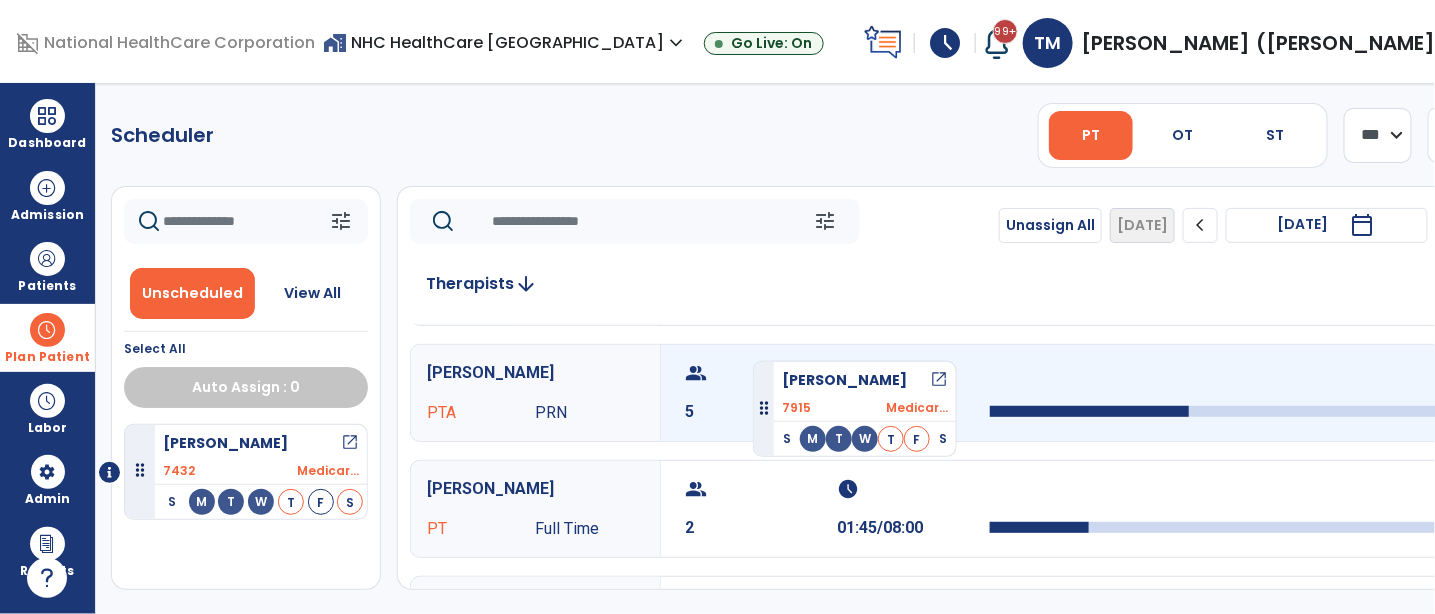 drag, startPoint x: 187, startPoint y: 465, endPoint x: 752, endPoint y: 352, distance: 576.1892 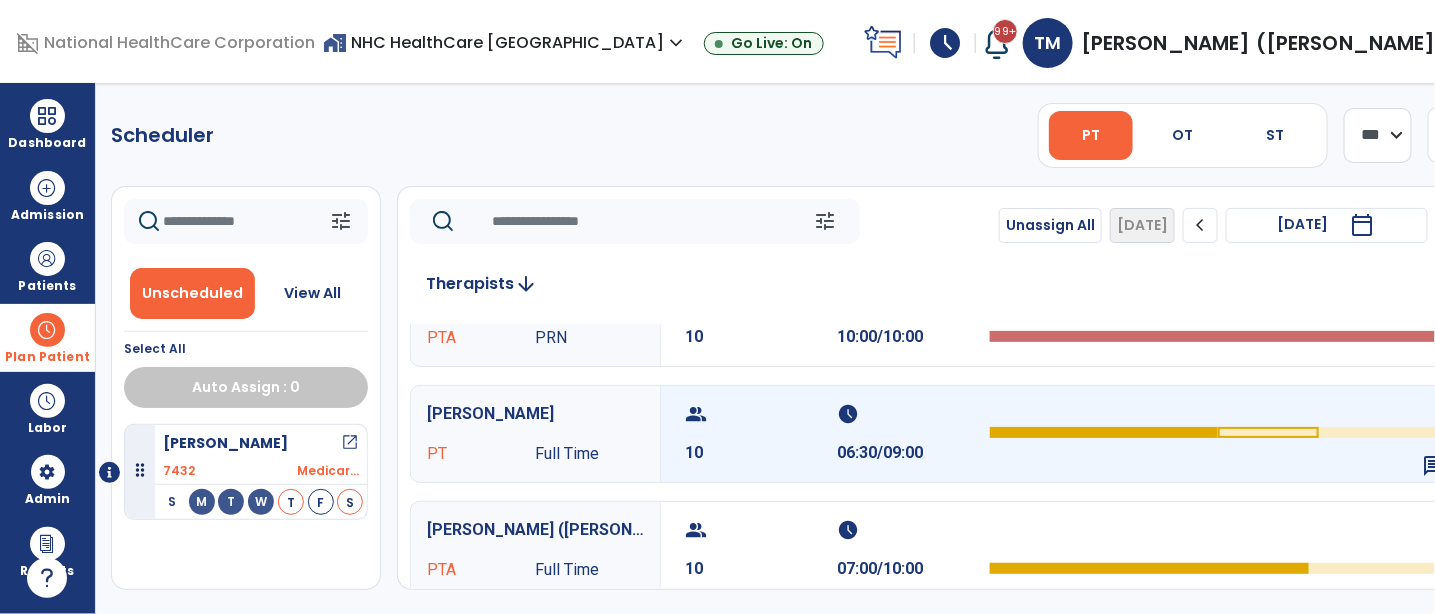 scroll, scrollTop: 222, scrollLeft: 0, axis: vertical 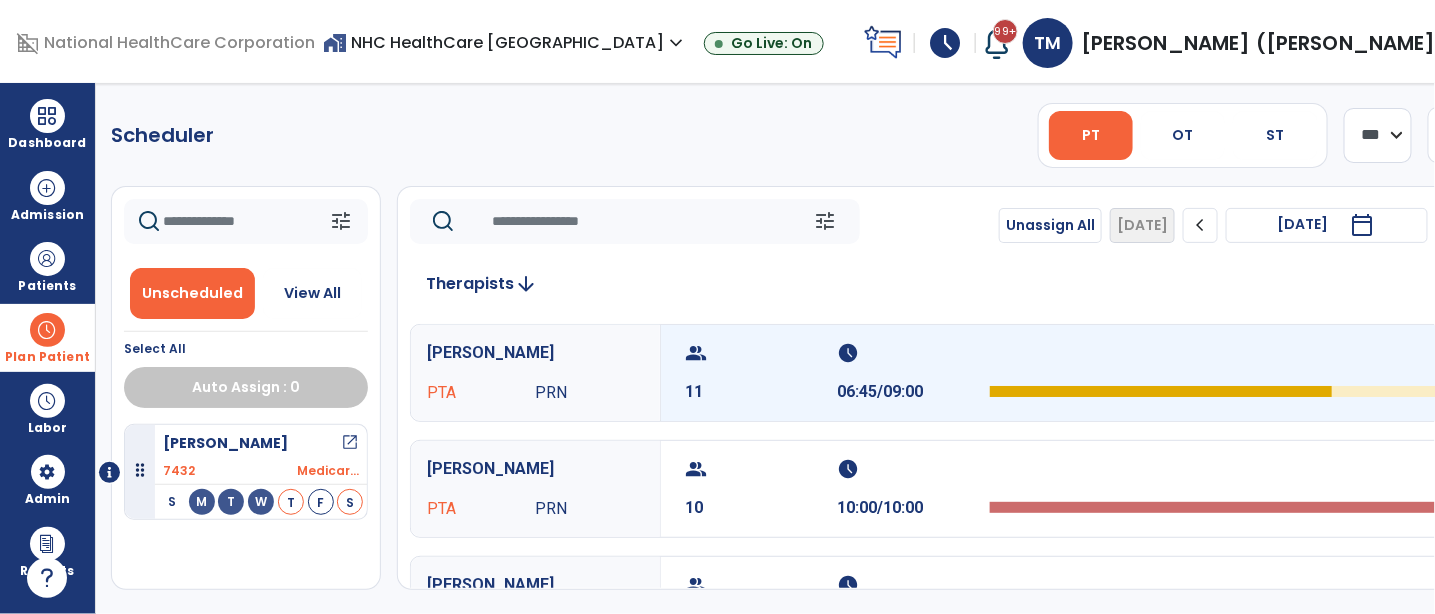 click on "group  11" at bounding box center (761, 373) 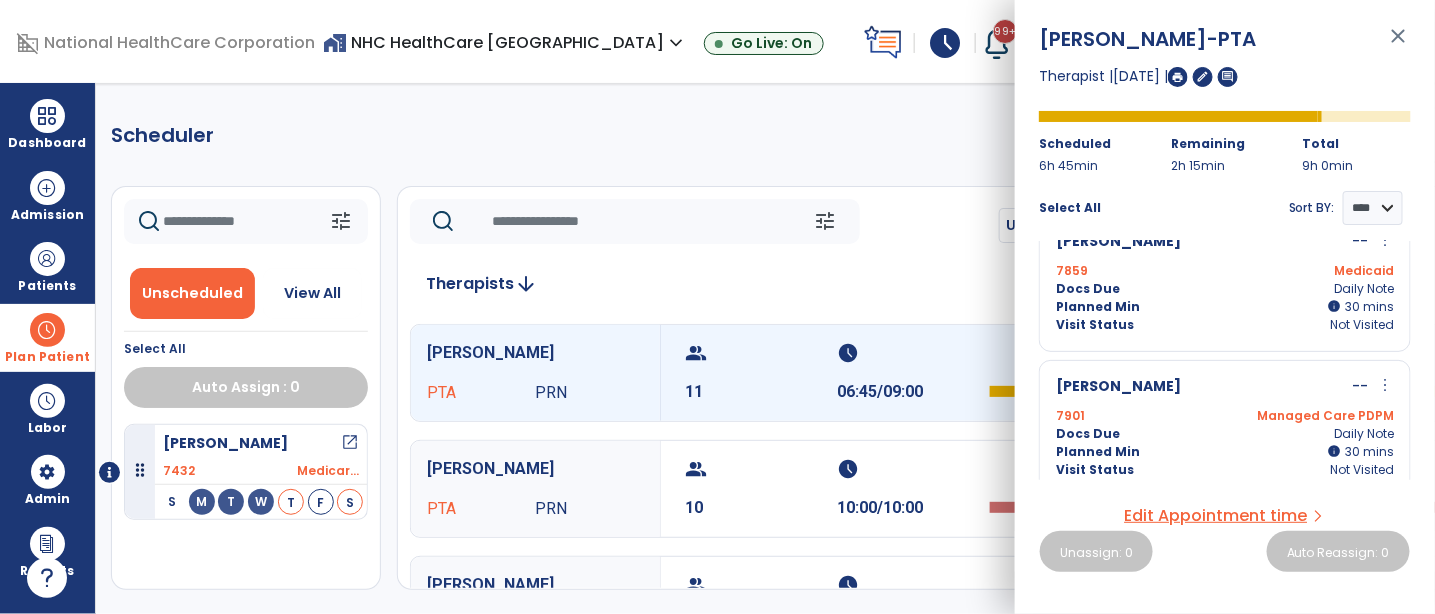 scroll, scrollTop: 1363, scrollLeft: 0, axis: vertical 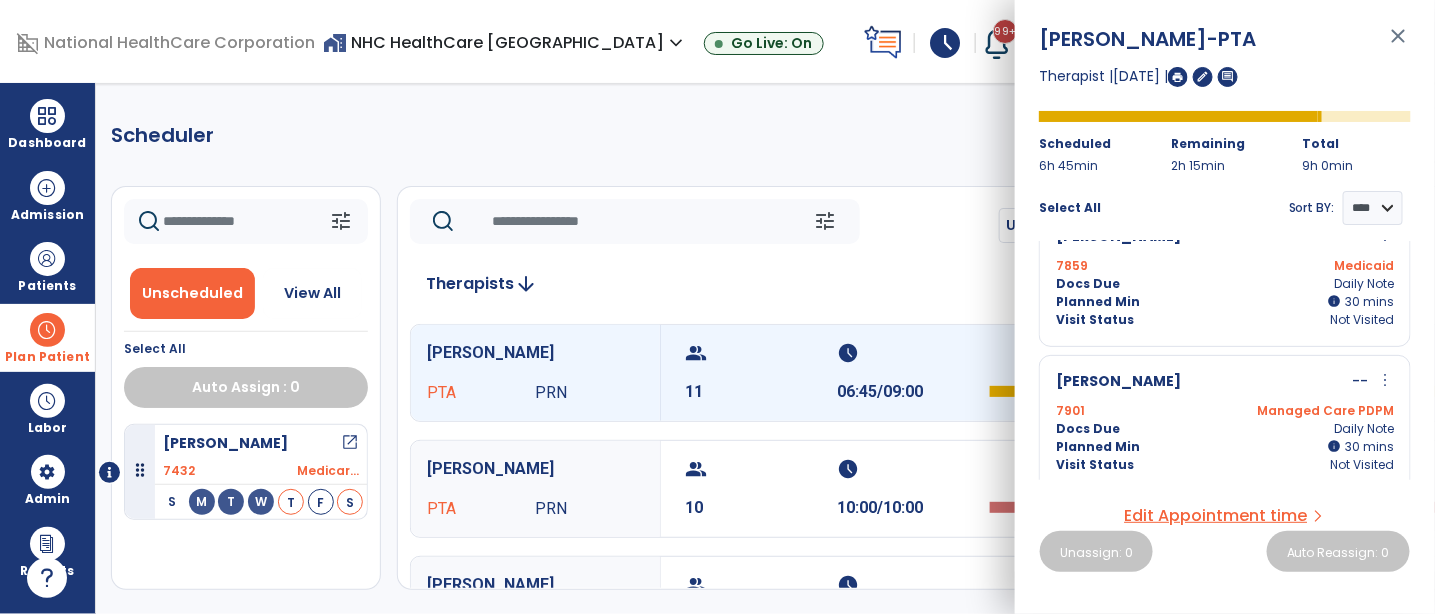 click at bounding box center (1178, 77) 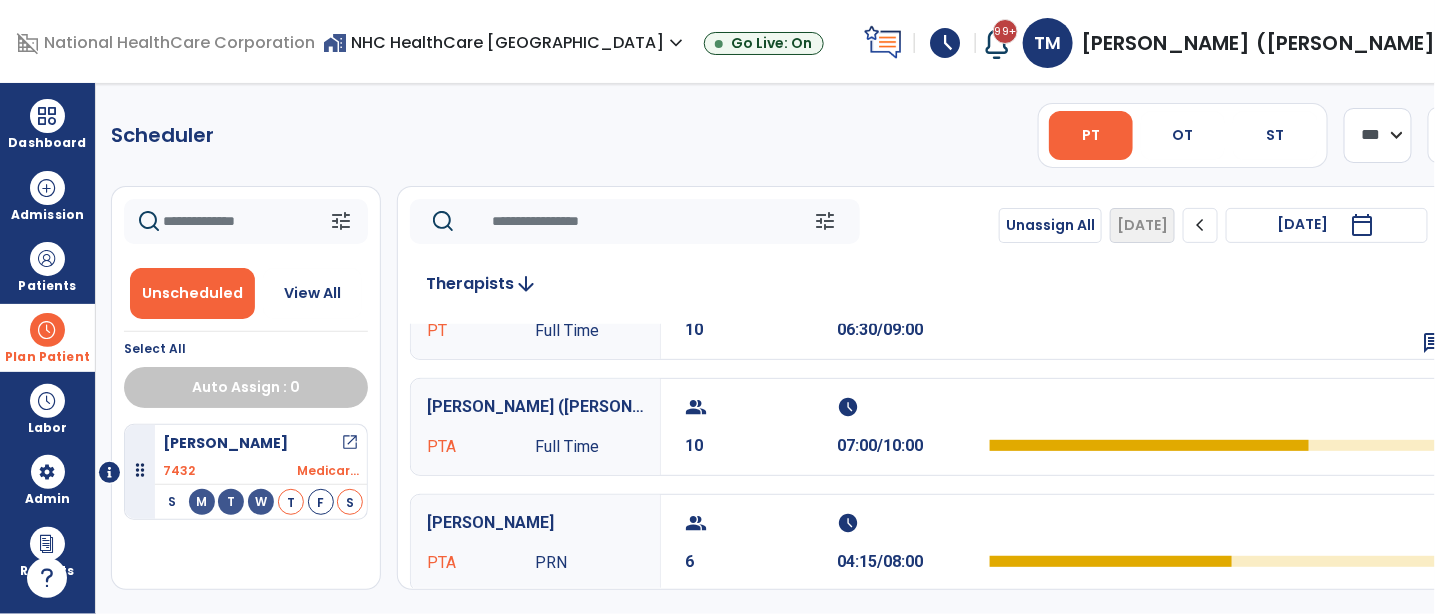 scroll, scrollTop: 333, scrollLeft: 0, axis: vertical 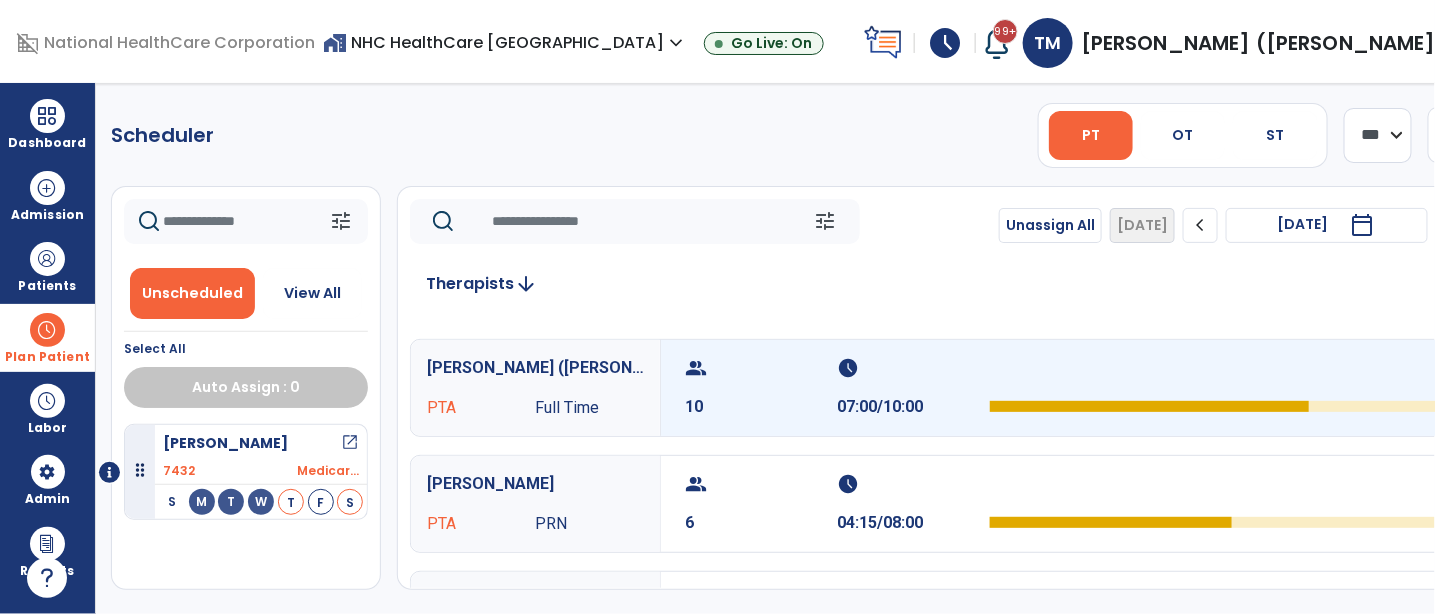click on "10" at bounding box center (761, 407) 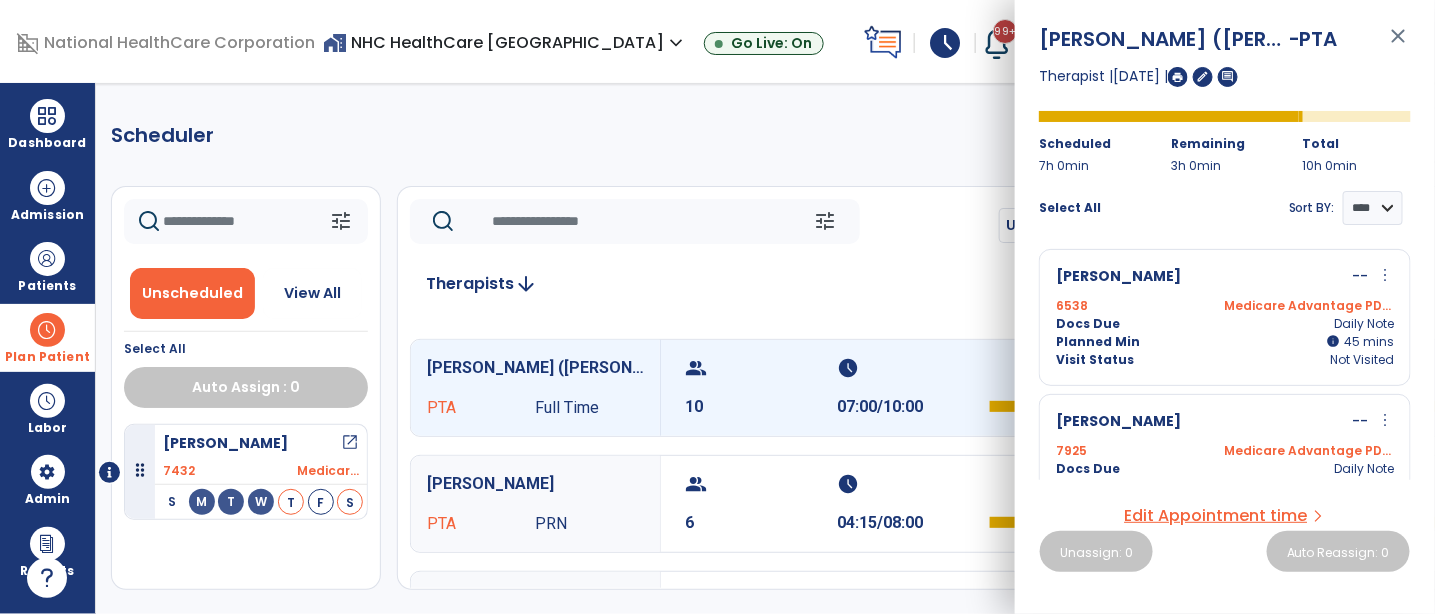 click at bounding box center [1178, 77] 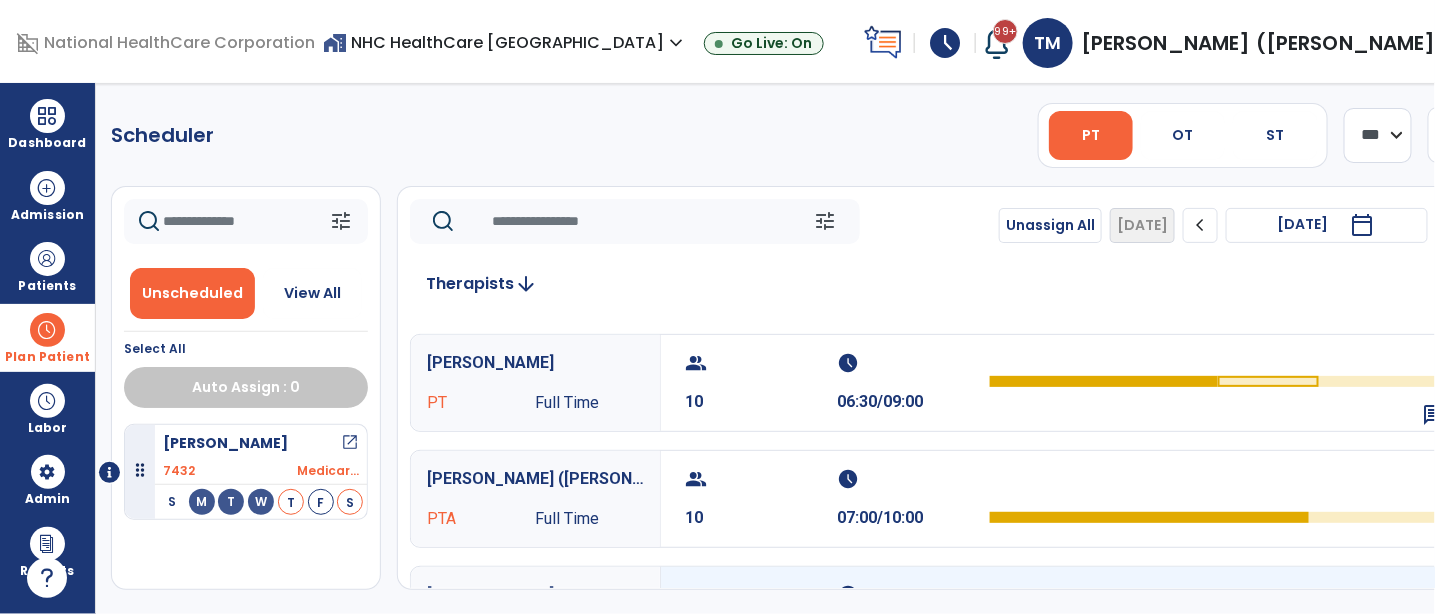 scroll, scrollTop: 333, scrollLeft: 0, axis: vertical 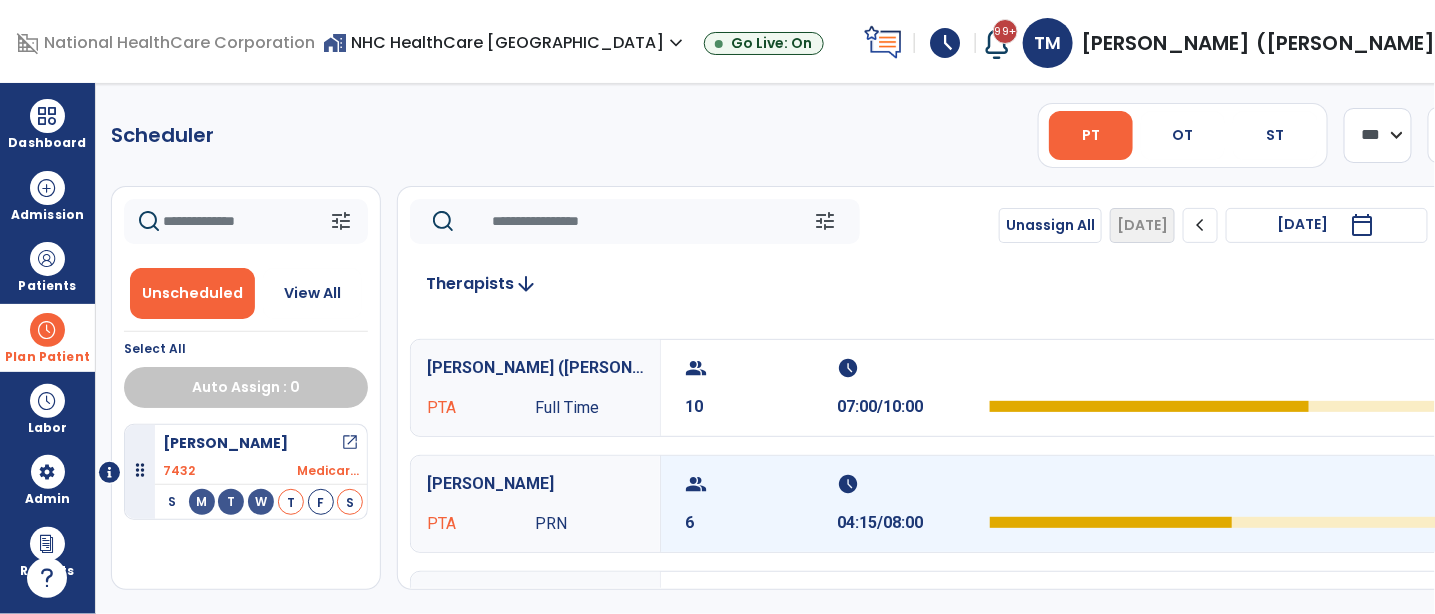 click on "6" at bounding box center [761, 523] 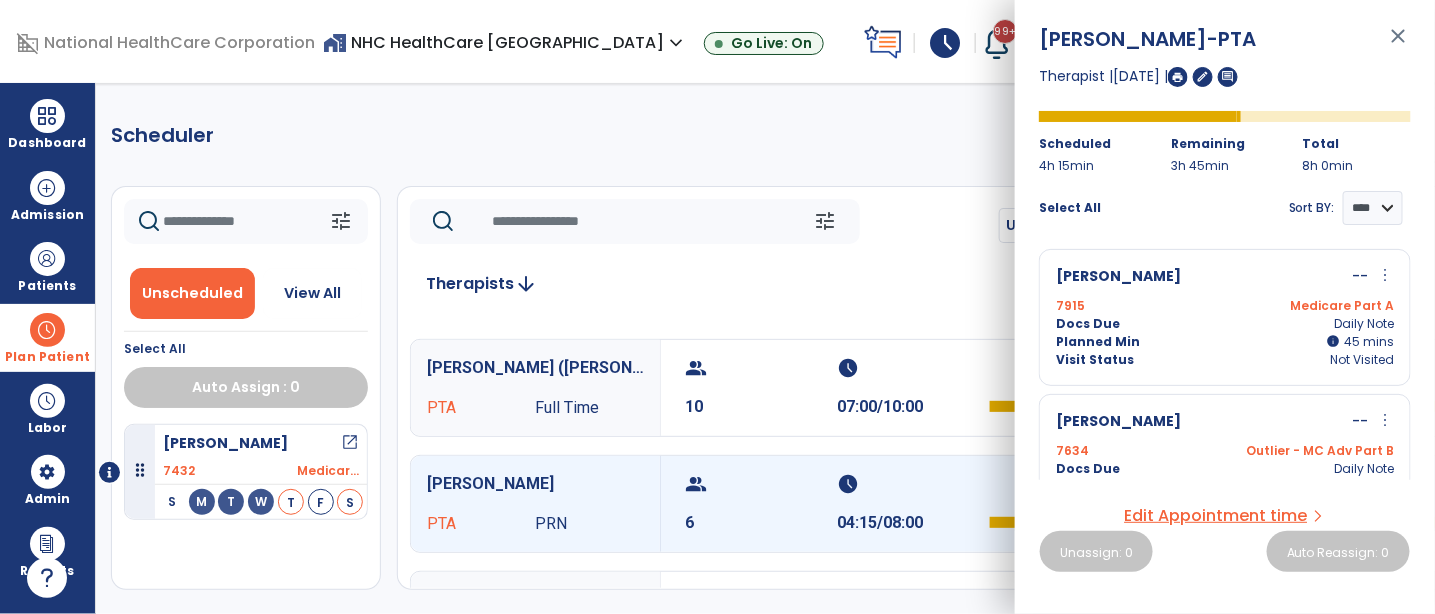 click at bounding box center [1178, 77] 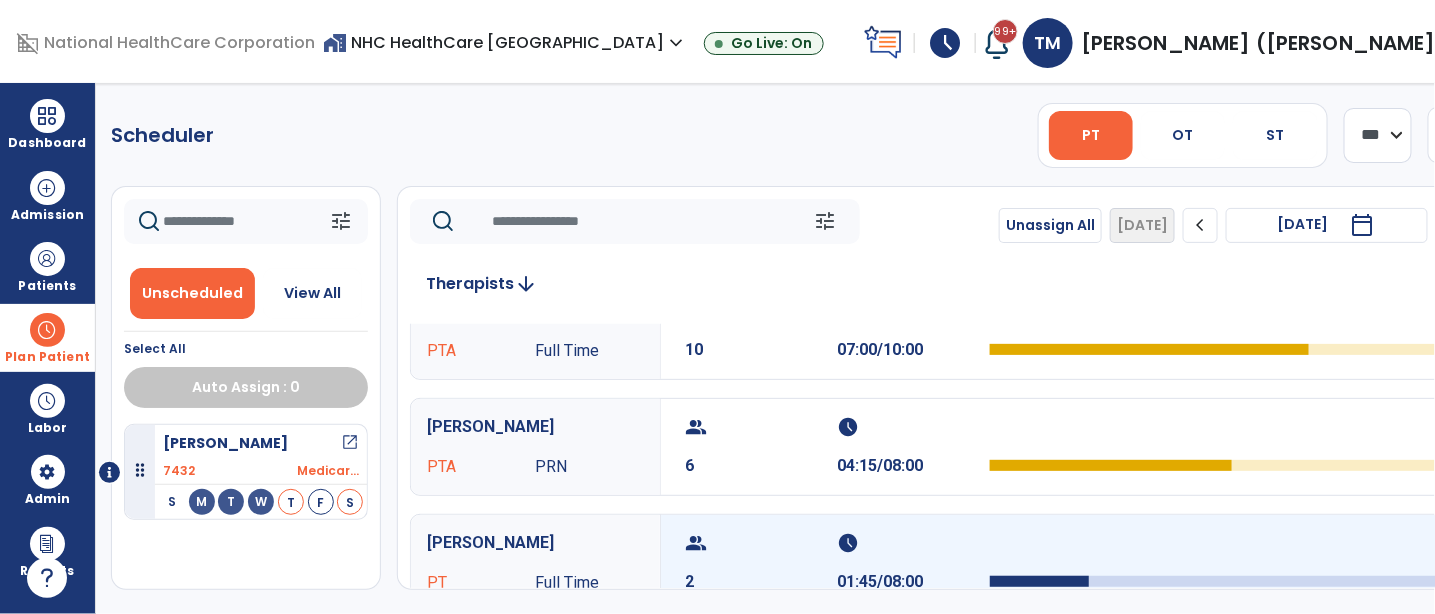 scroll, scrollTop: 444, scrollLeft: 0, axis: vertical 